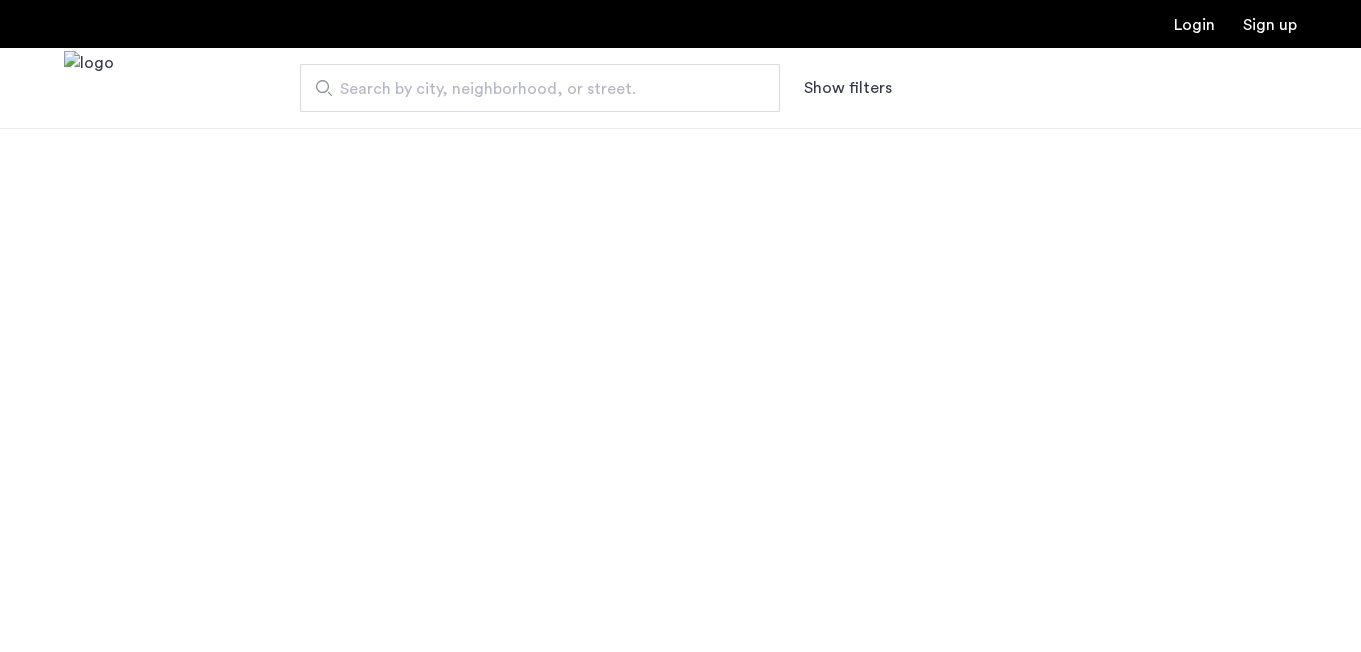 scroll, scrollTop: 0, scrollLeft: 0, axis: both 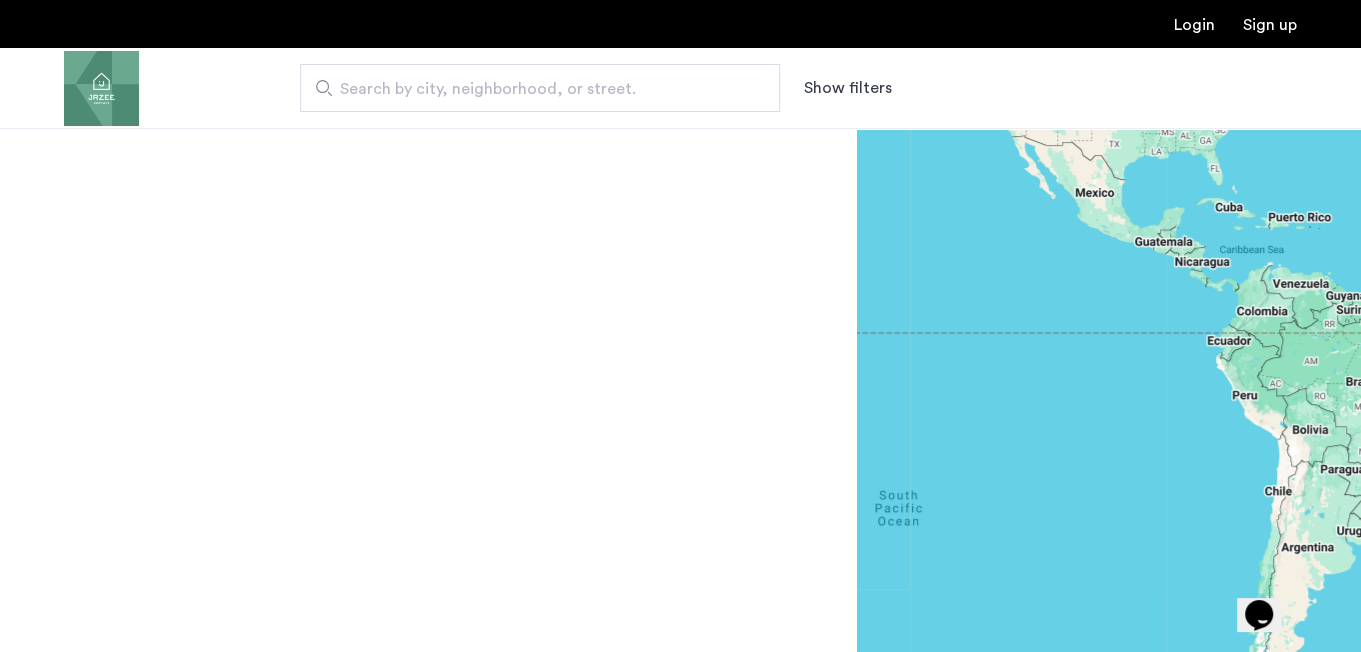 type on "**********" 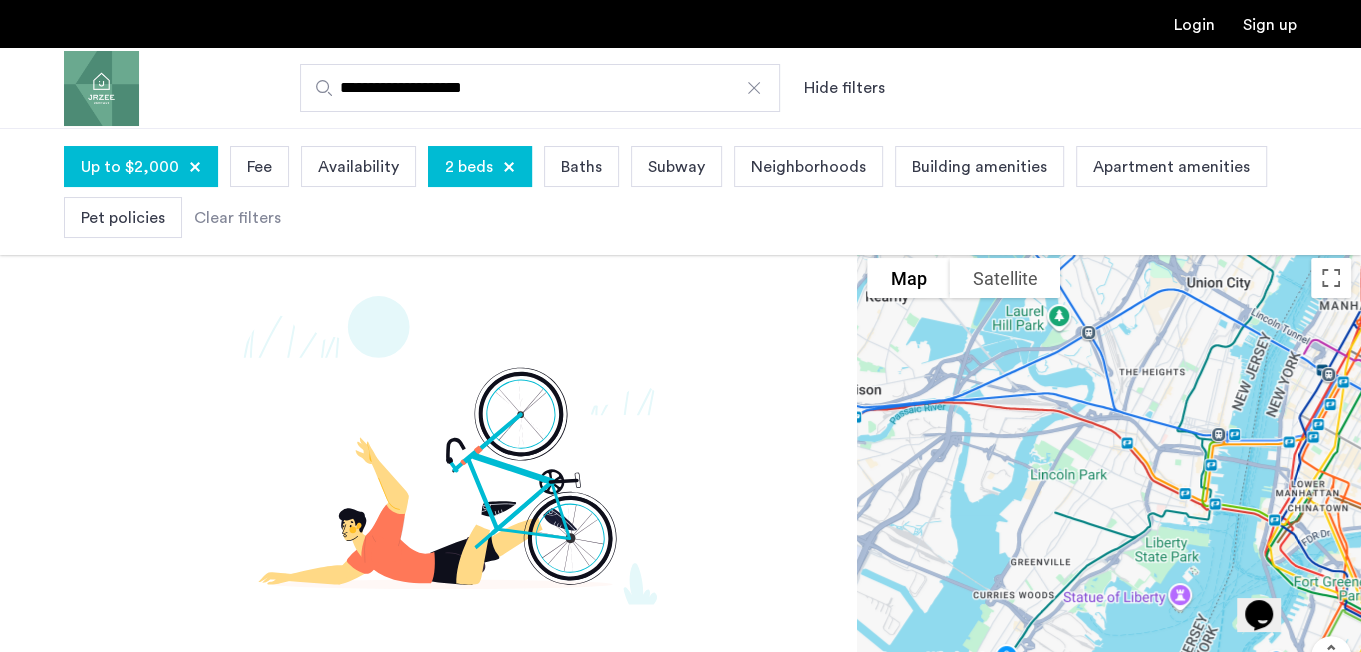 click at bounding box center (509, 167) 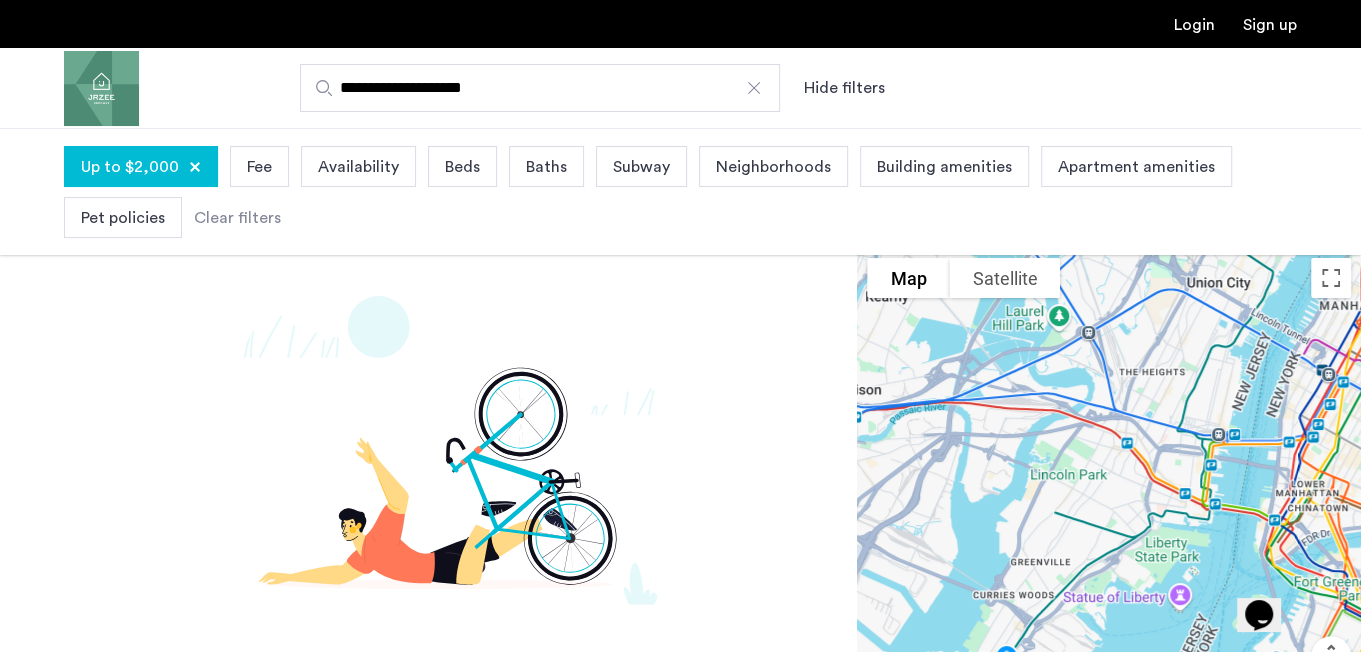 click at bounding box center [195, 167] 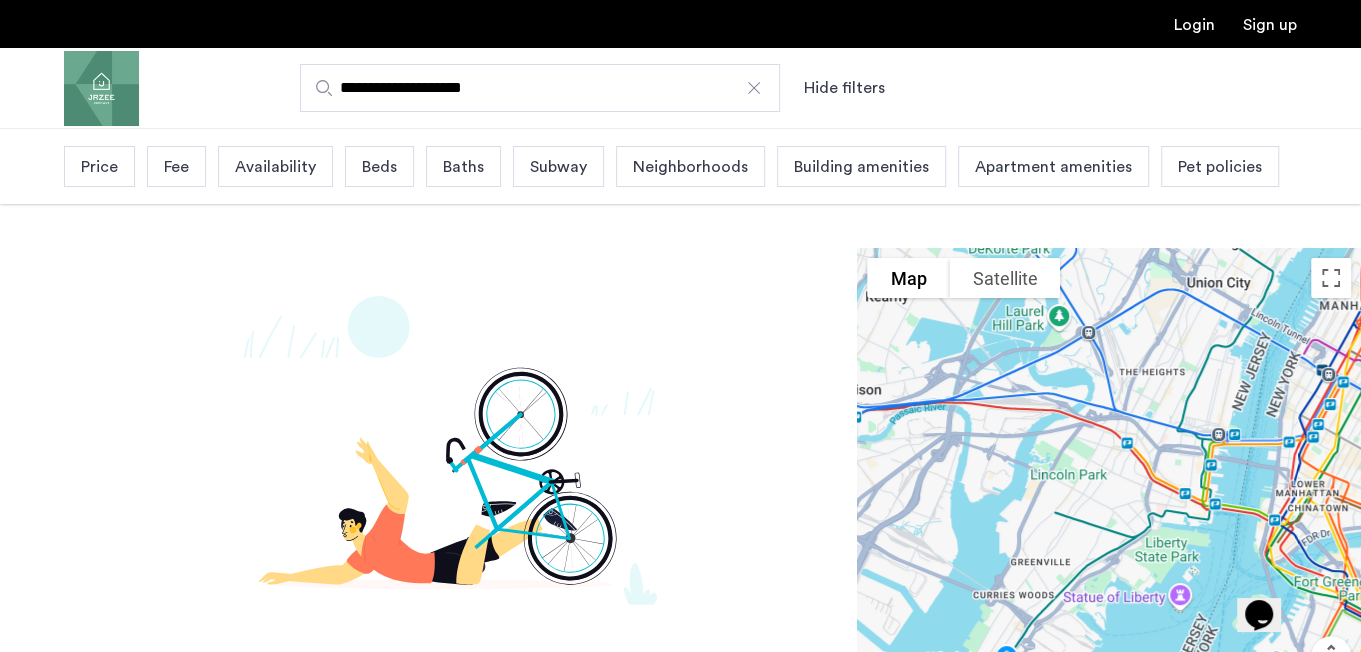 click at bounding box center [754, 88] 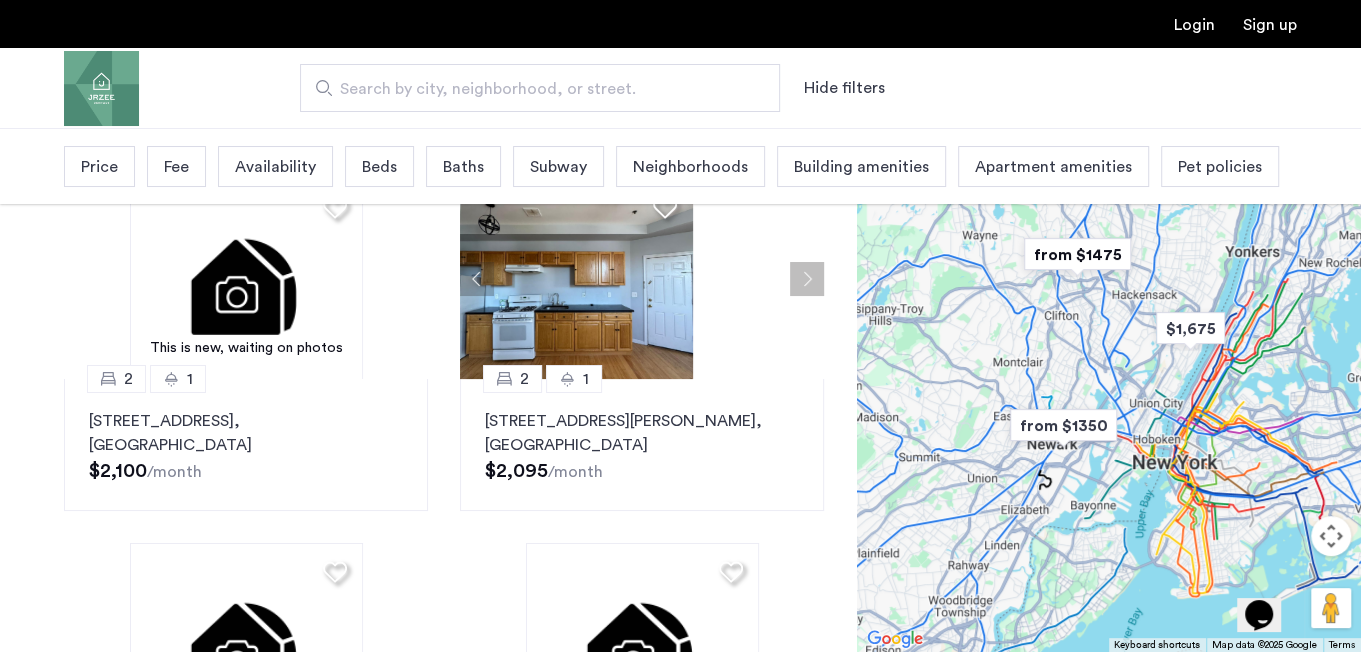 scroll, scrollTop: 357, scrollLeft: 0, axis: vertical 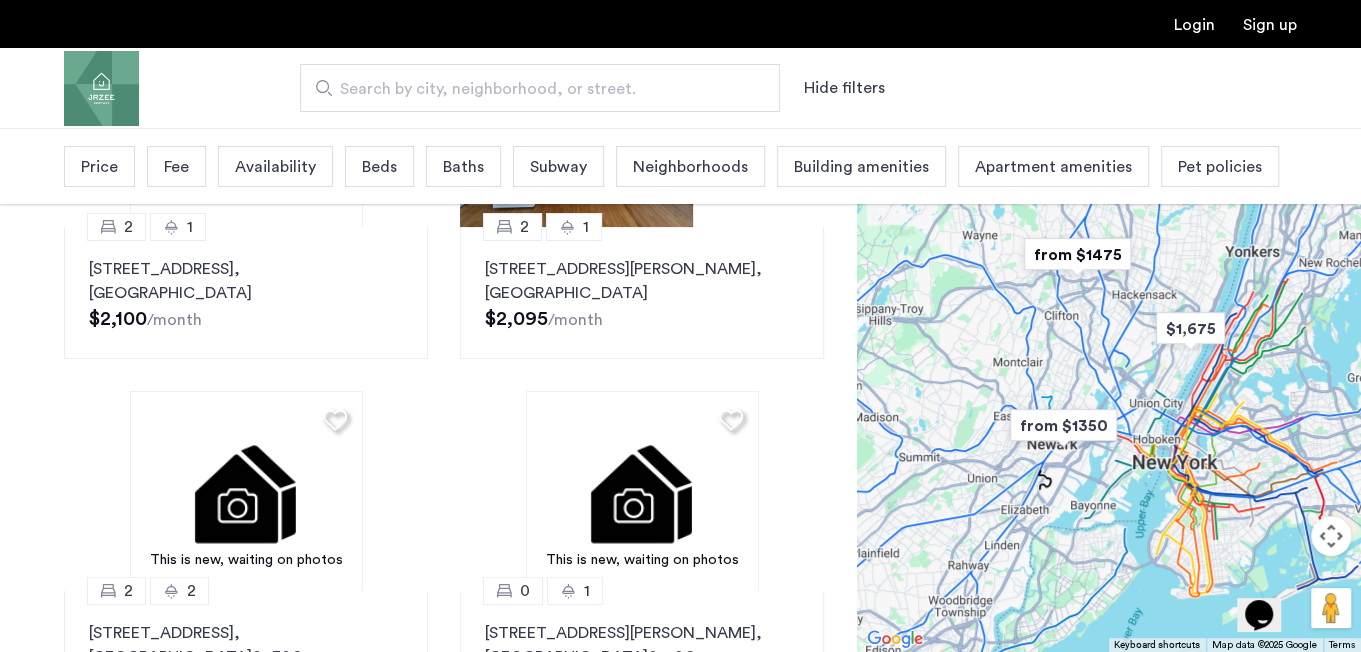 click on "Price Fee  Availability  Beds Baths Subway Neighborhoods Building amenities Apartment amenities Pet policies" at bounding box center [680, 166] 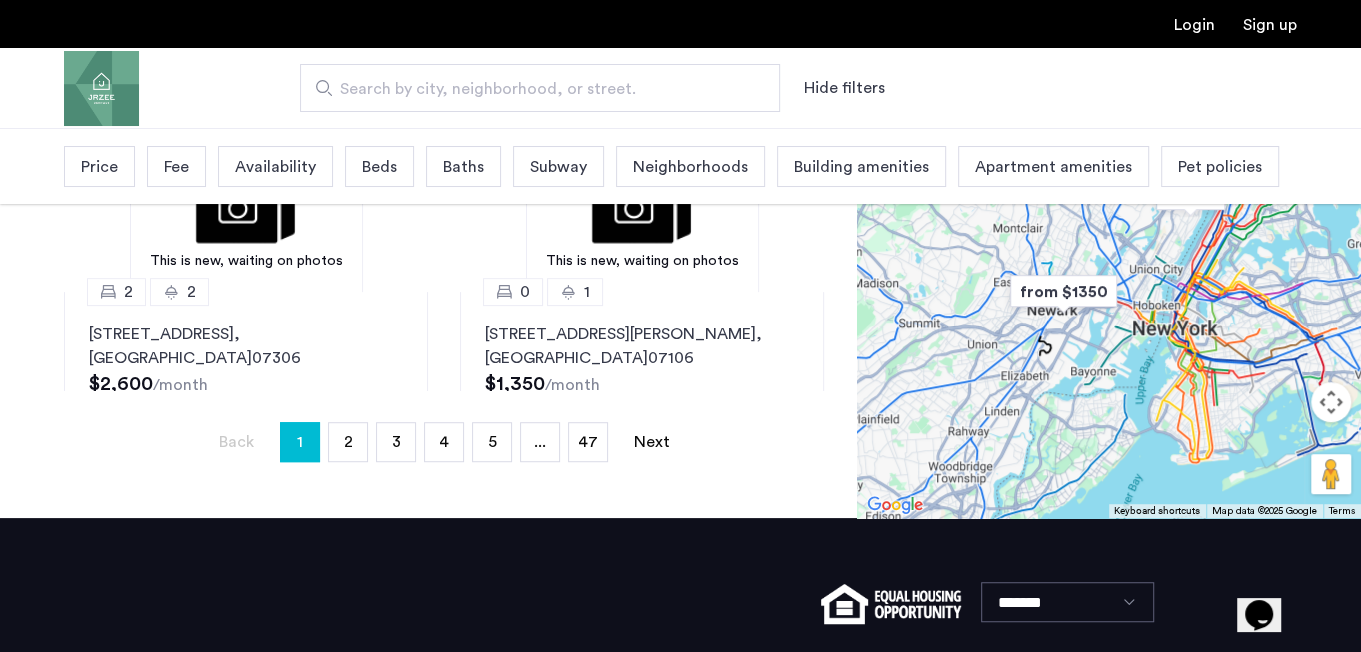 scroll, scrollTop: 642, scrollLeft: 0, axis: vertical 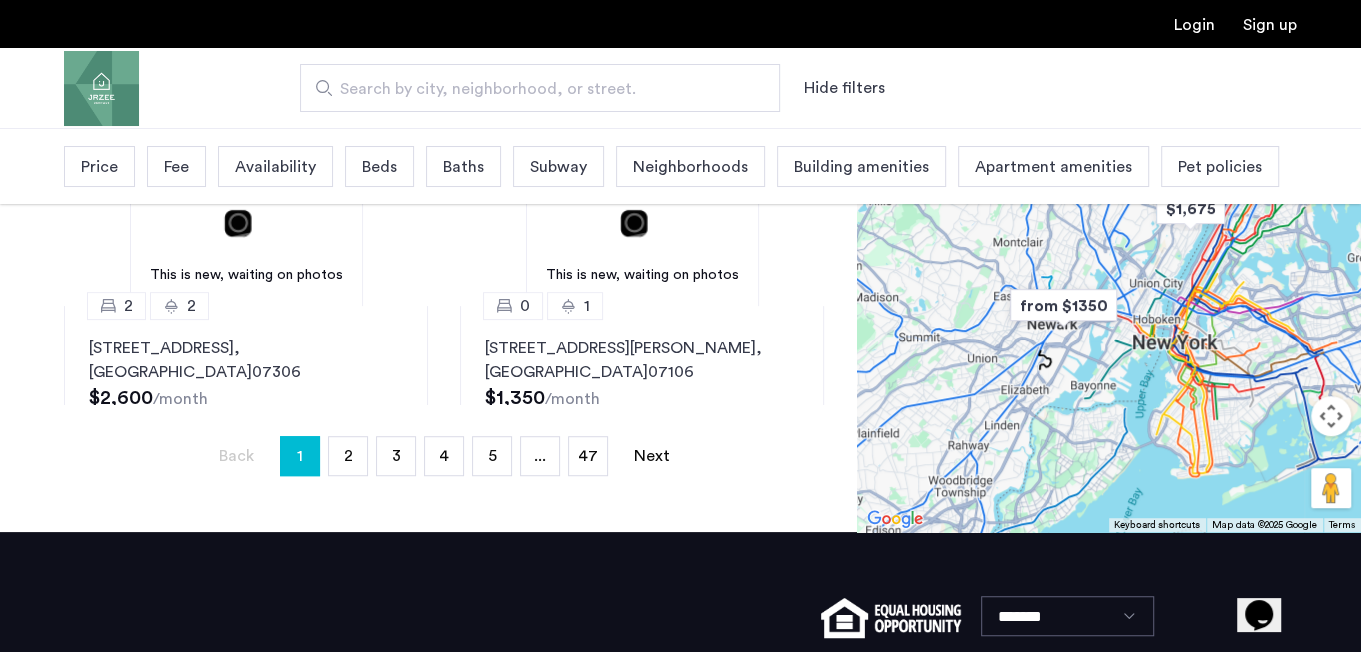 click on "Hide filters" at bounding box center [844, 88] 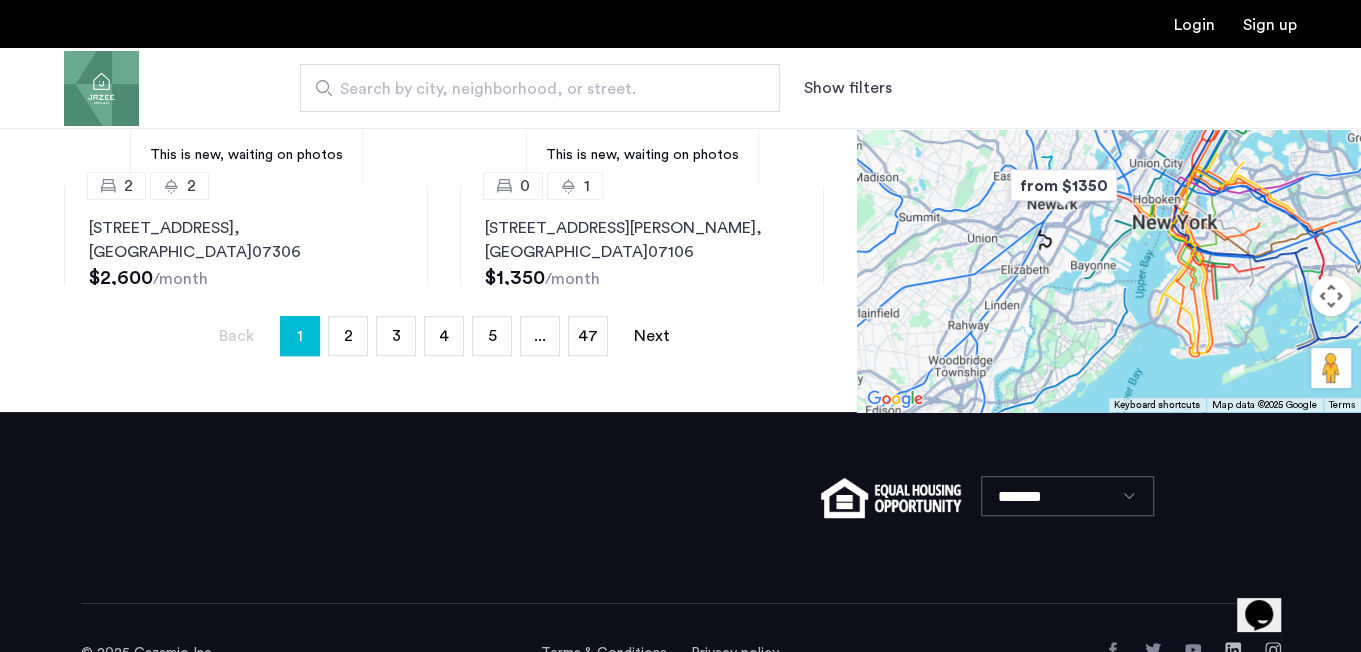 click on "Show filters" at bounding box center (848, 88) 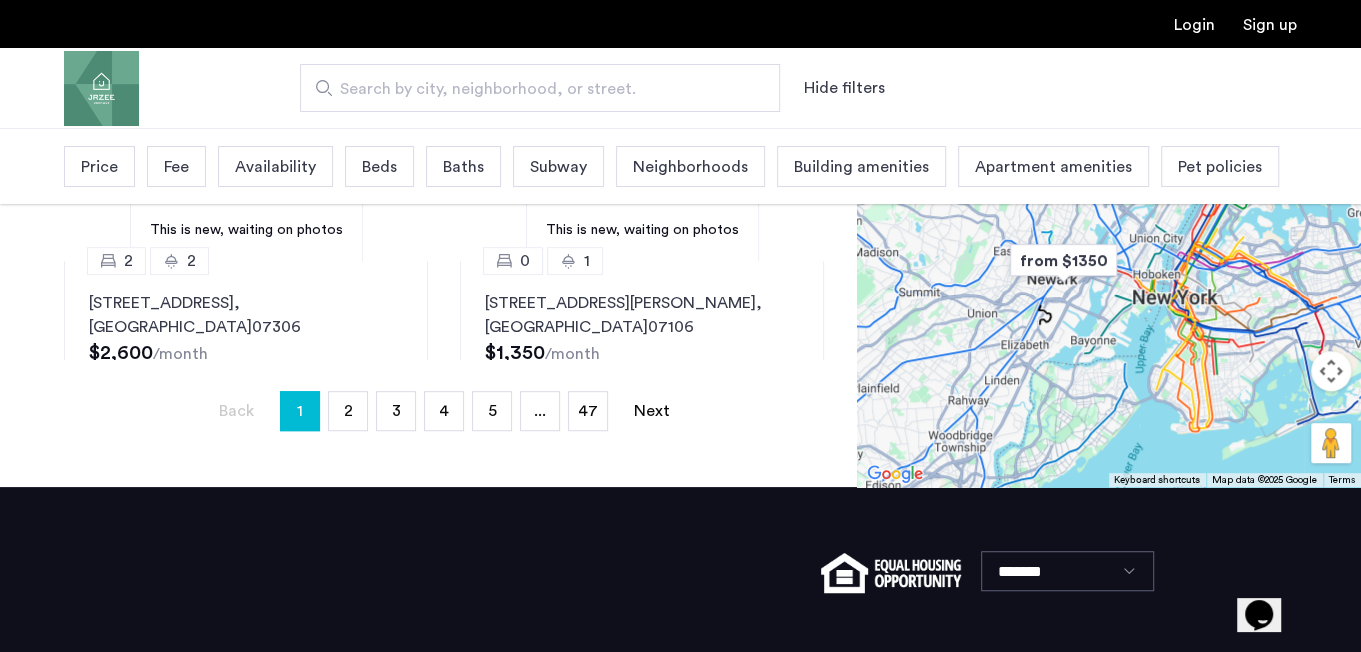 click on "Price" at bounding box center [99, 167] 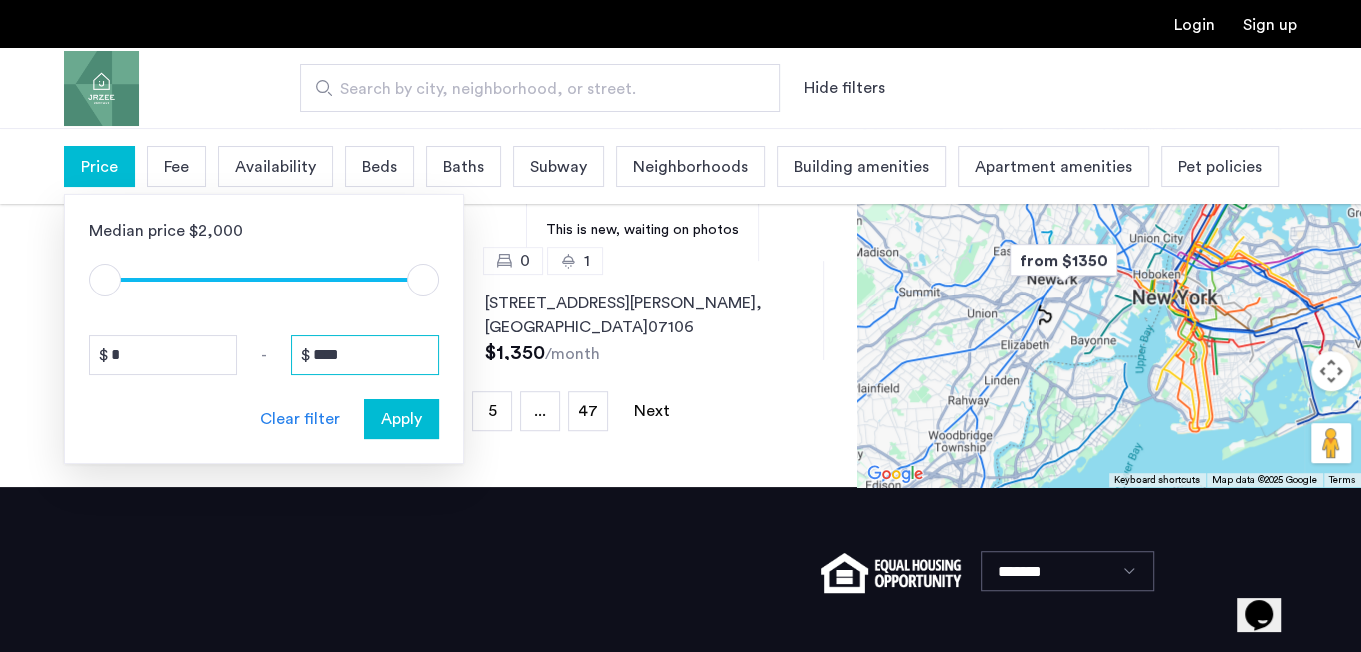 drag, startPoint x: 347, startPoint y: 357, endPoint x: 265, endPoint y: 364, distance: 82.29824 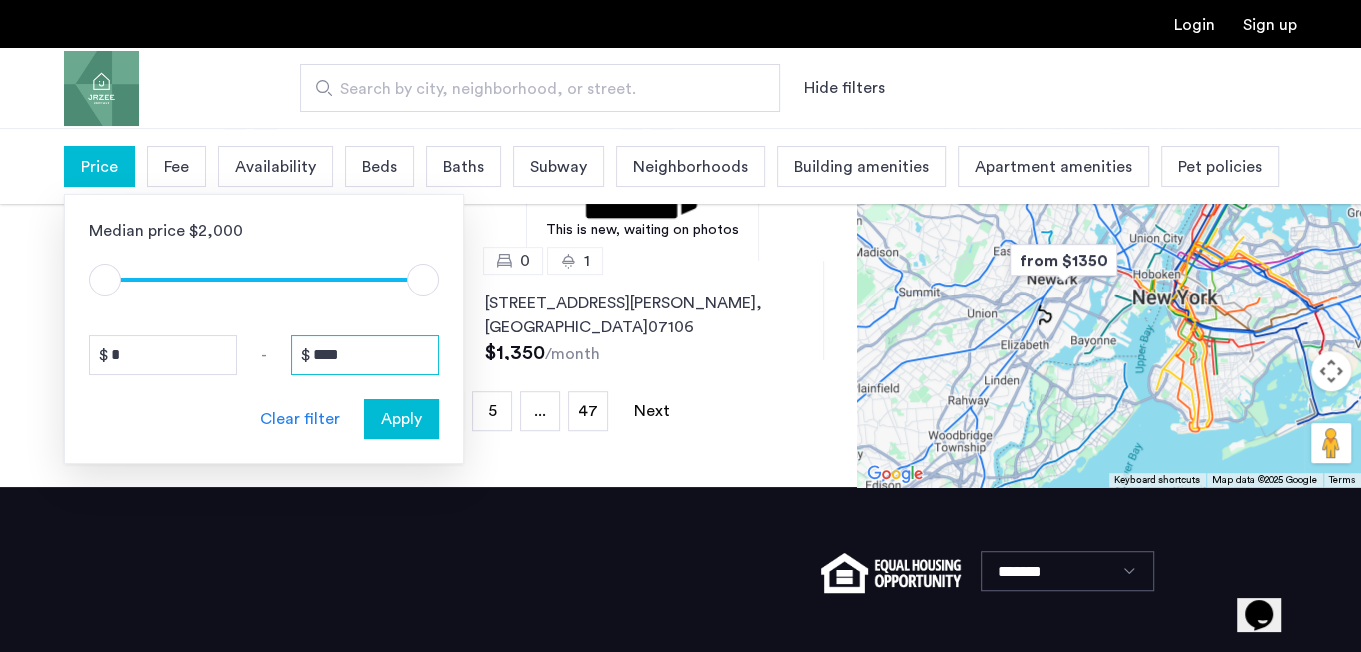 click on "* - ****" at bounding box center [264, 355] 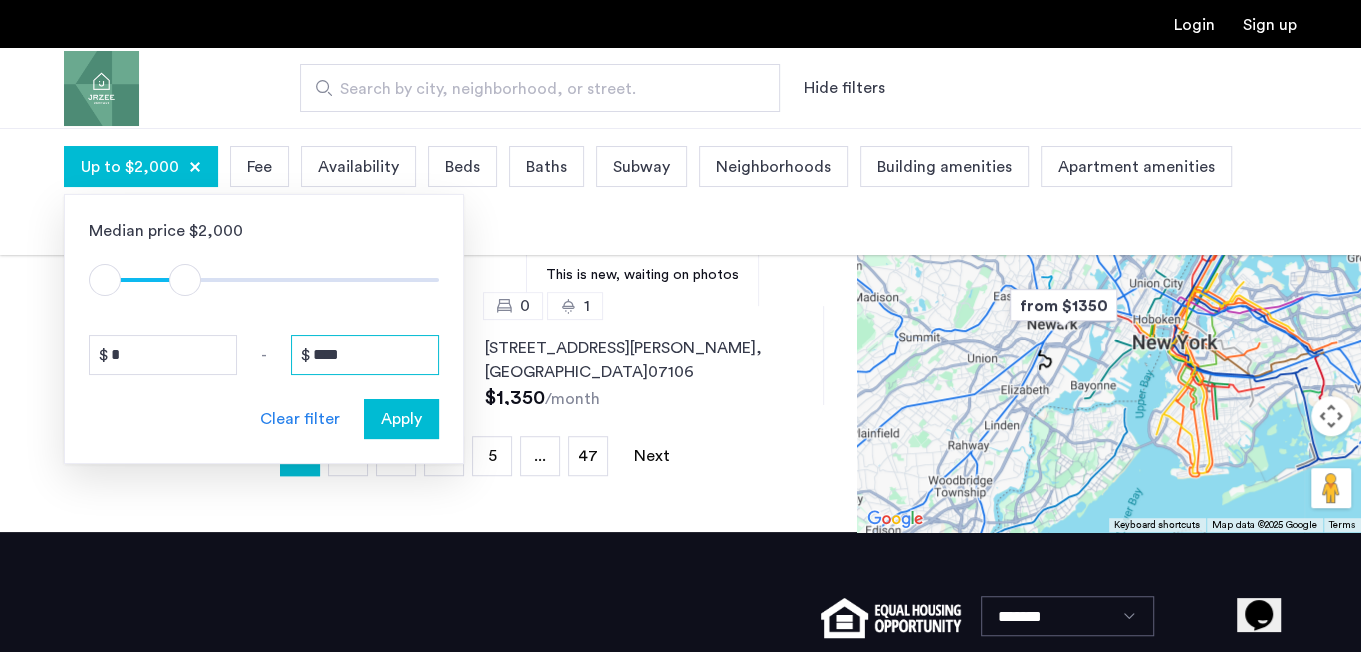 type on "****" 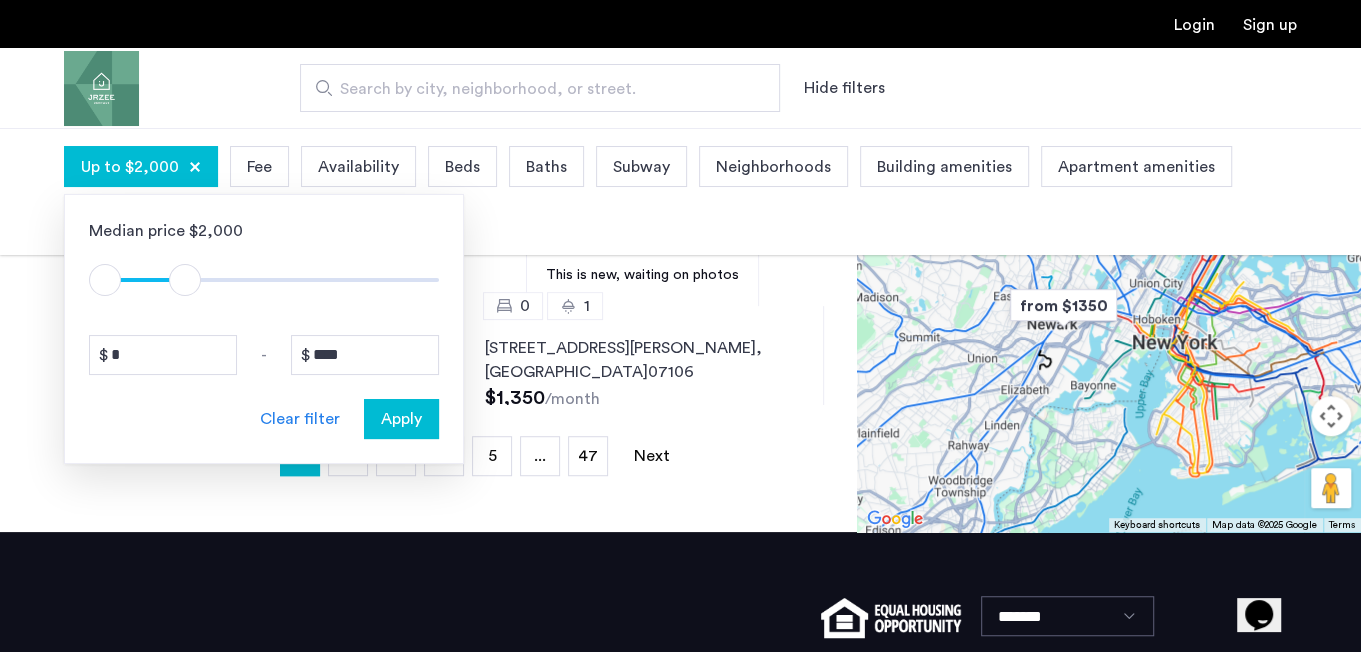 click on "Apply" at bounding box center [401, 419] 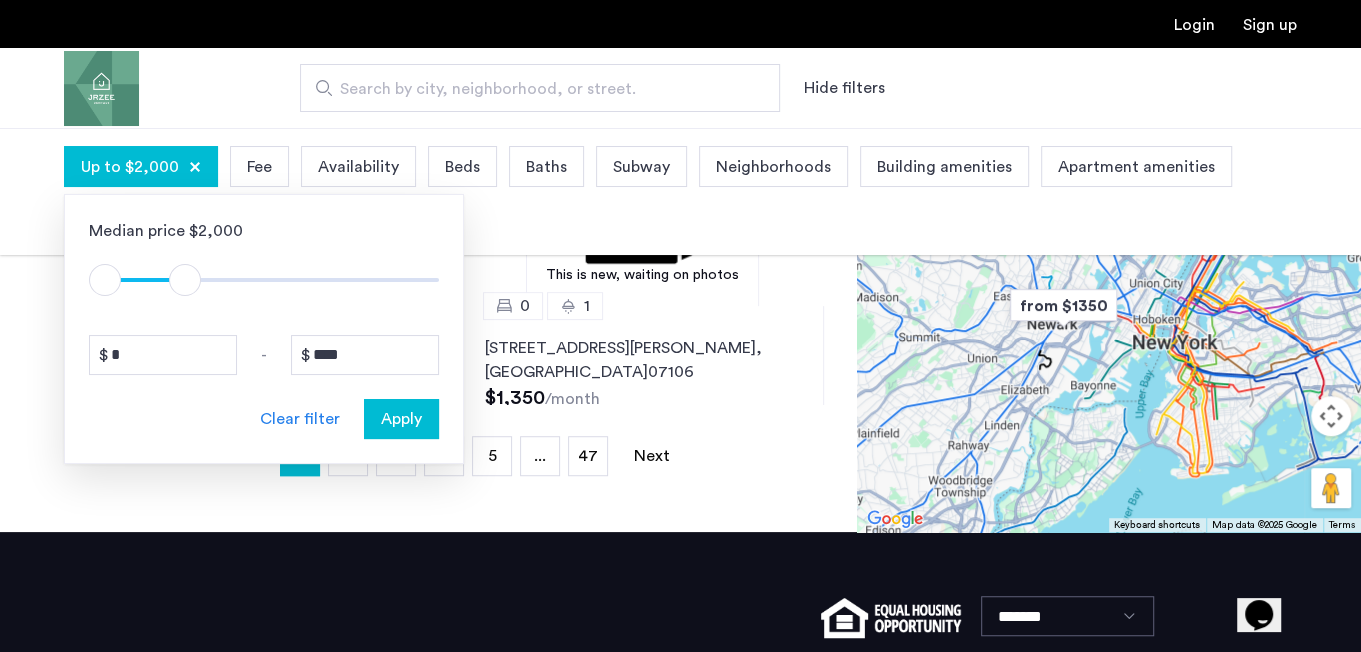 scroll, scrollTop: 0, scrollLeft: 0, axis: both 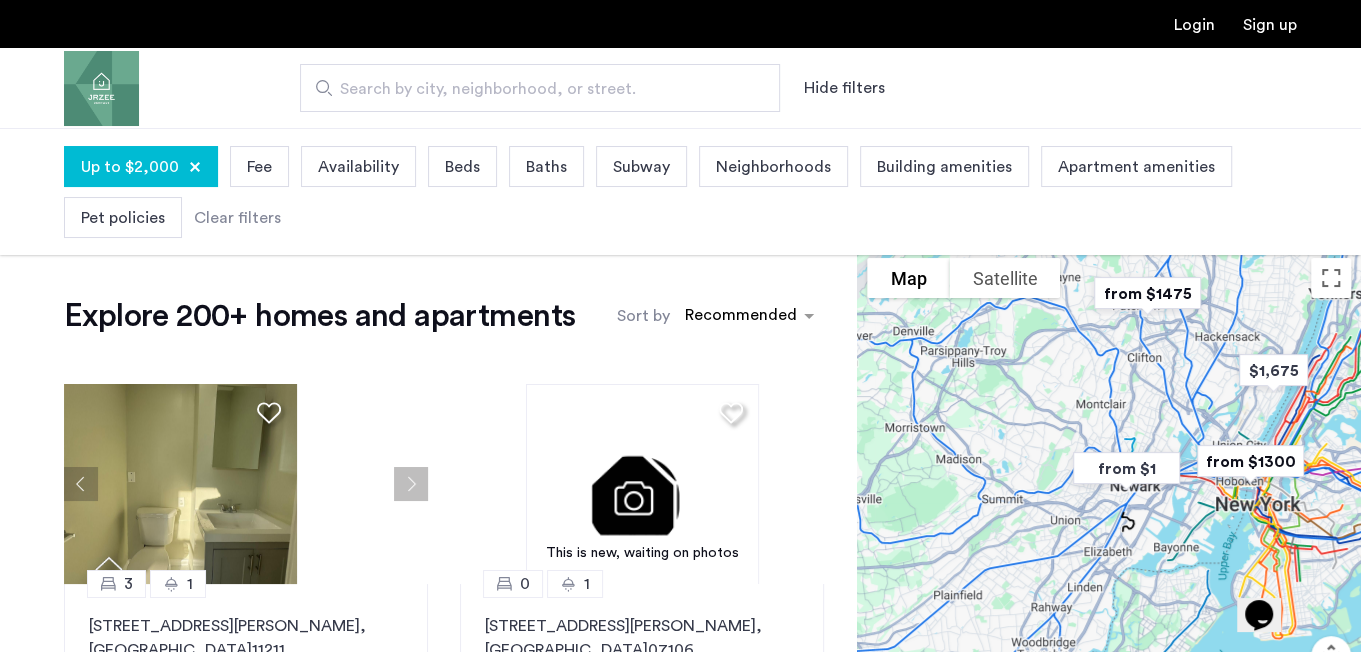 click on "Fee" at bounding box center [259, 167] 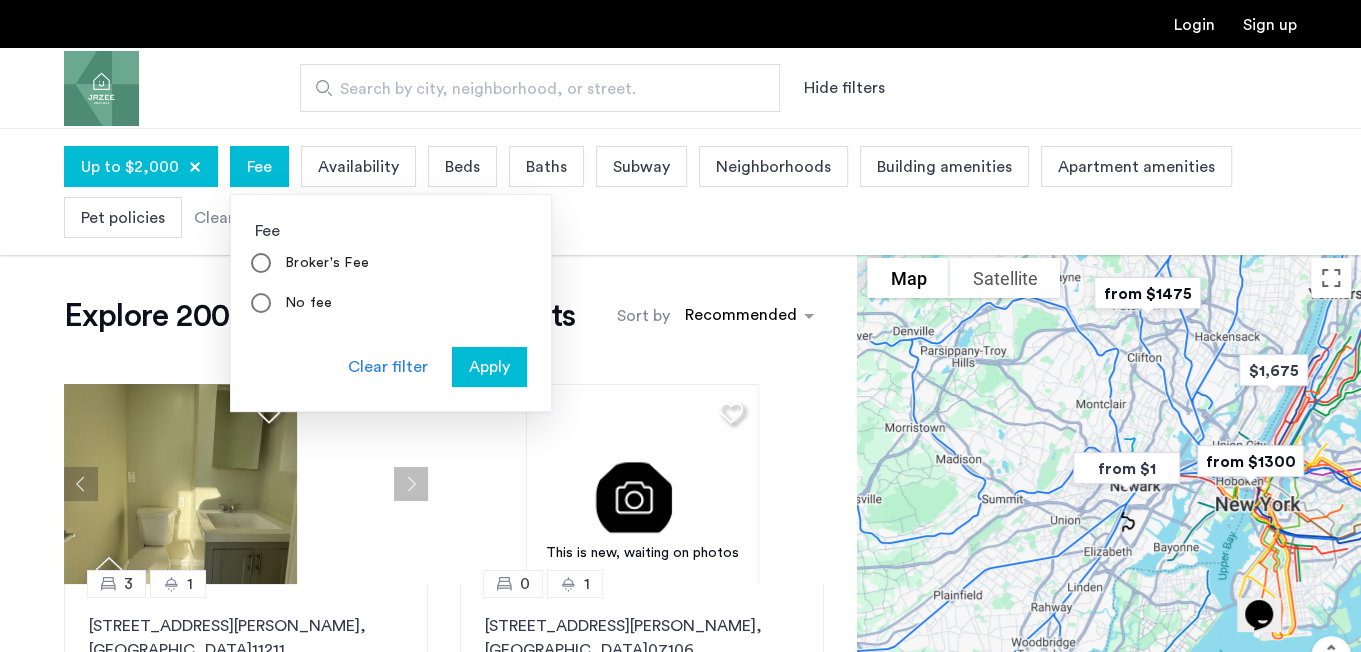 click on "Fee" at bounding box center [259, 167] 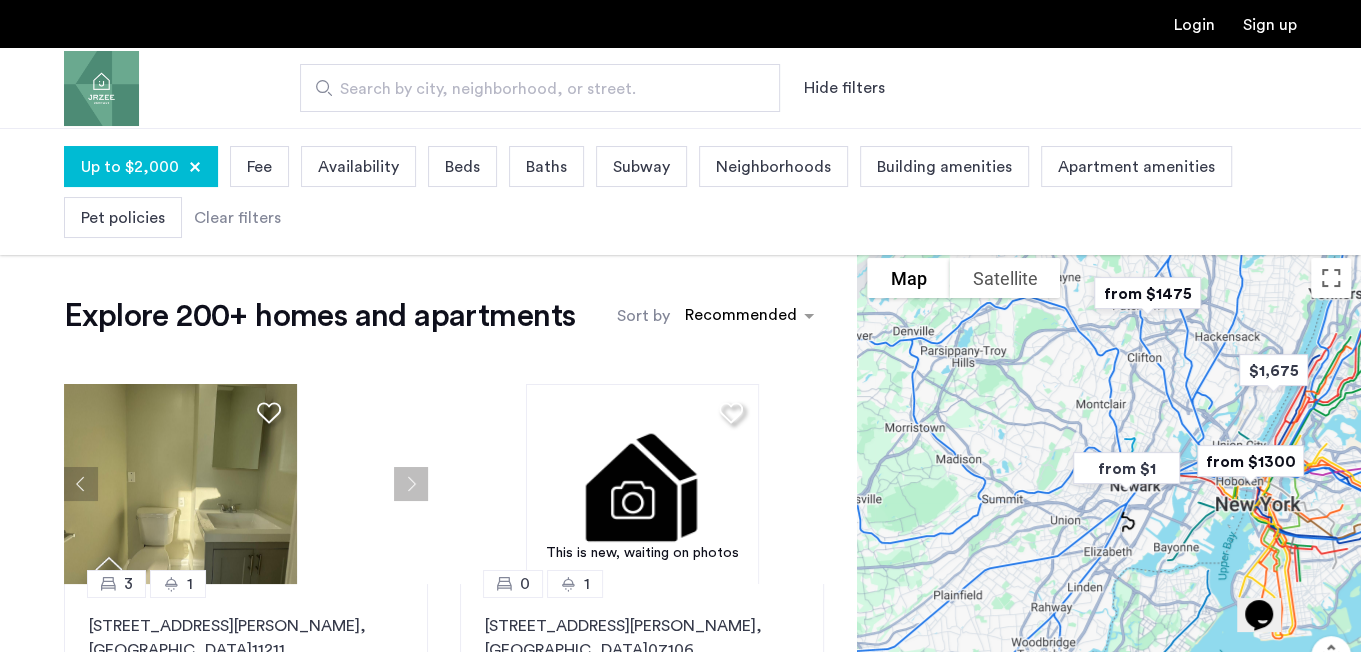 scroll, scrollTop: 15, scrollLeft: 0, axis: vertical 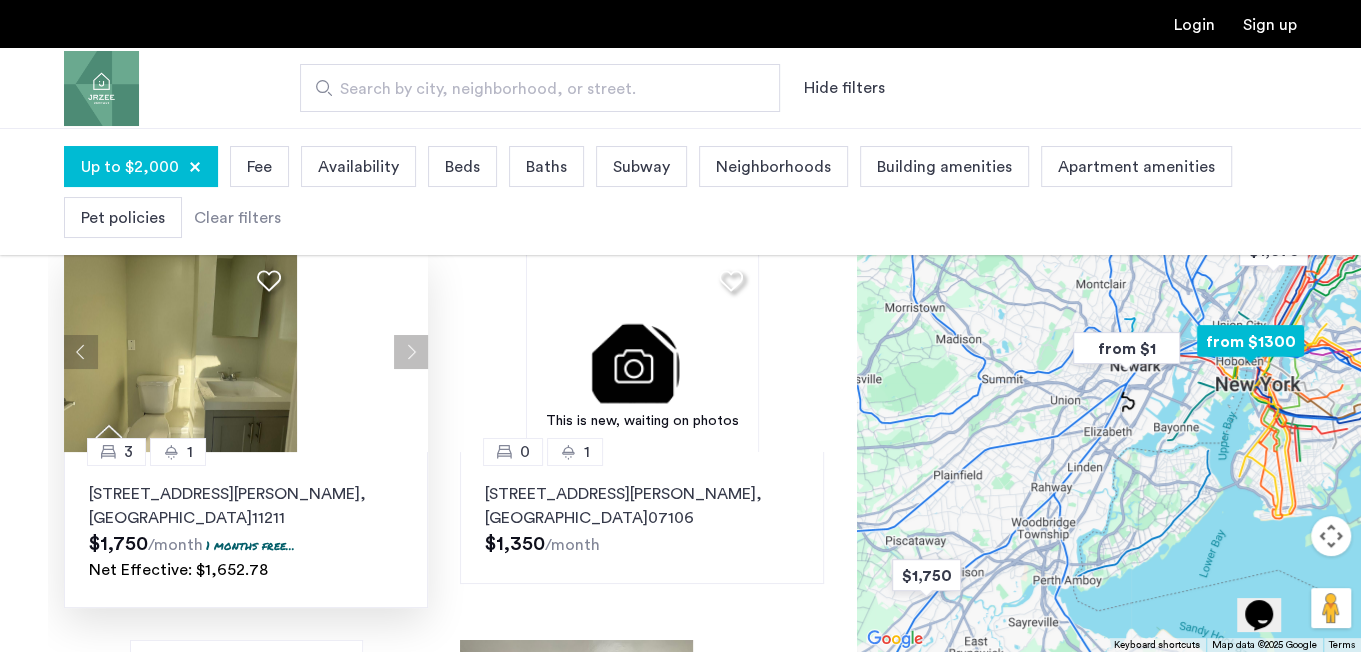 click 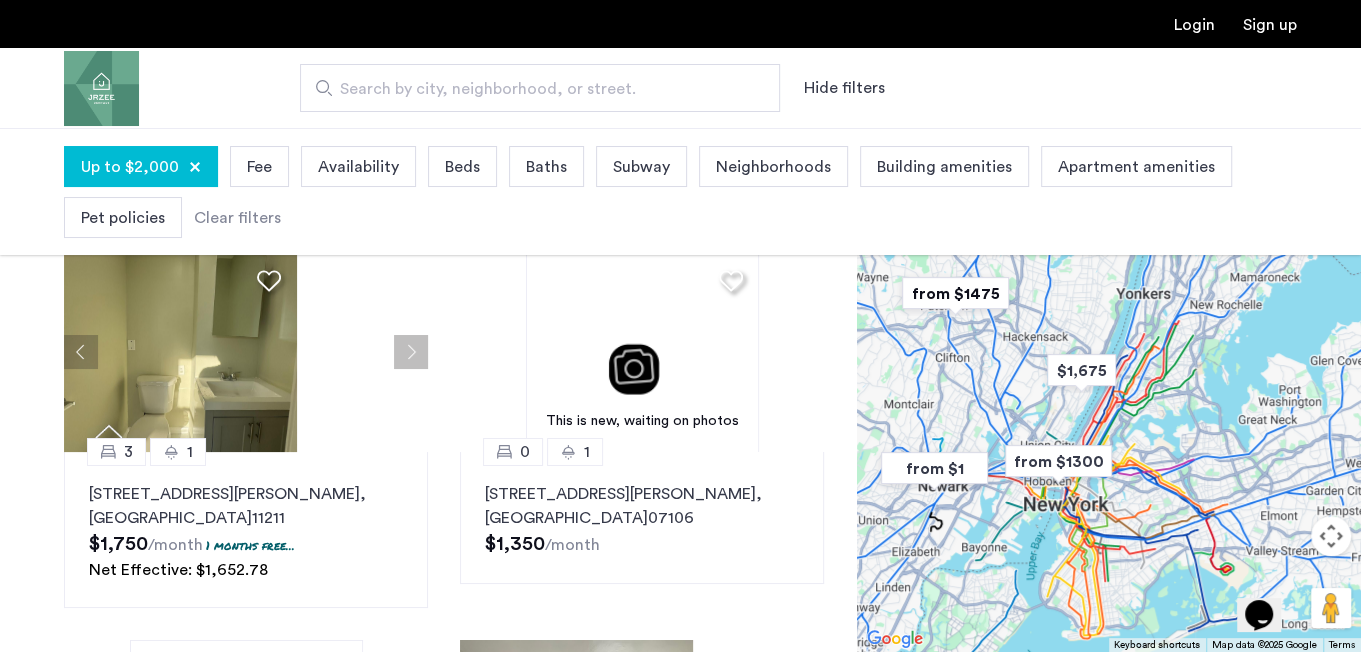 drag, startPoint x: 1275, startPoint y: 397, endPoint x: 1062, endPoint y: 517, distance: 244.47699 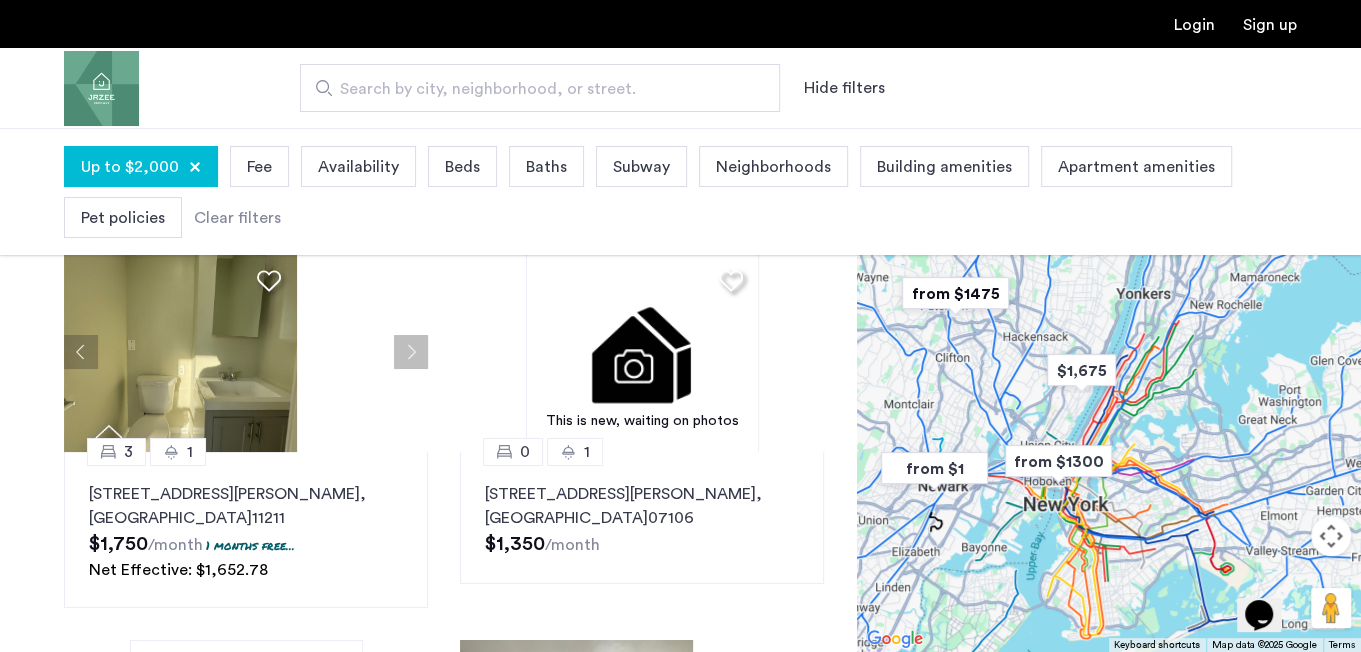 click at bounding box center (1109, 390) 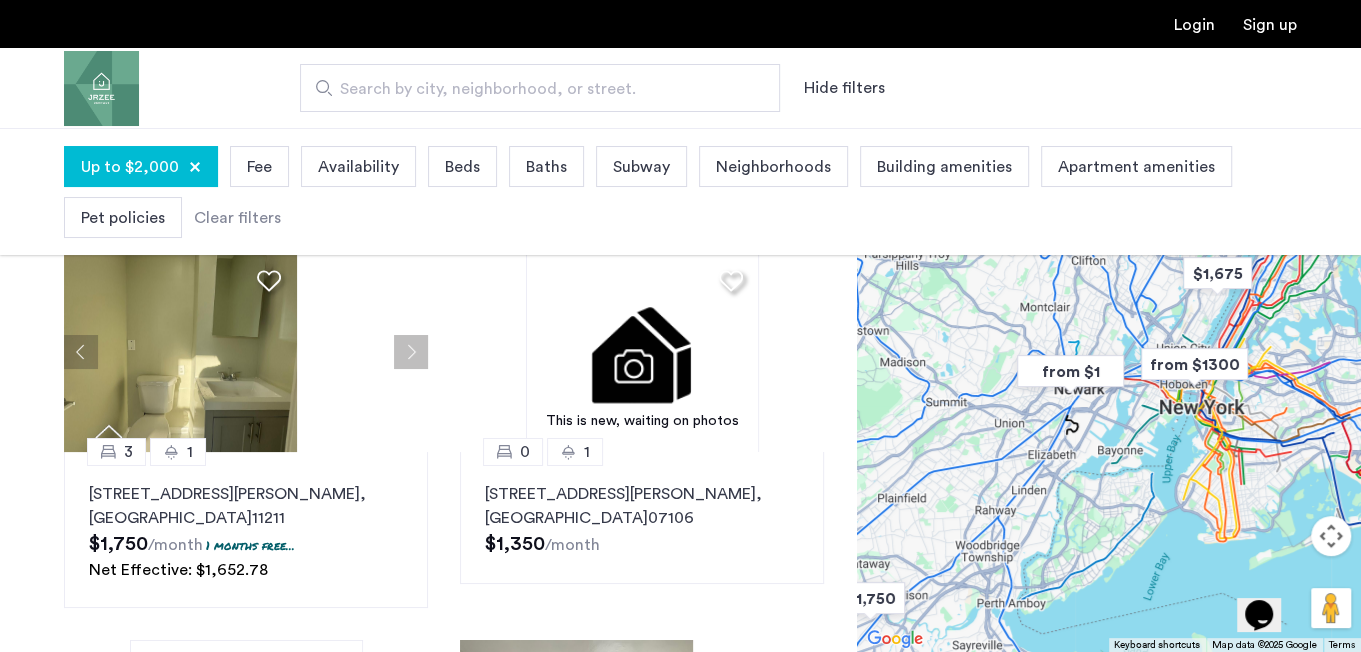 drag, startPoint x: 1102, startPoint y: 477, endPoint x: 1244, endPoint y: 373, distance: 176.01137 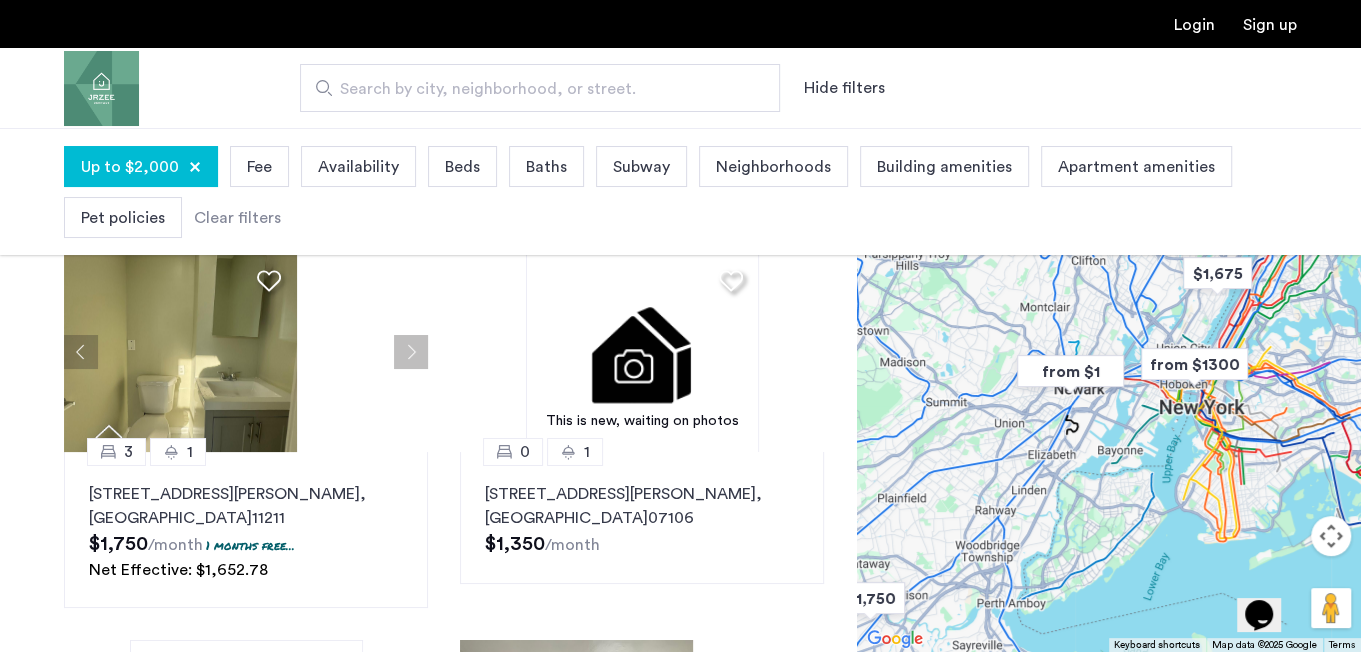 click at bounding box center (1194, 364) 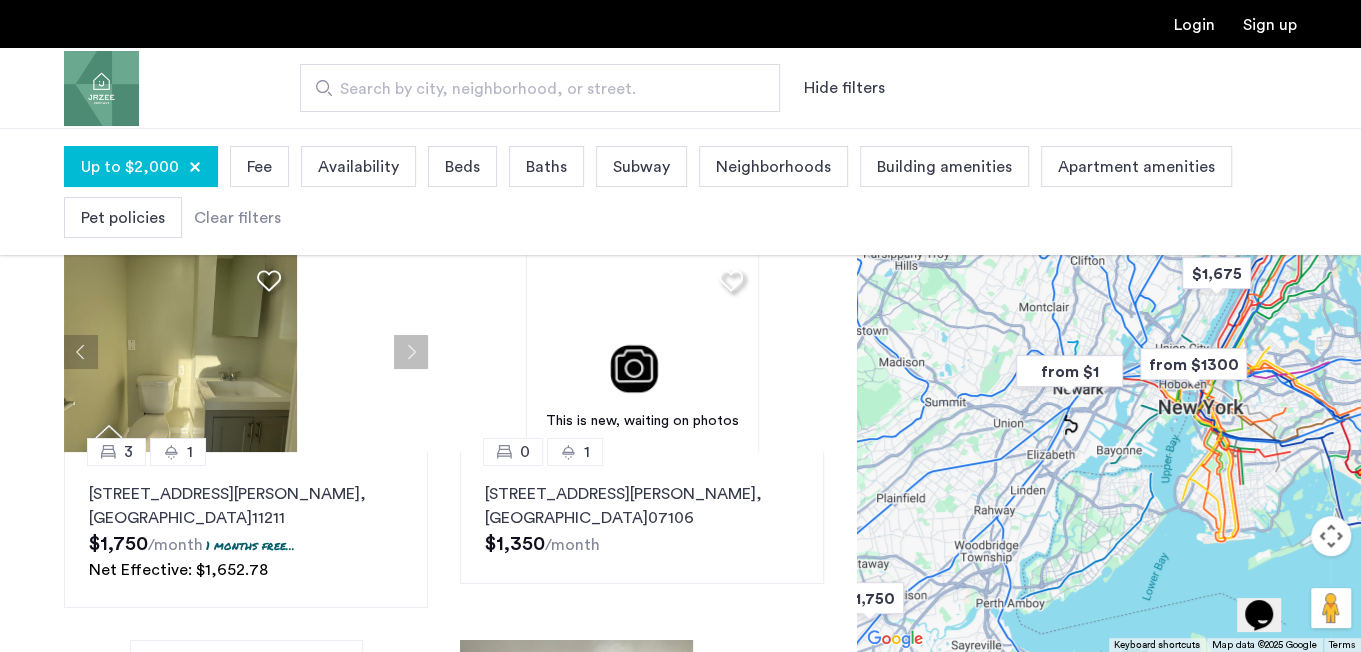 click on "Search by city, neighborhood, or street." at bounding box center [532, 89] 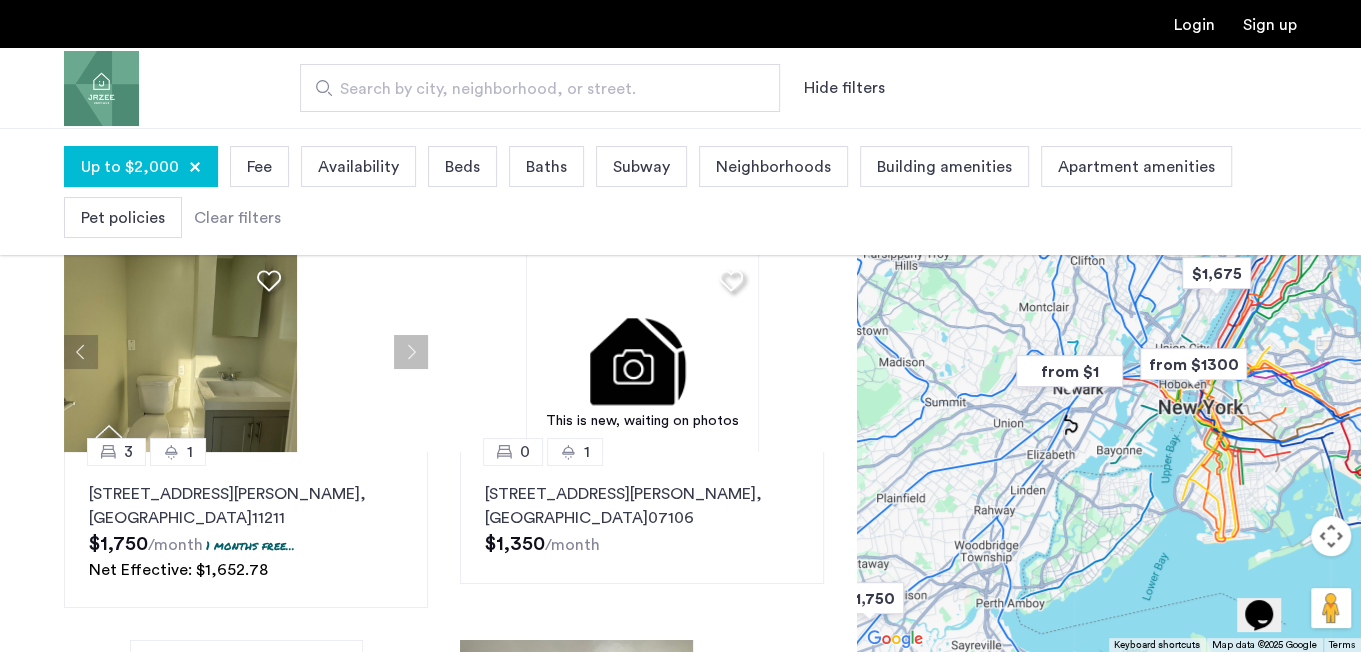 click on "Search by city, neighborhood, or street." at bounding box center [540, 88] 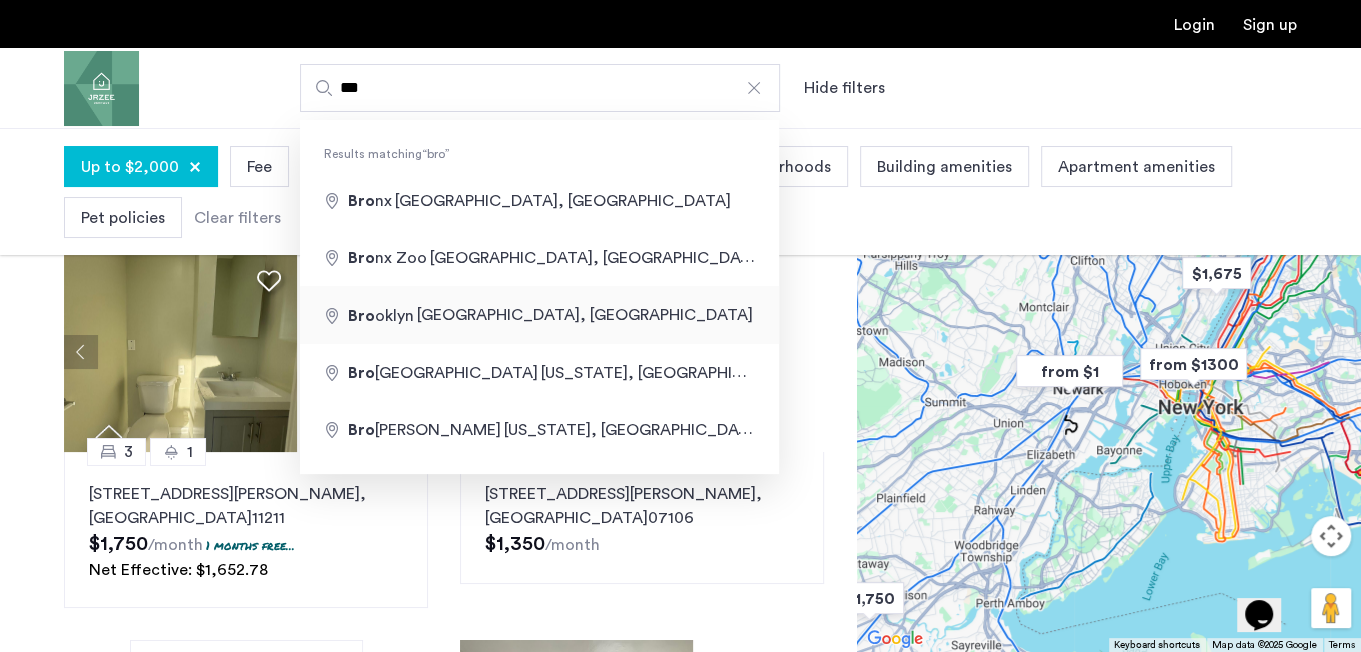 type on "**********" 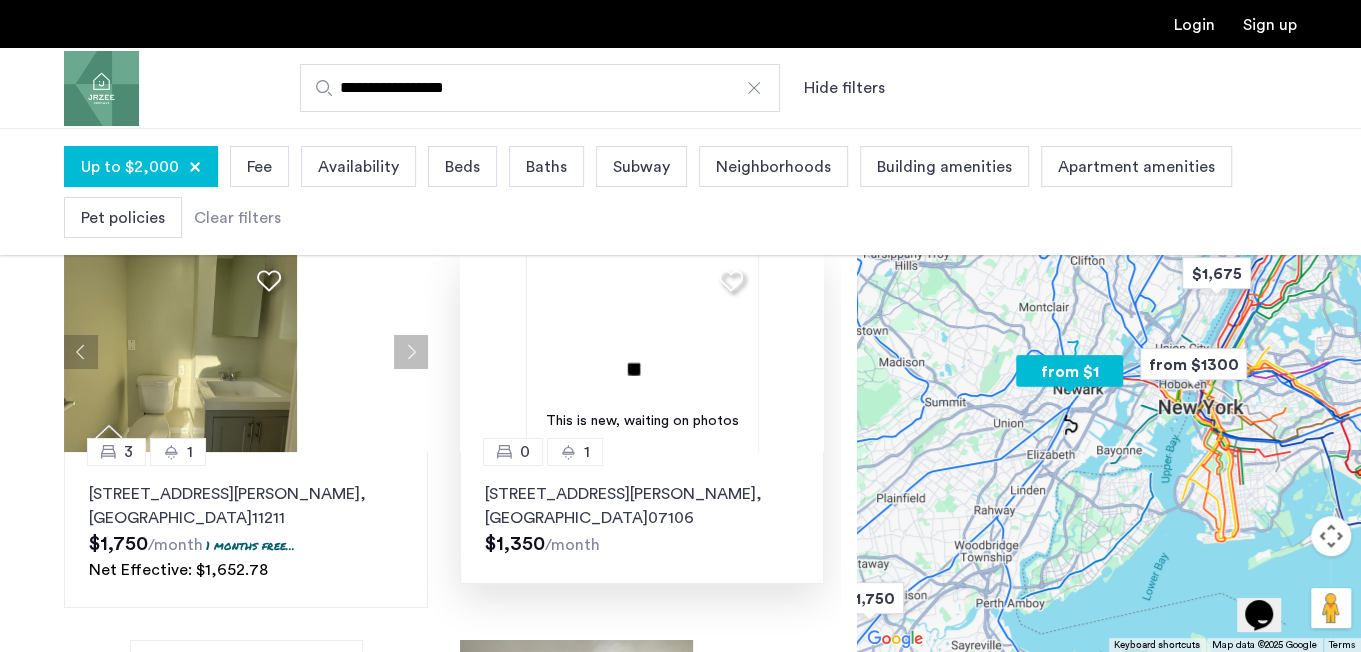 scroll, scrollTop: 0, scrollLeft: 0, axis: both 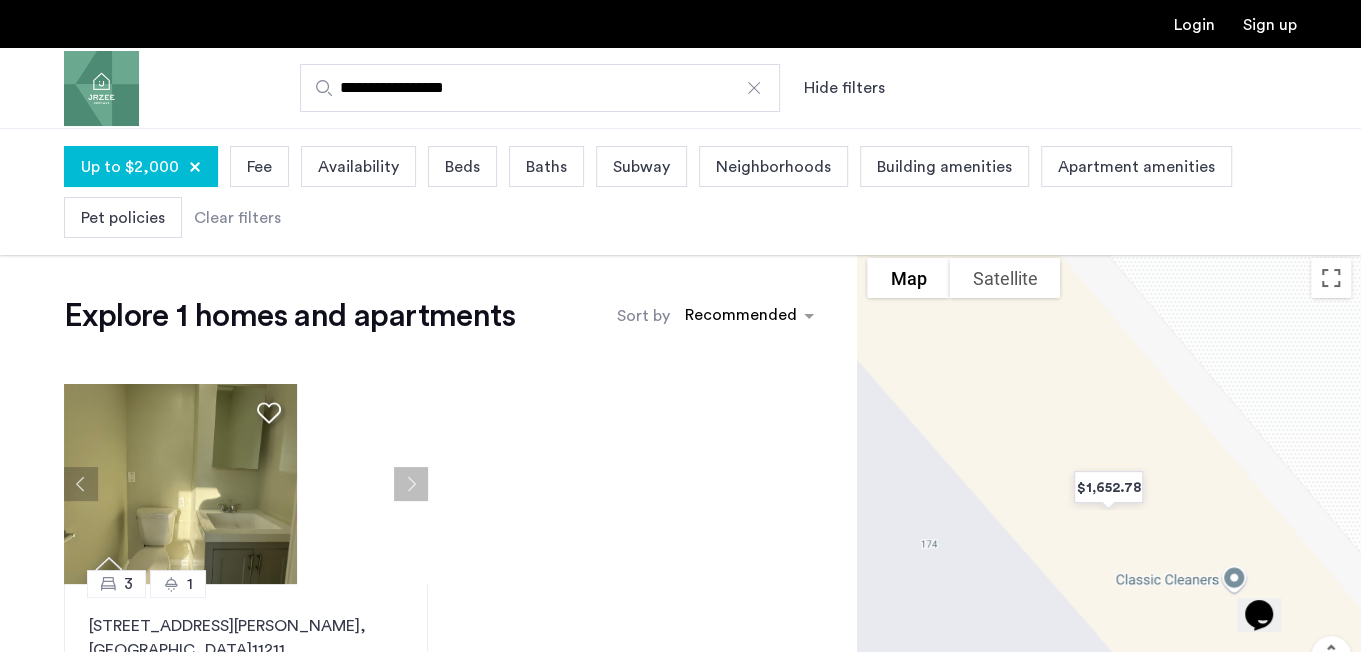 click at bounding box center (754, 88) 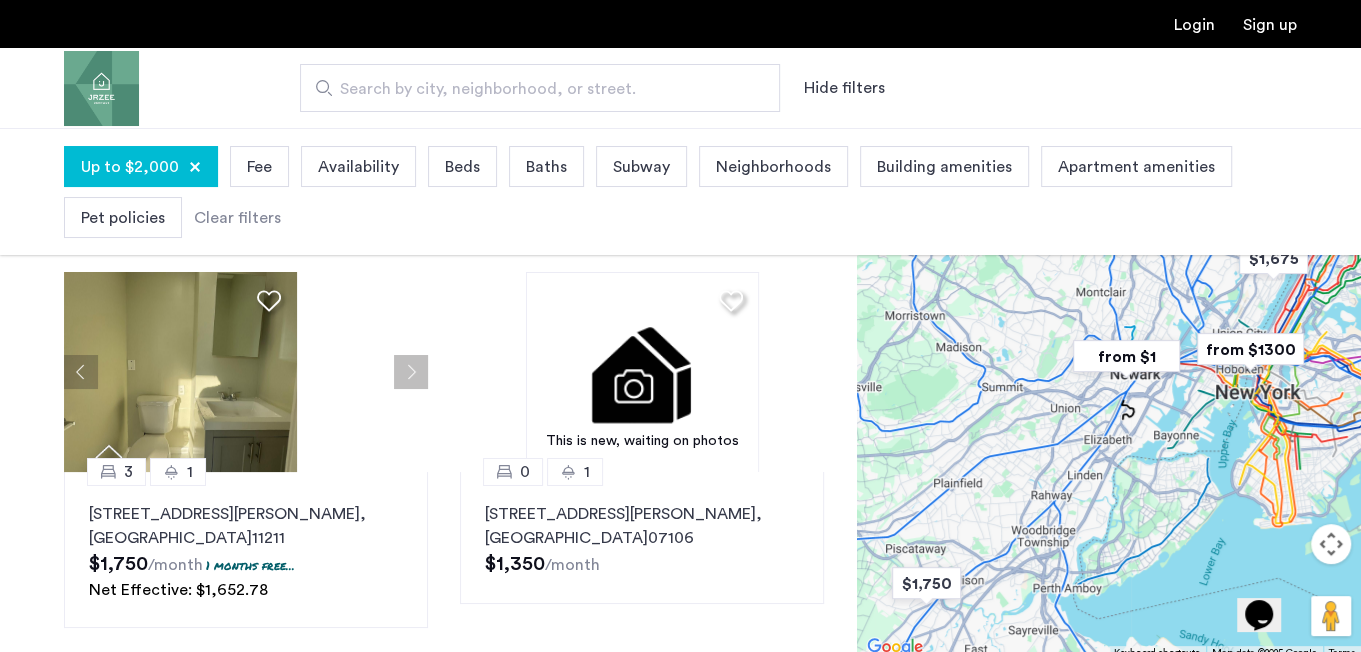 scroll, scrollTop: 109, scrollLeft: 0, axis: vertical 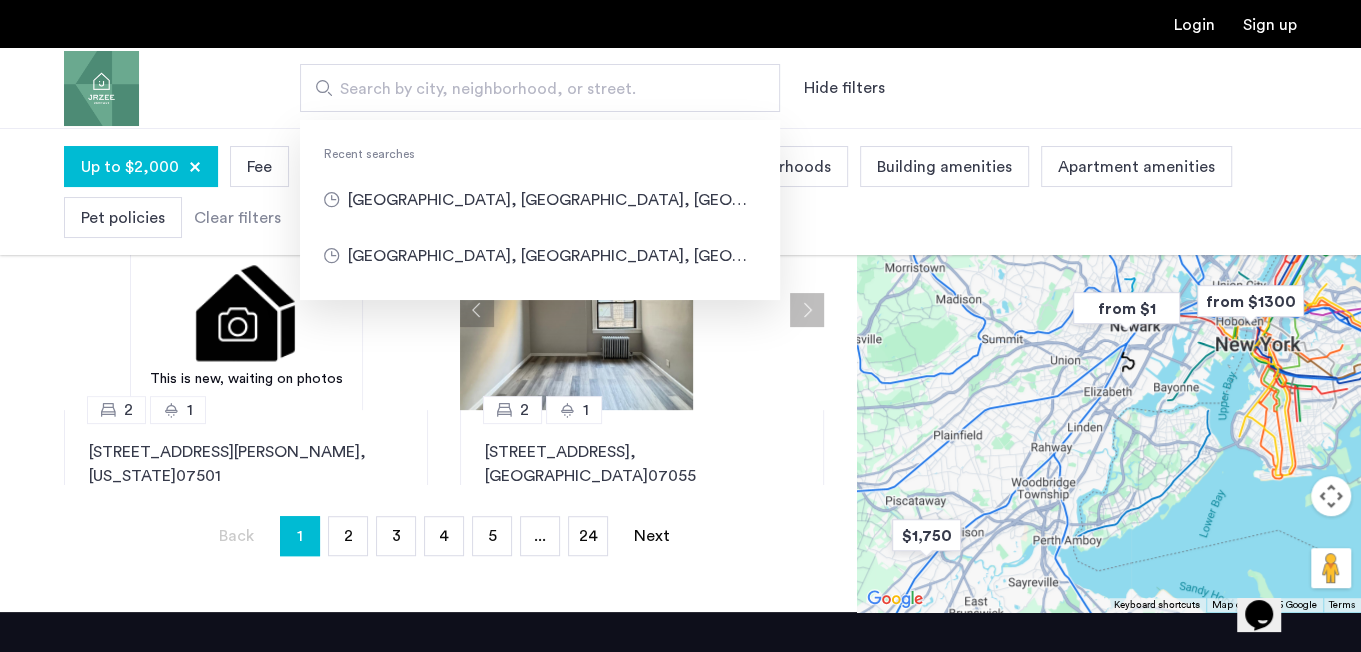 click on "Search by city, neighborhood, or street." at bounding box center [540, 88] 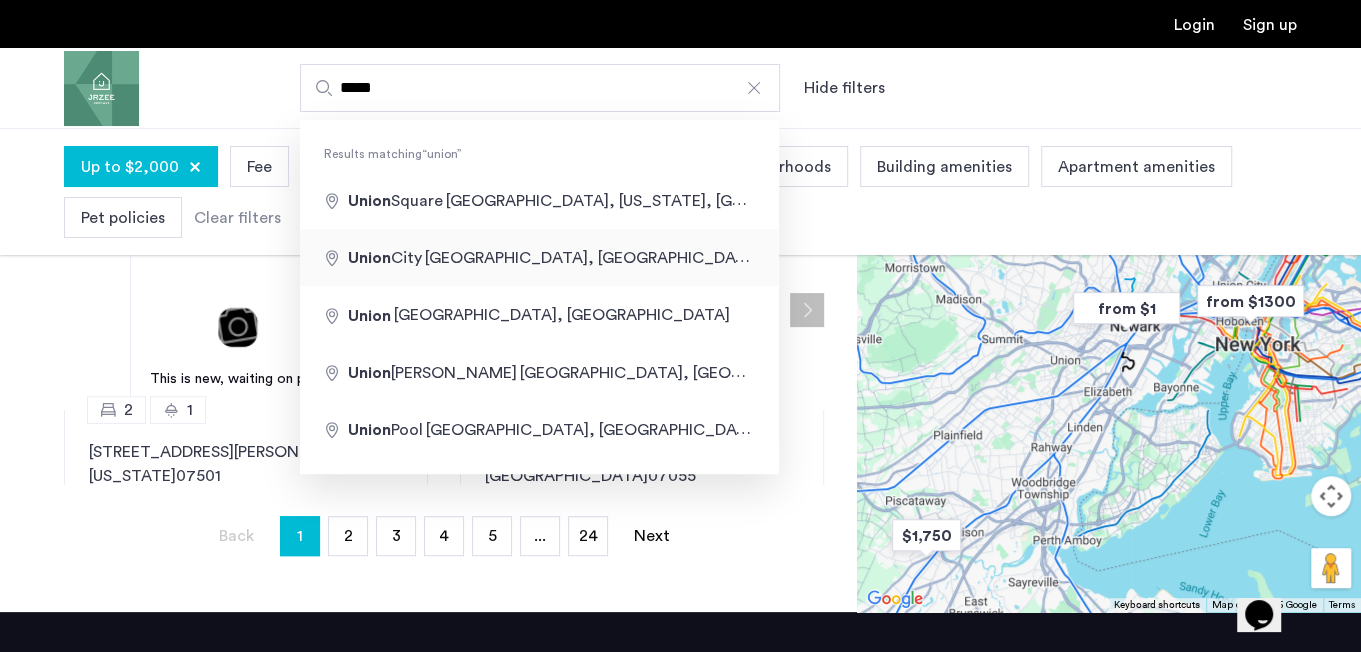 type on "**********" 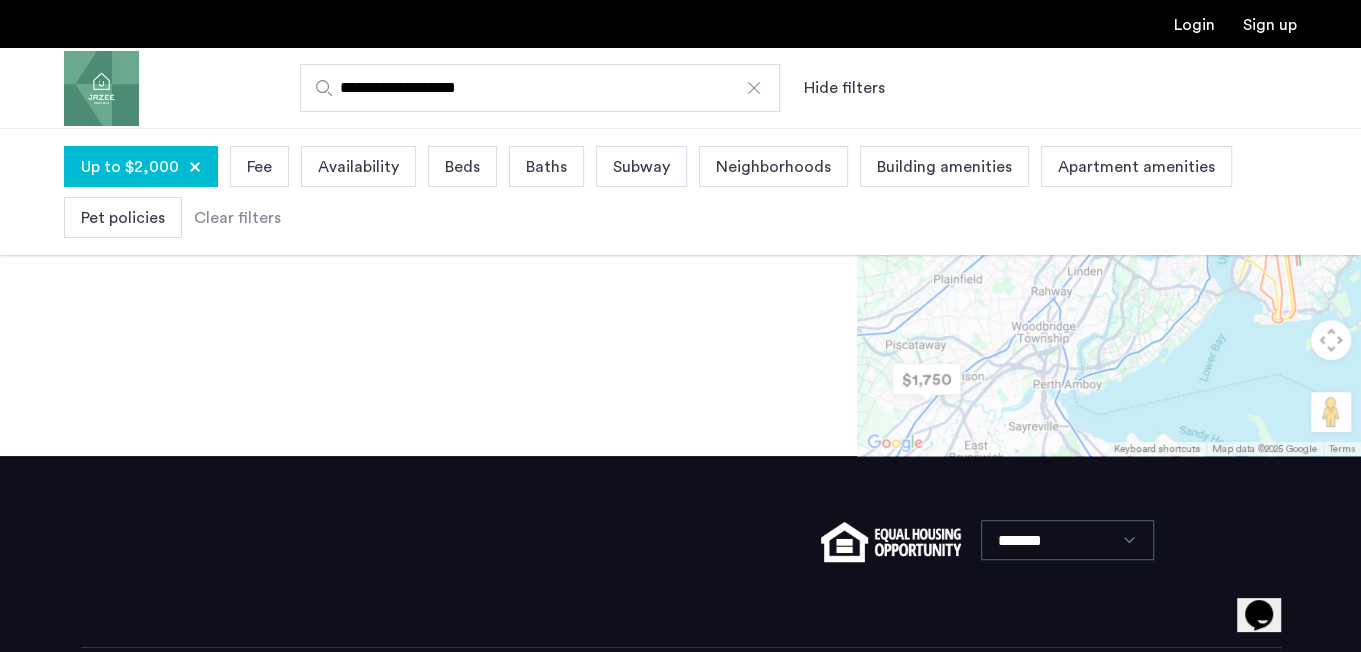 scroll, scrollTop: 0, scrollLeft: 0, axis: both 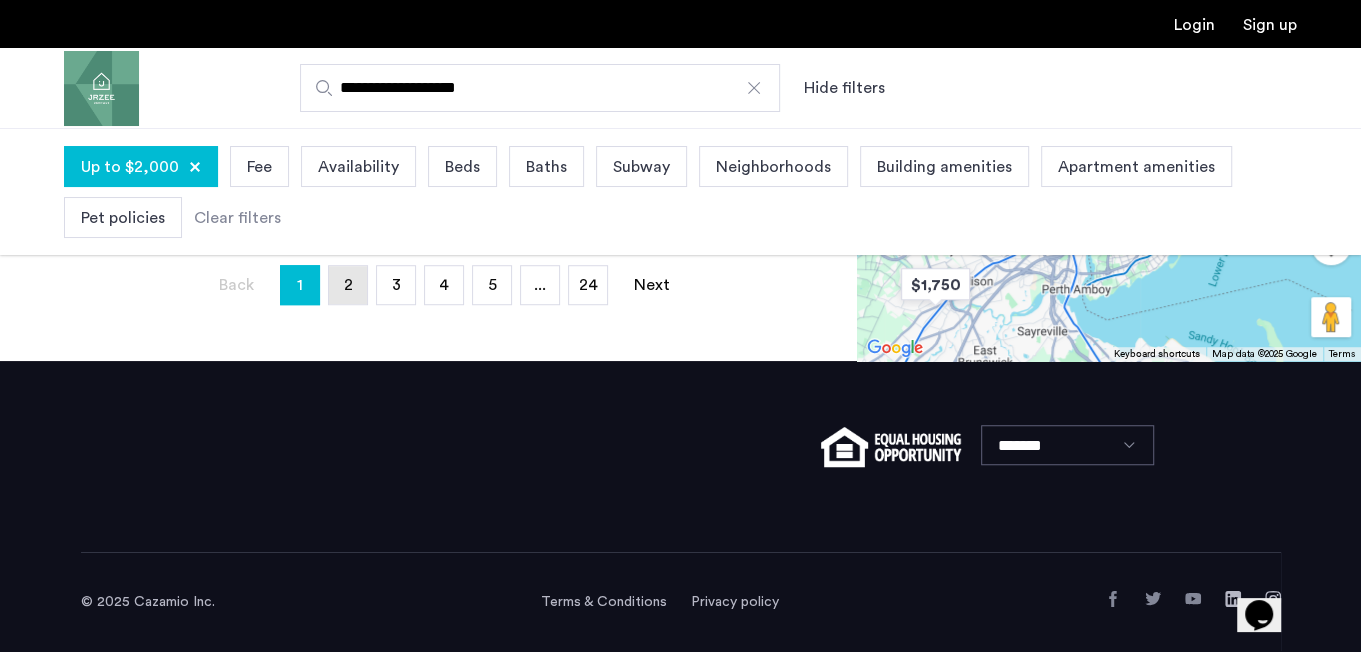 click on "page  2" at bounding box center (348, 285) 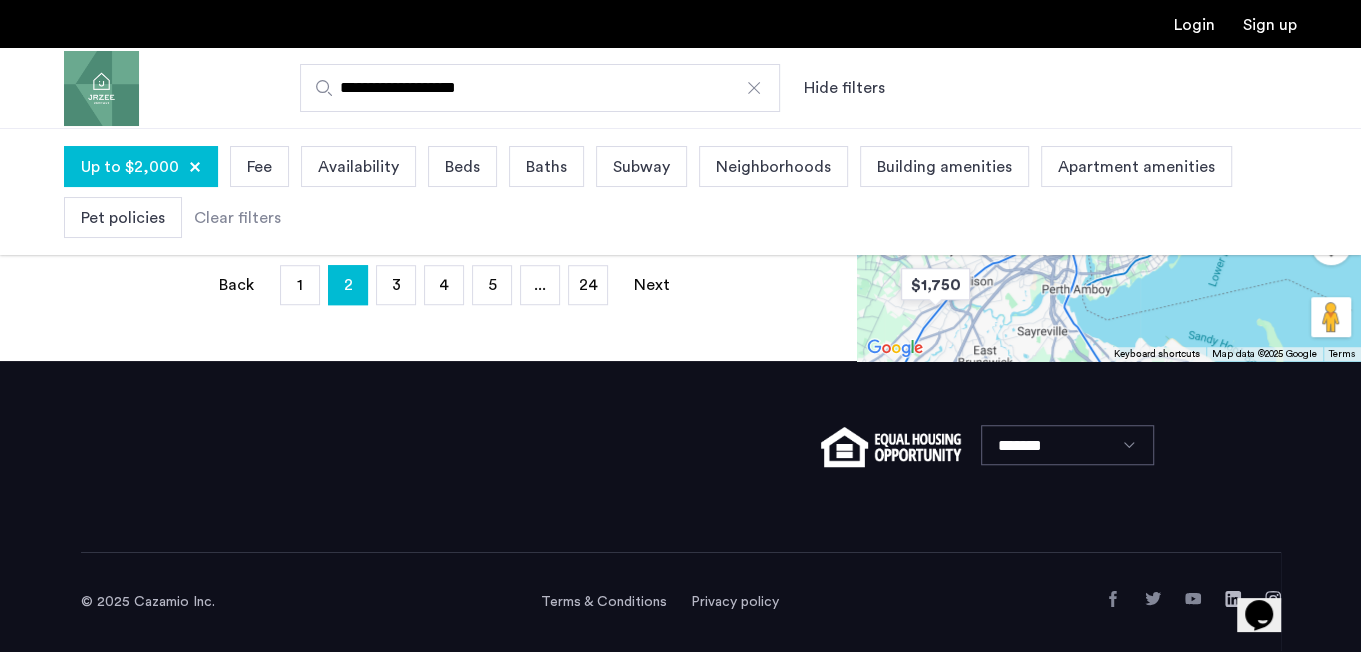 scroll, scrollTop: 1485, scrollLeft: 0, axis: vertical 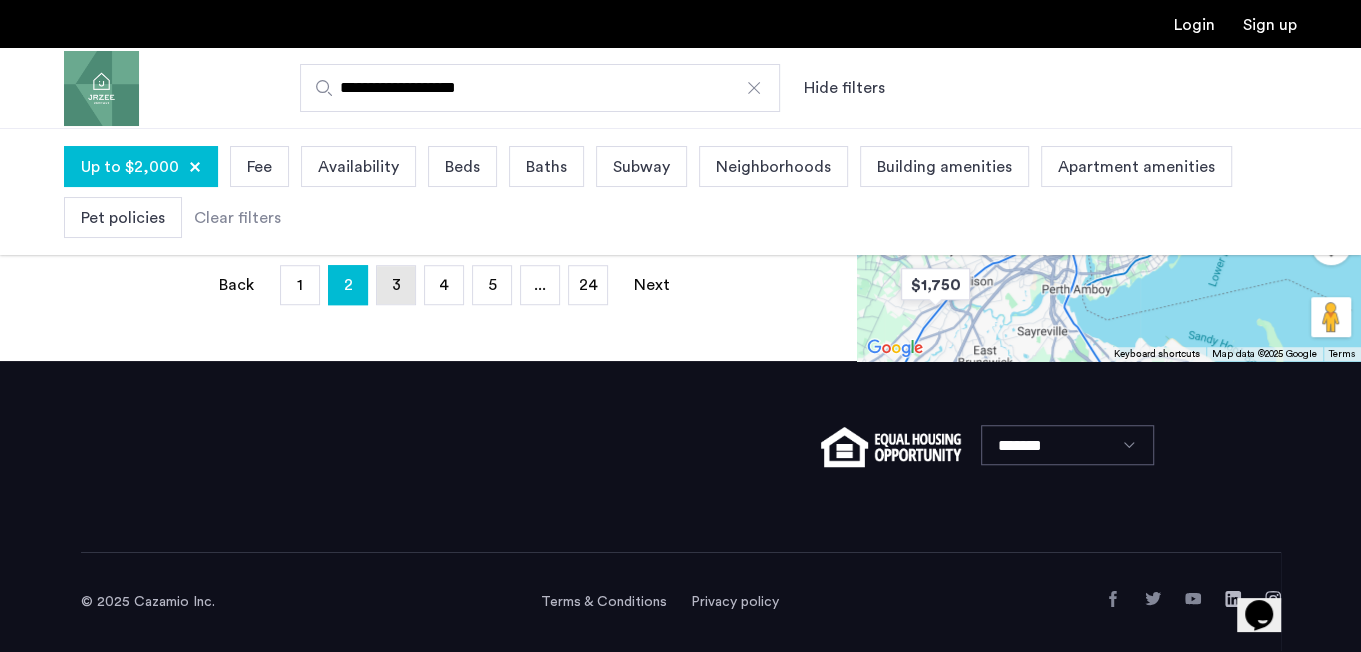 click on "page  3" at bounding box center [396, 285] 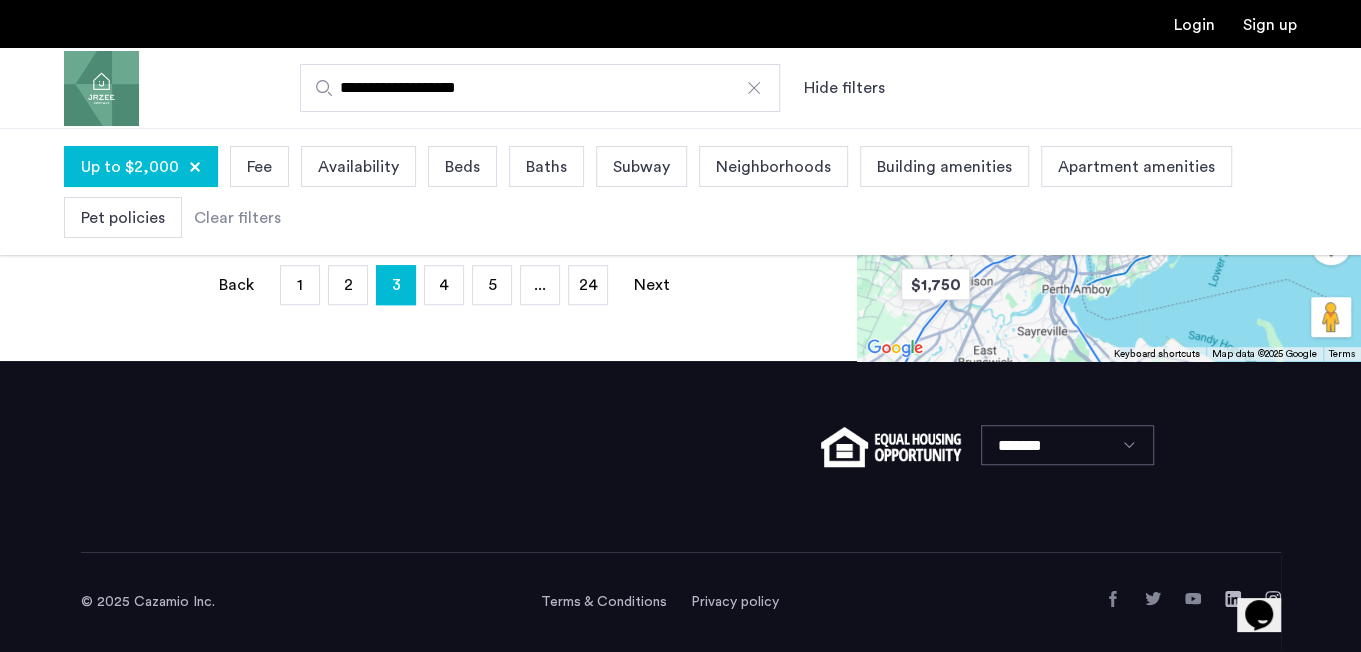 scroll, scrollTop: 0, scrollLeft: 0, axis: both 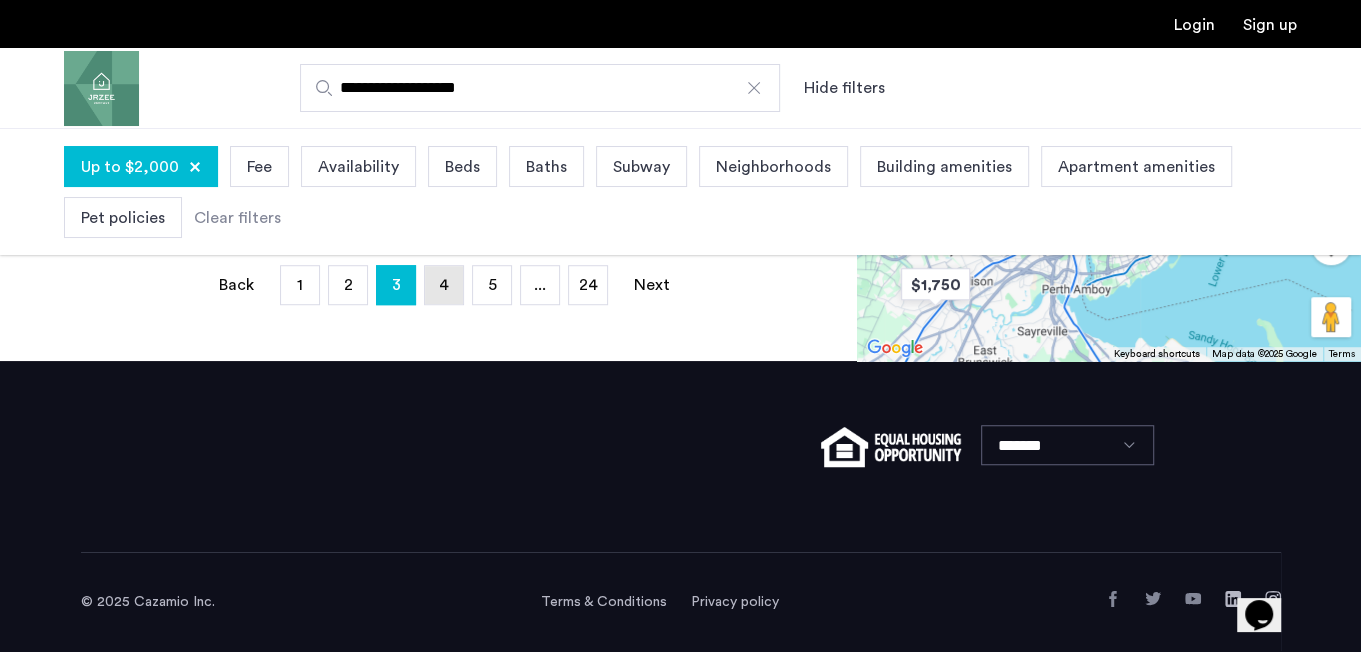 click on "page  4" at bounding box center (444, 285) 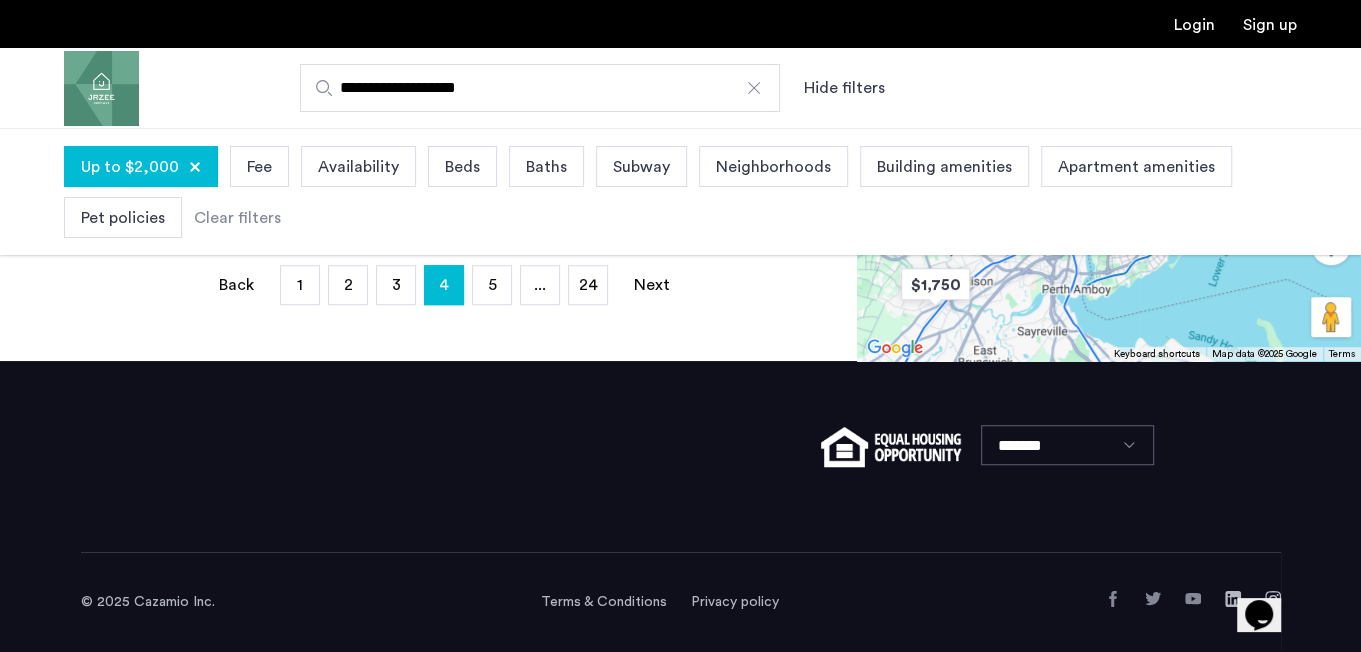 scroll, scrollTop: 0, scrollLeft: 0, axis: both 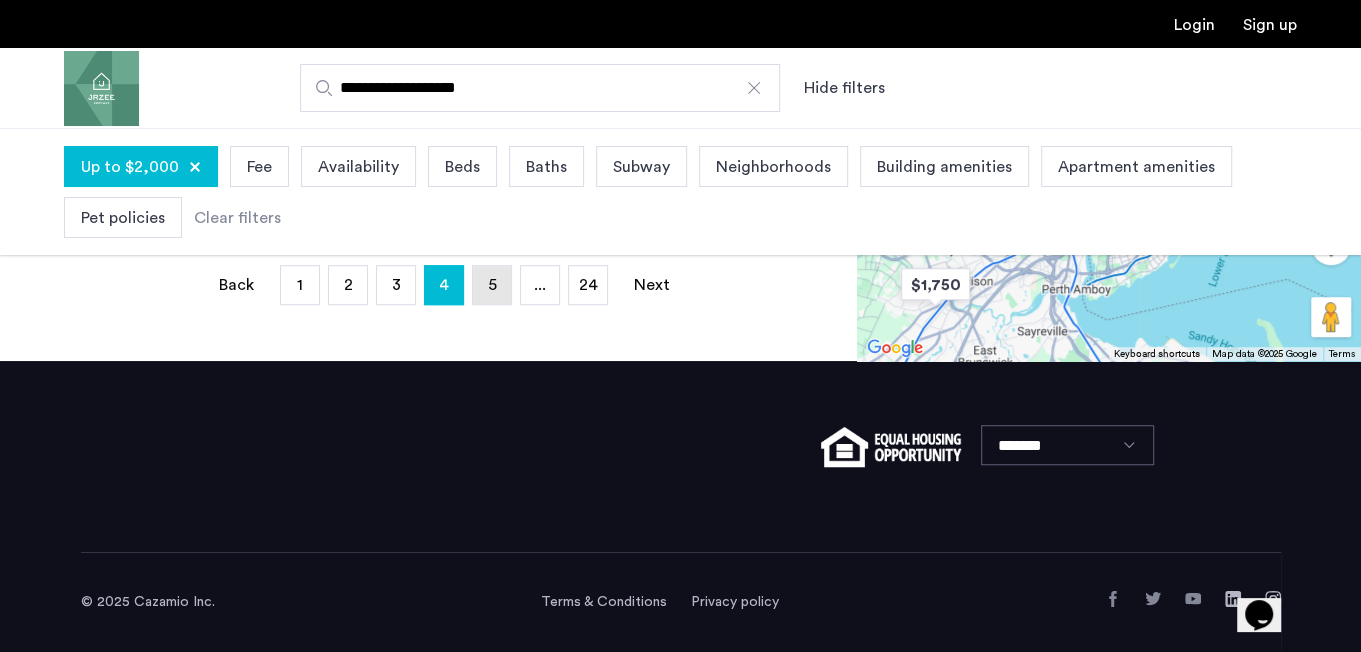 click on "5" at bounding box center (492, 285) 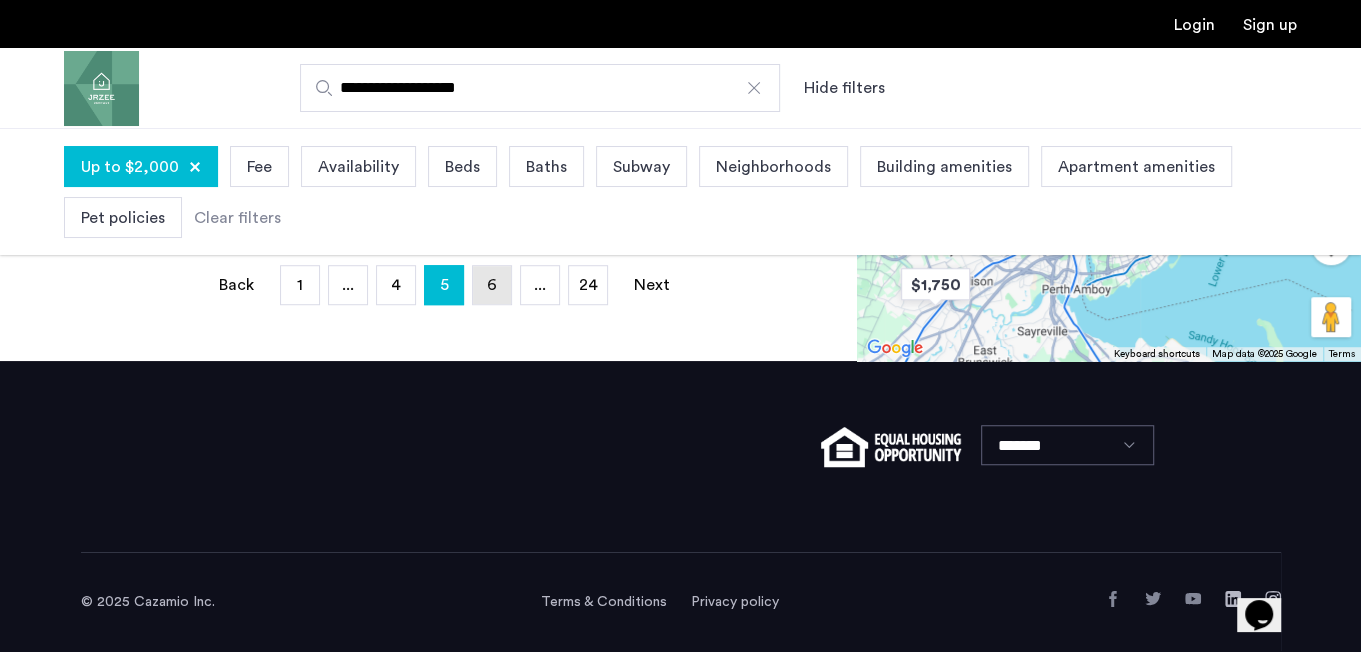 scroll, scrollTop: 0, scrollLeft: 0, axis: both 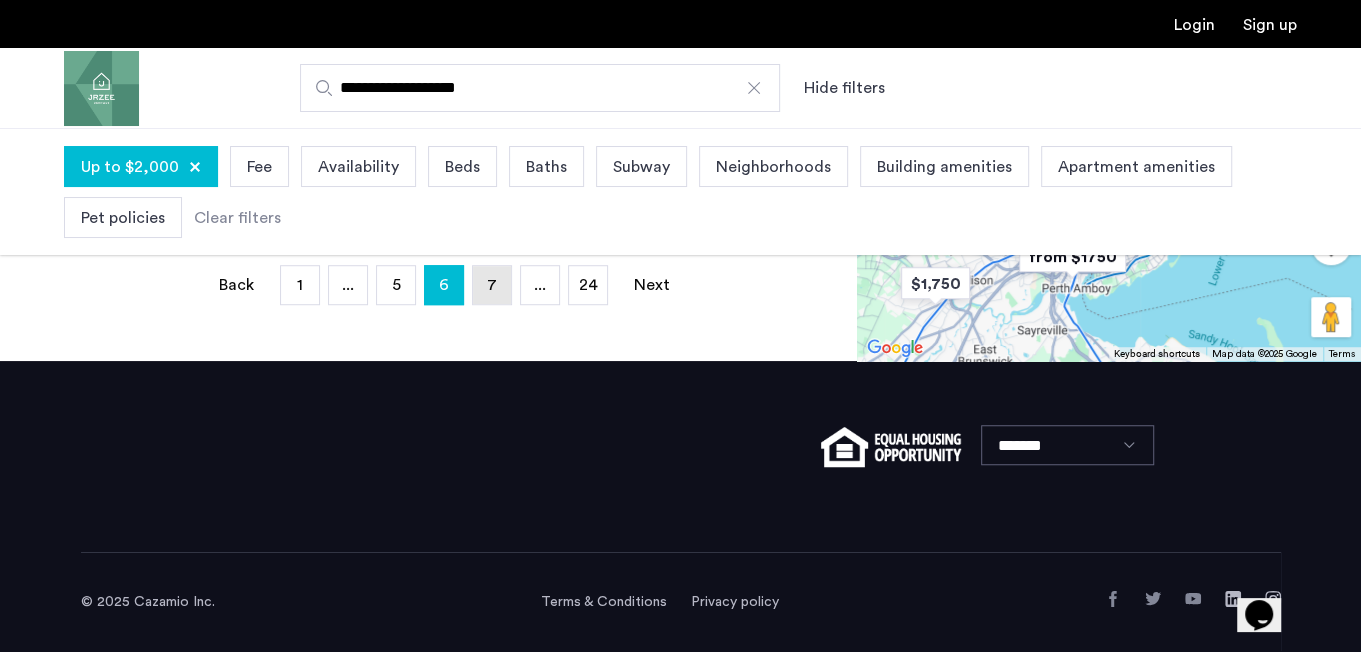 click on "7" at bounding box center (492, 285) 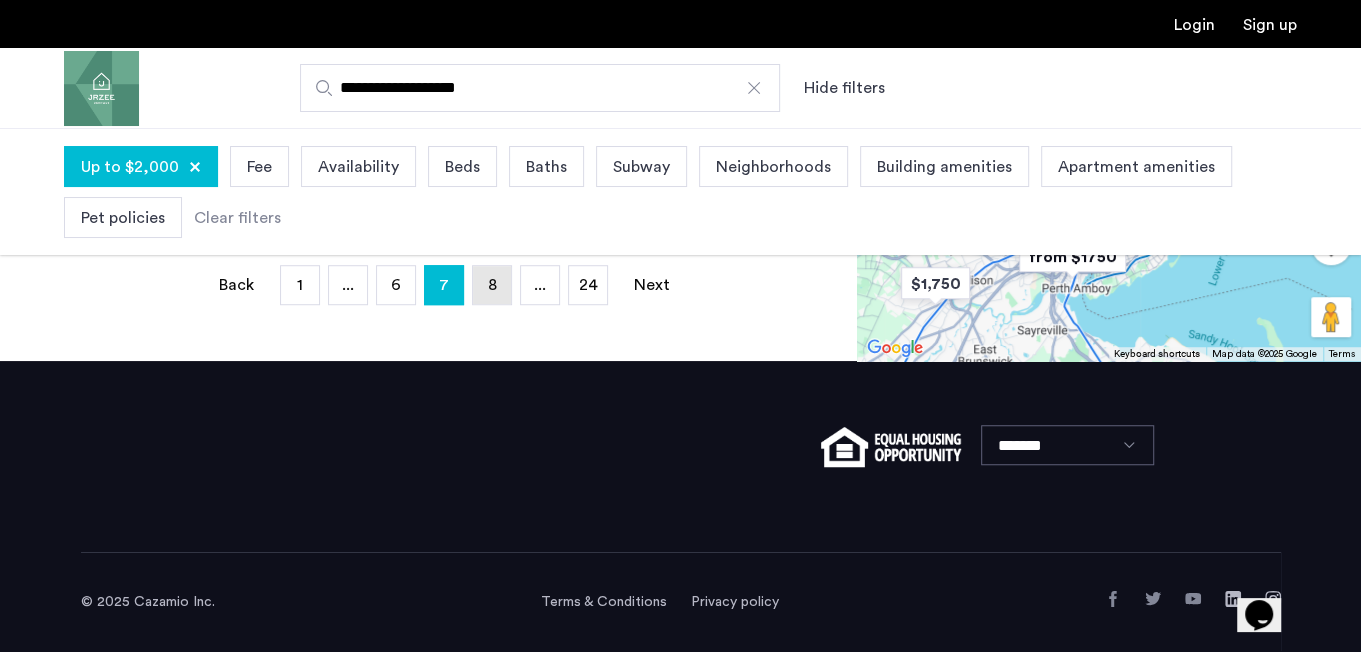 scroll, scrollTop: 0, scrollLeft: 0, axis: both 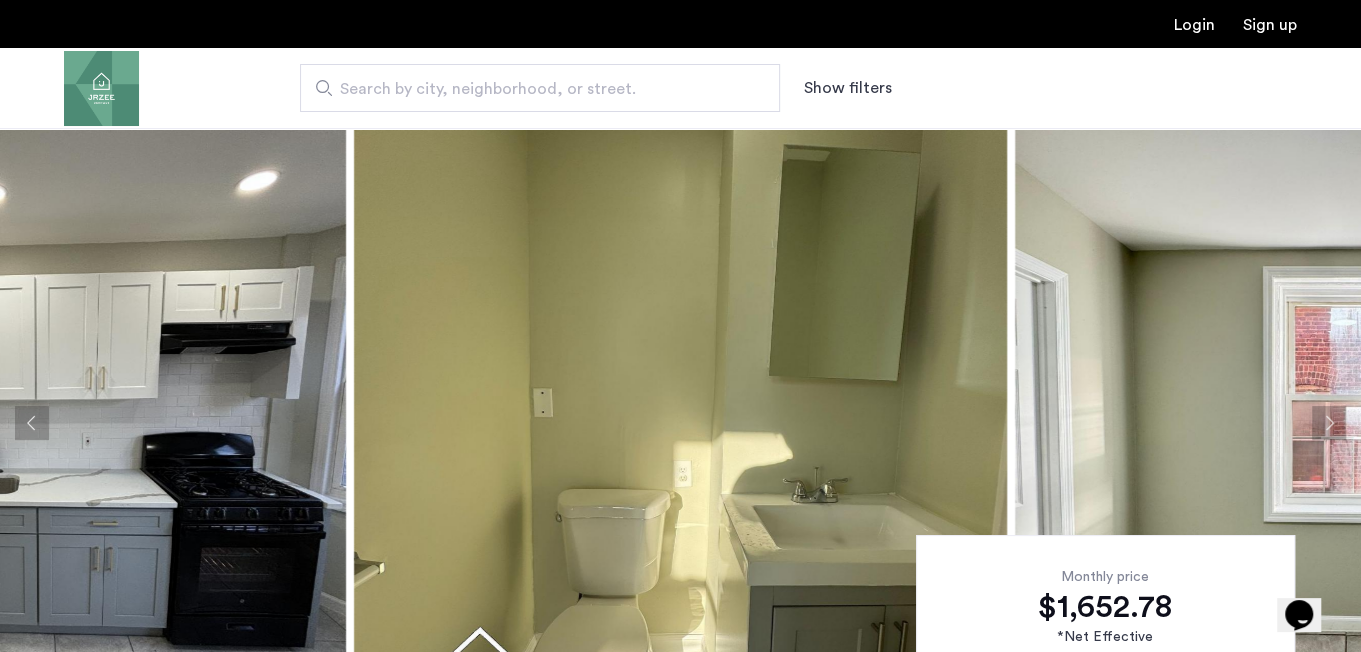 click 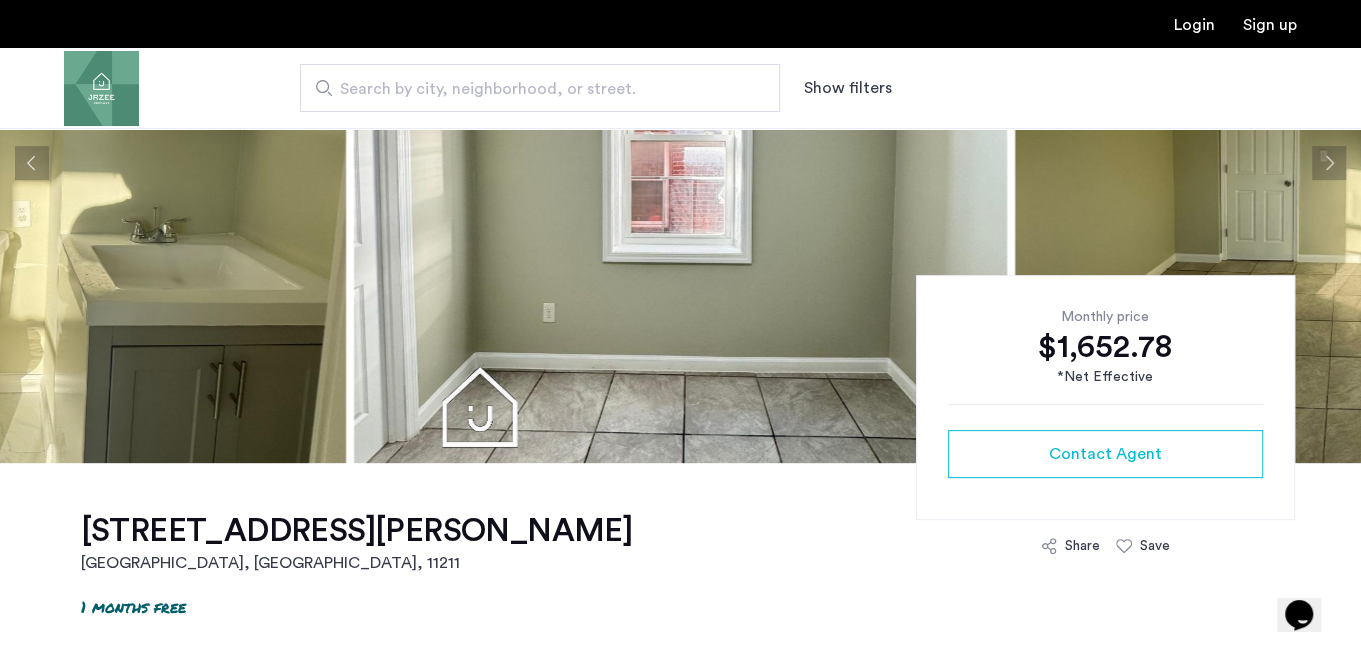 scroll, scrollTop: 0, scrollLeft: 0, axis: both 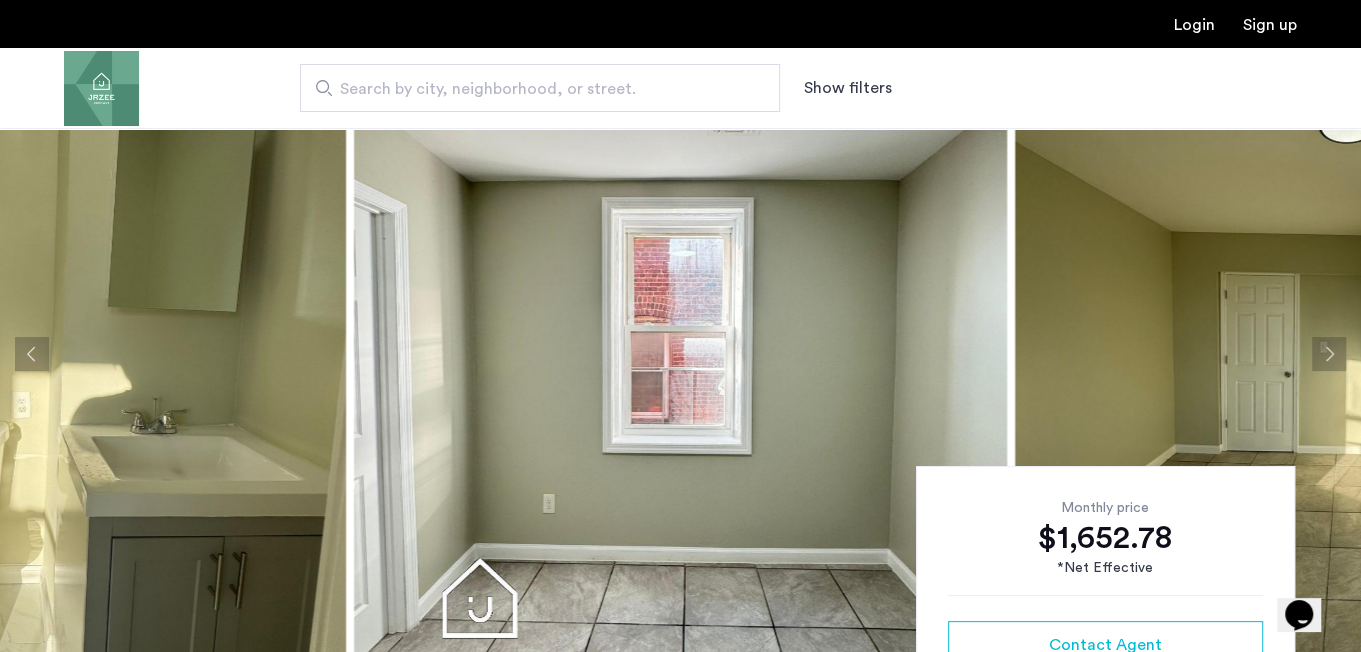 click 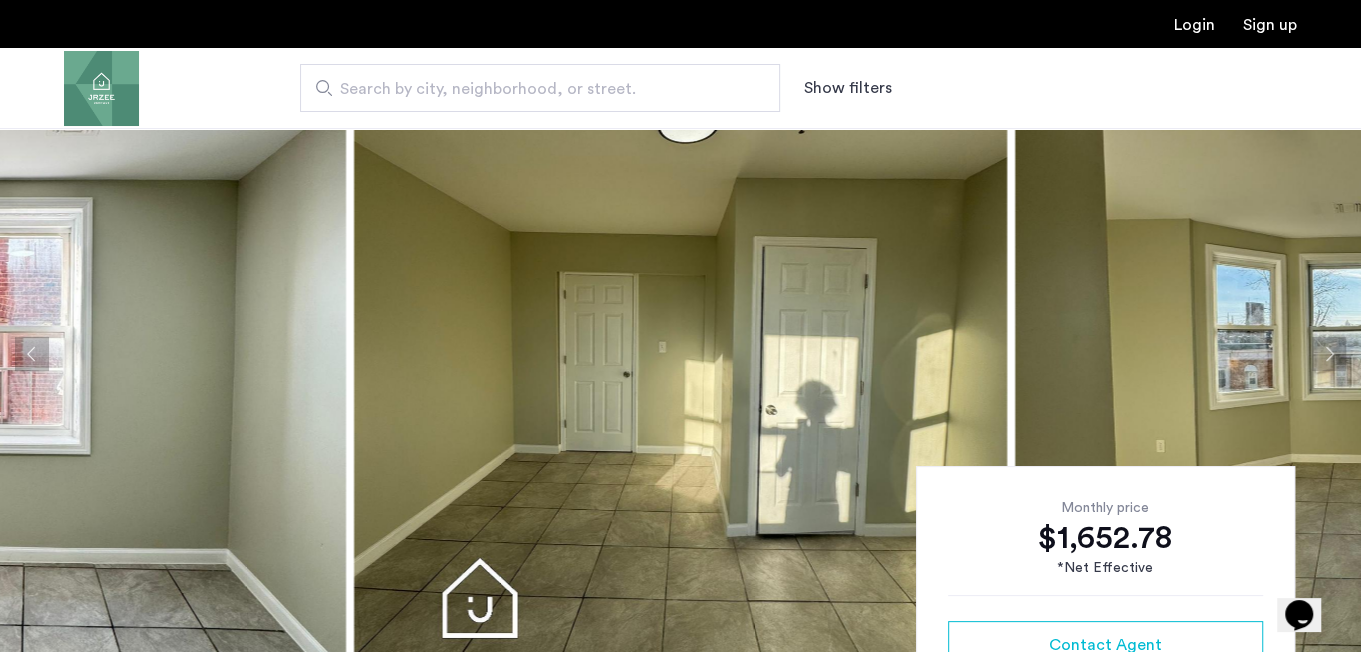 click 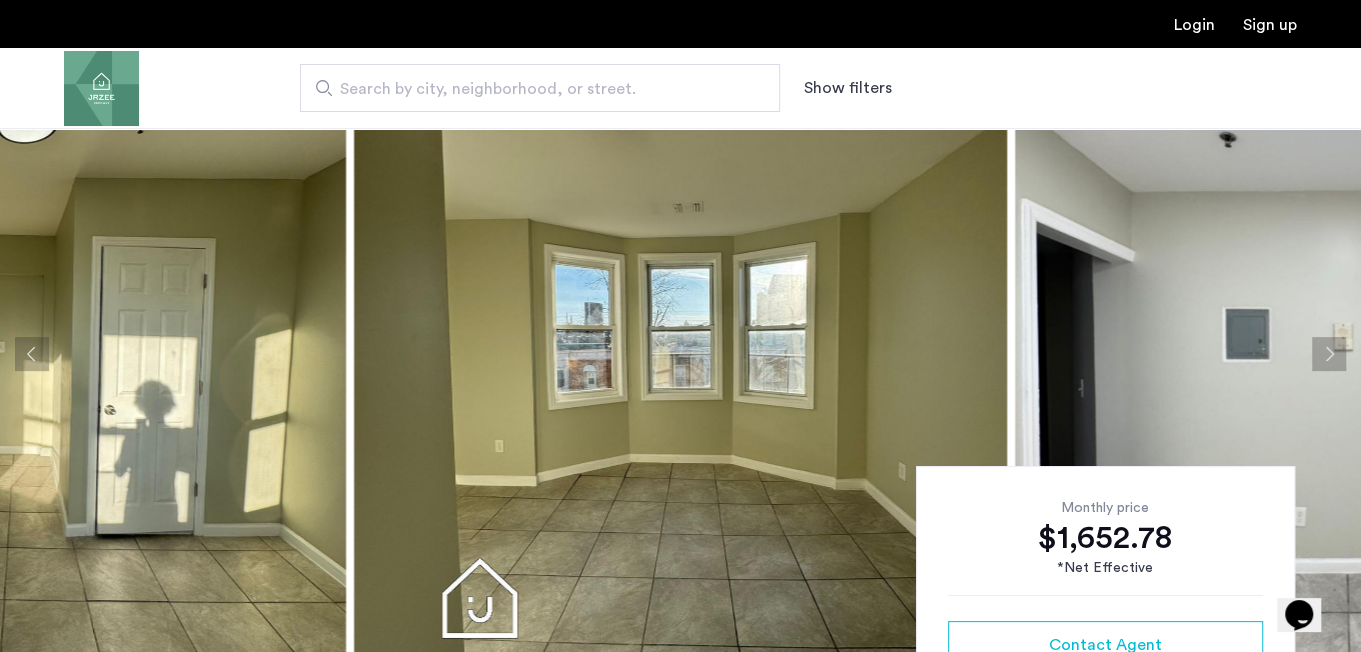 click 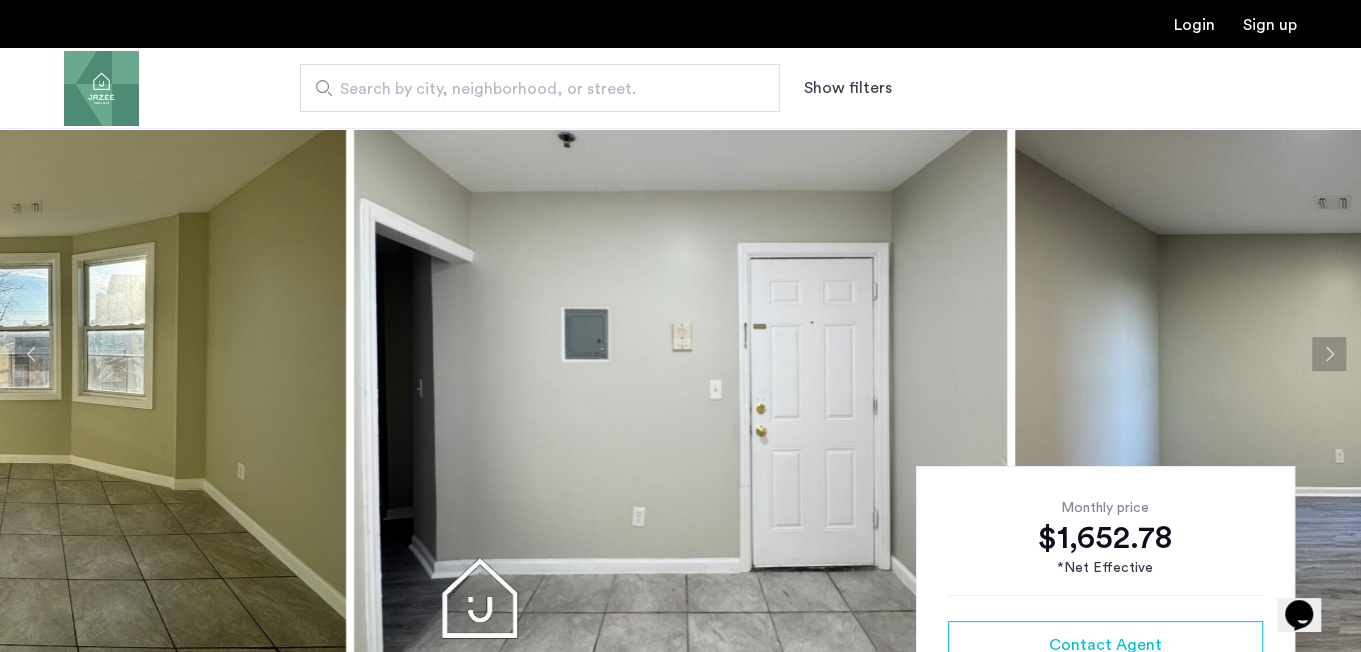 click 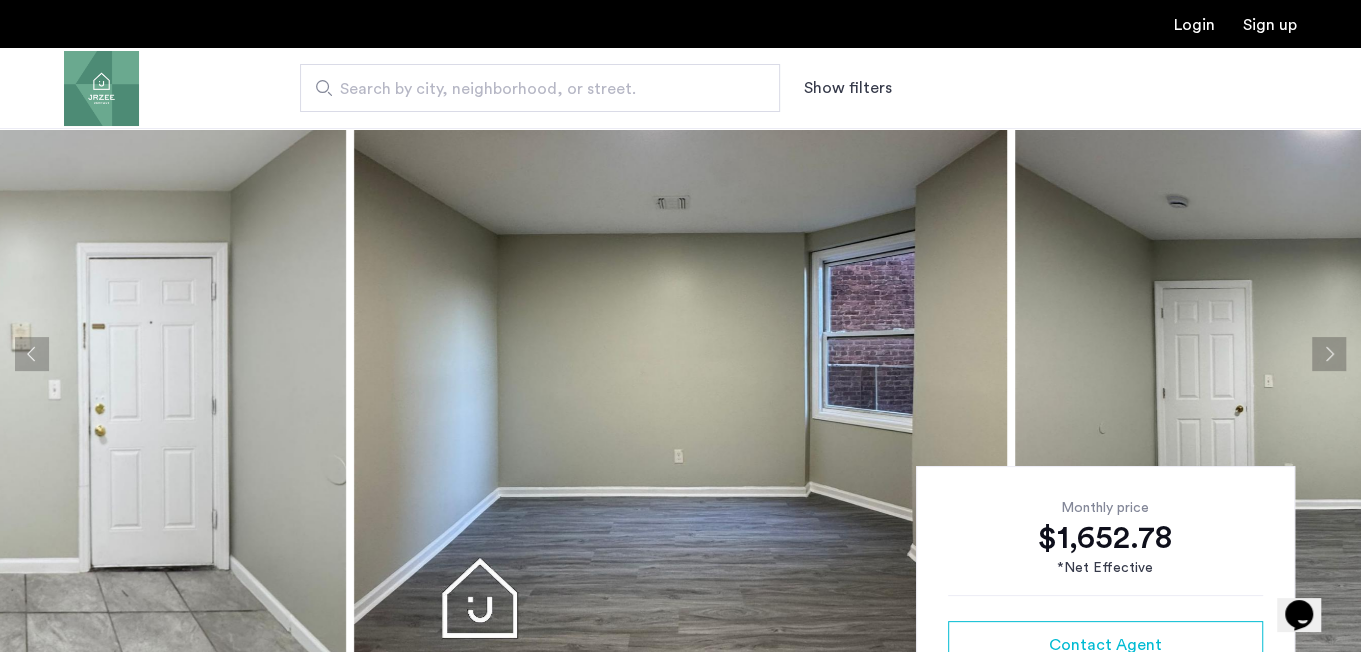 click 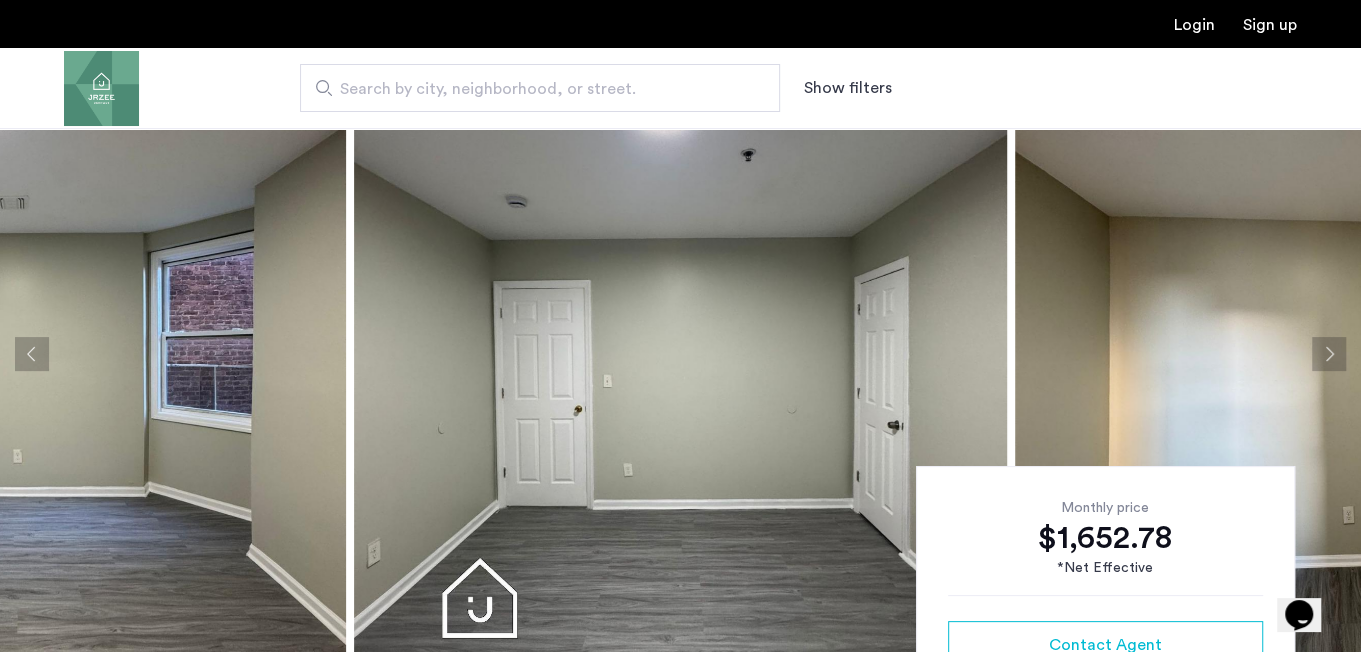 click 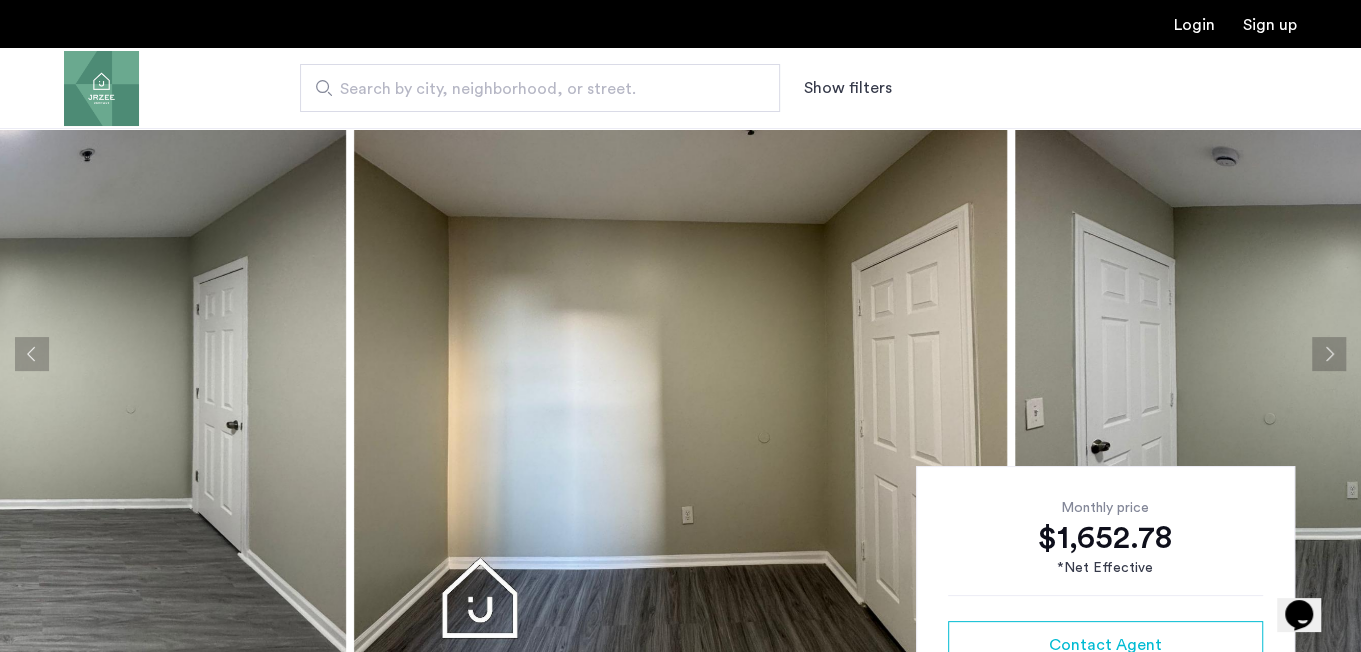 click 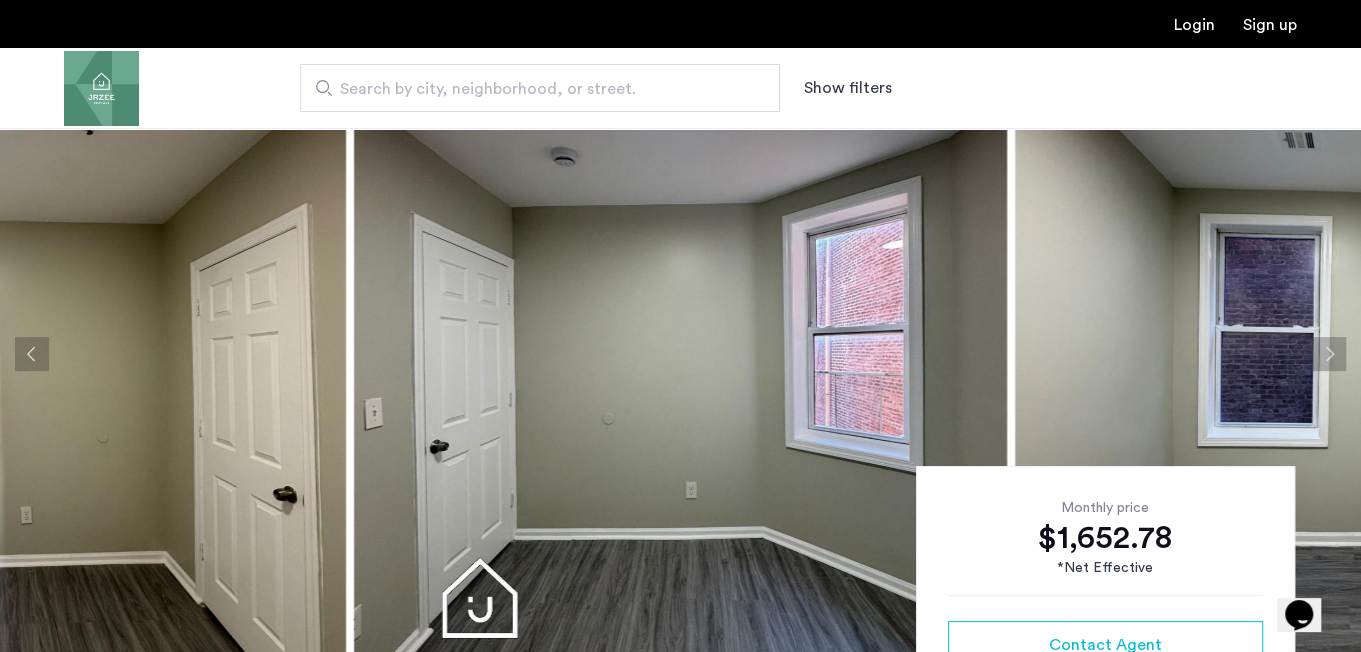 click 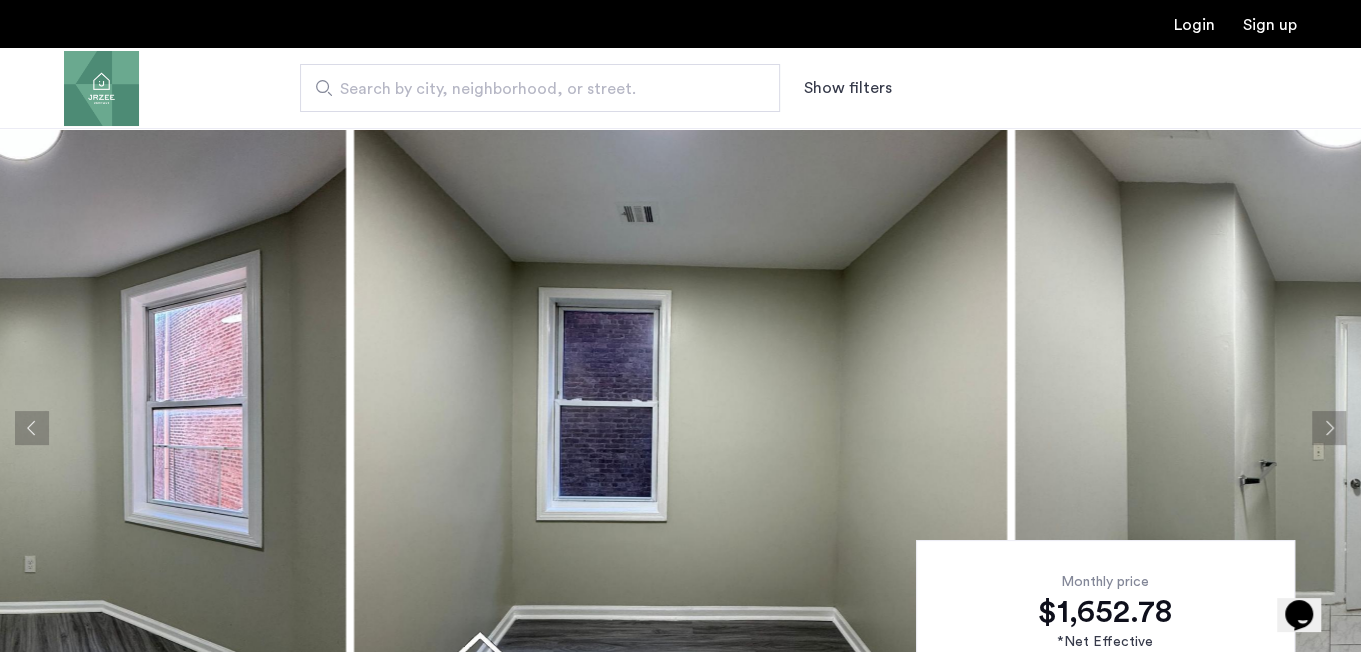scroll, scrollTop: 0, scrollLeft: 0, axis: both 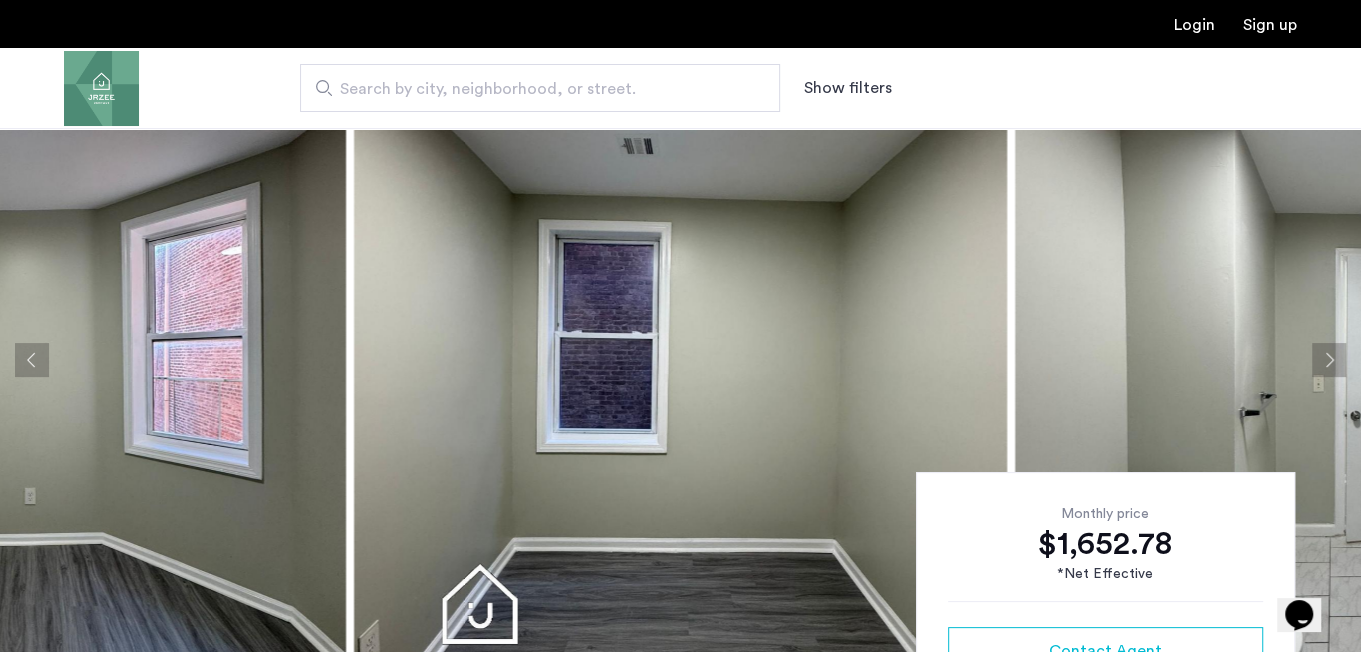 click 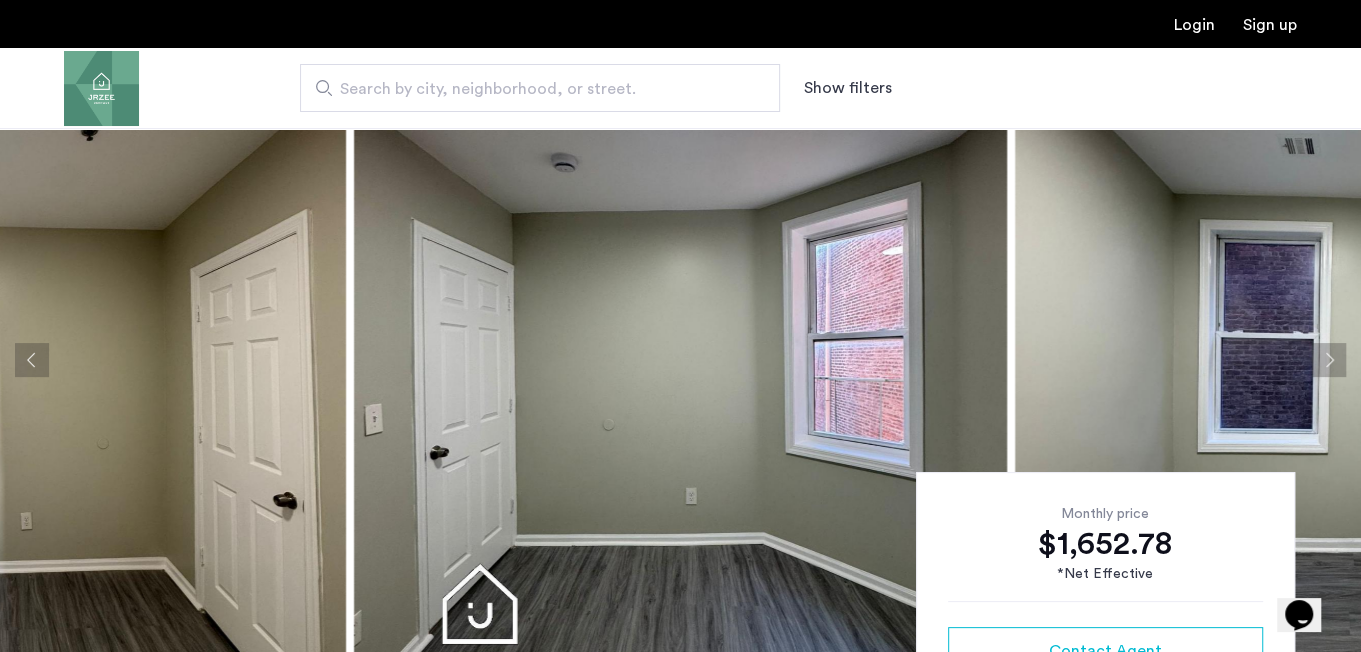 click 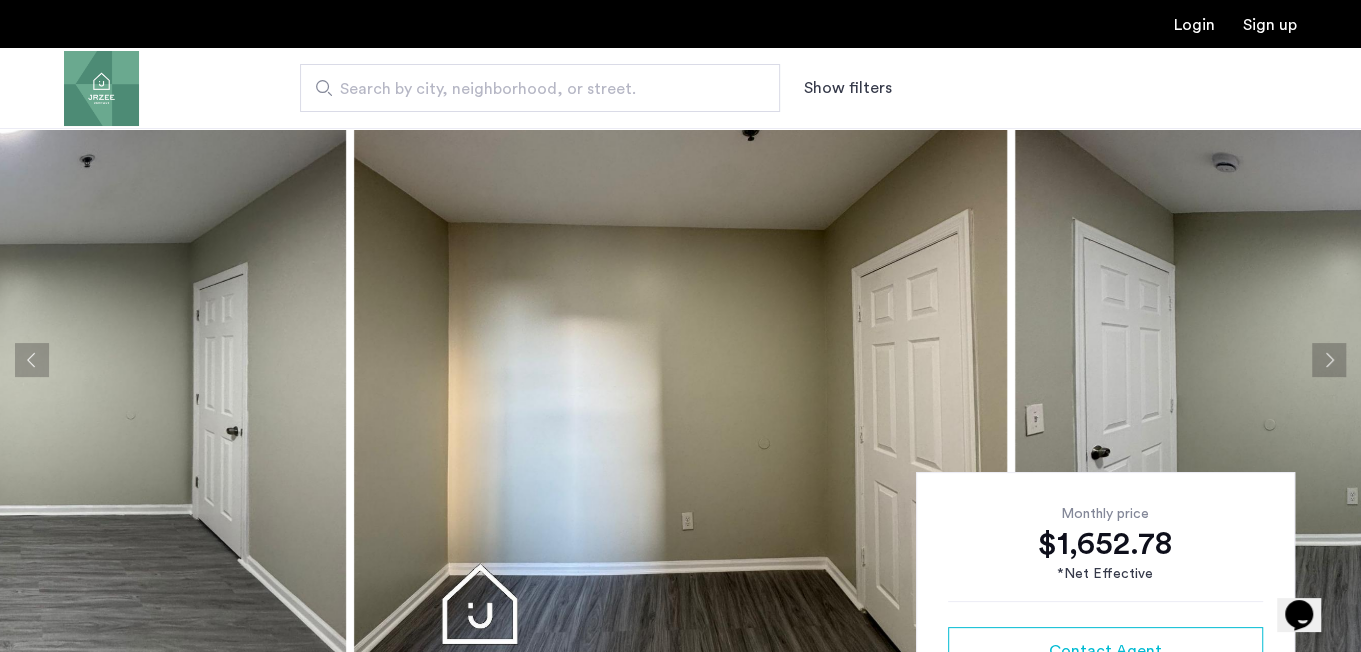 click 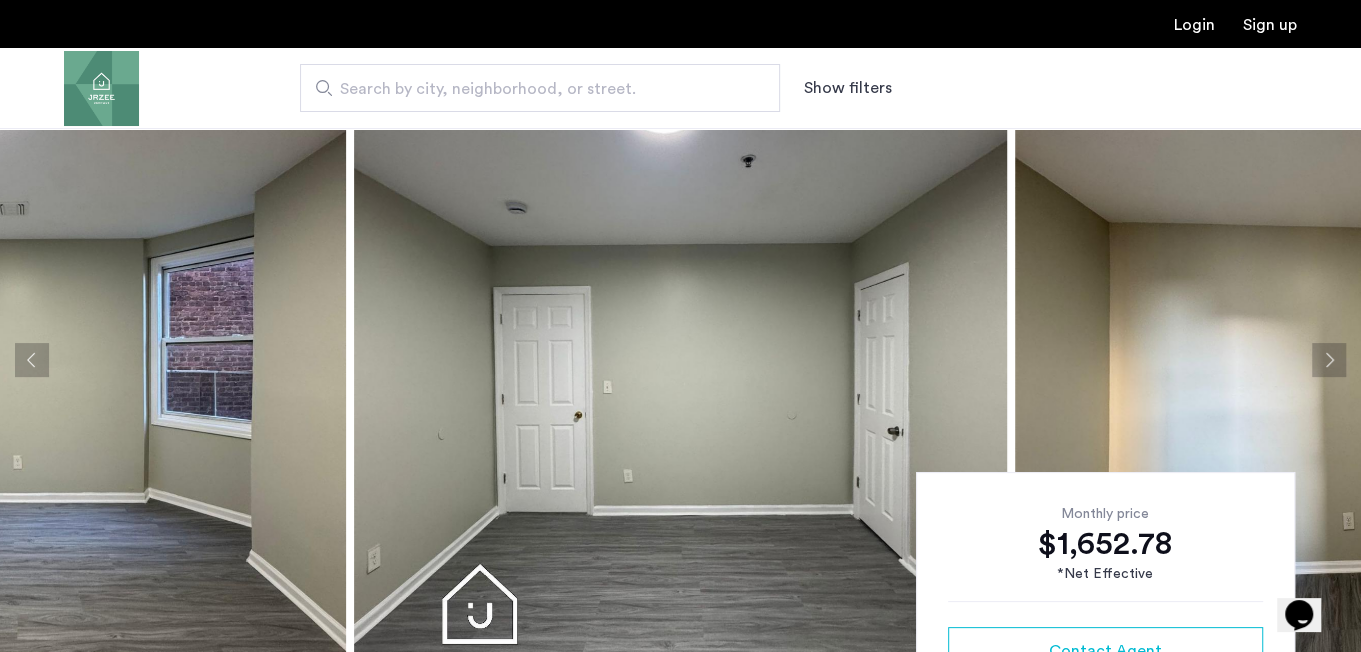 click 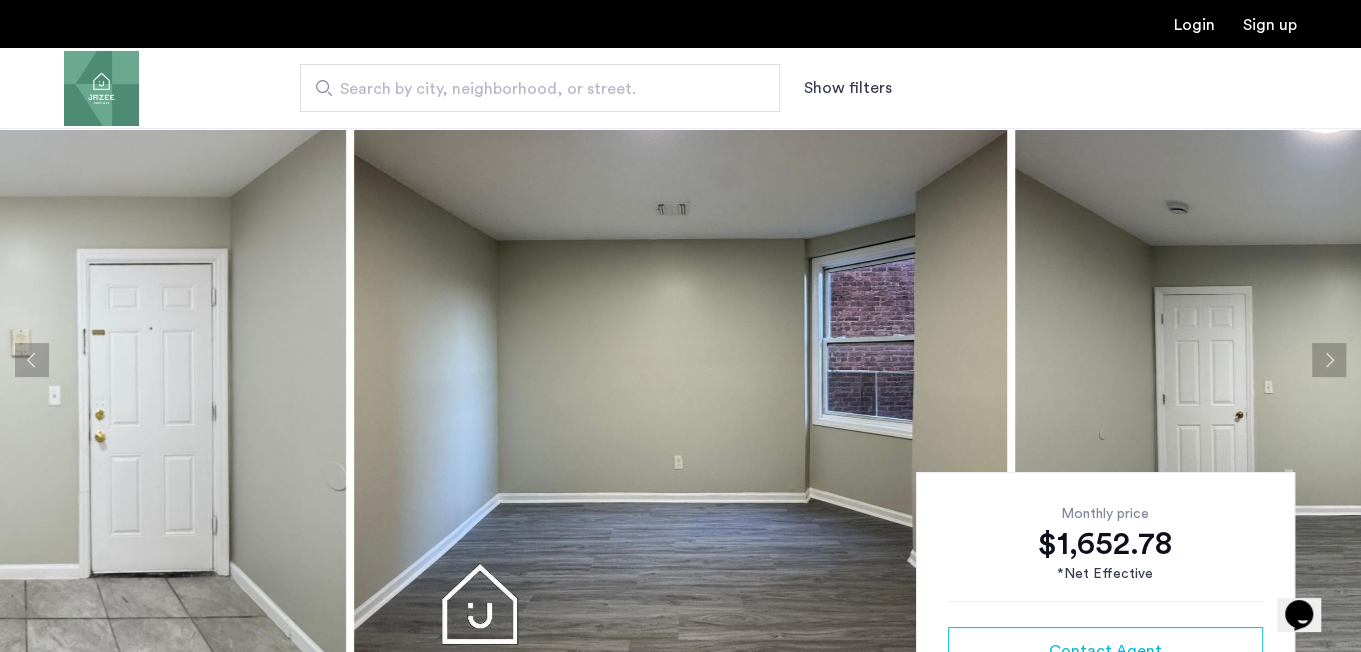 click 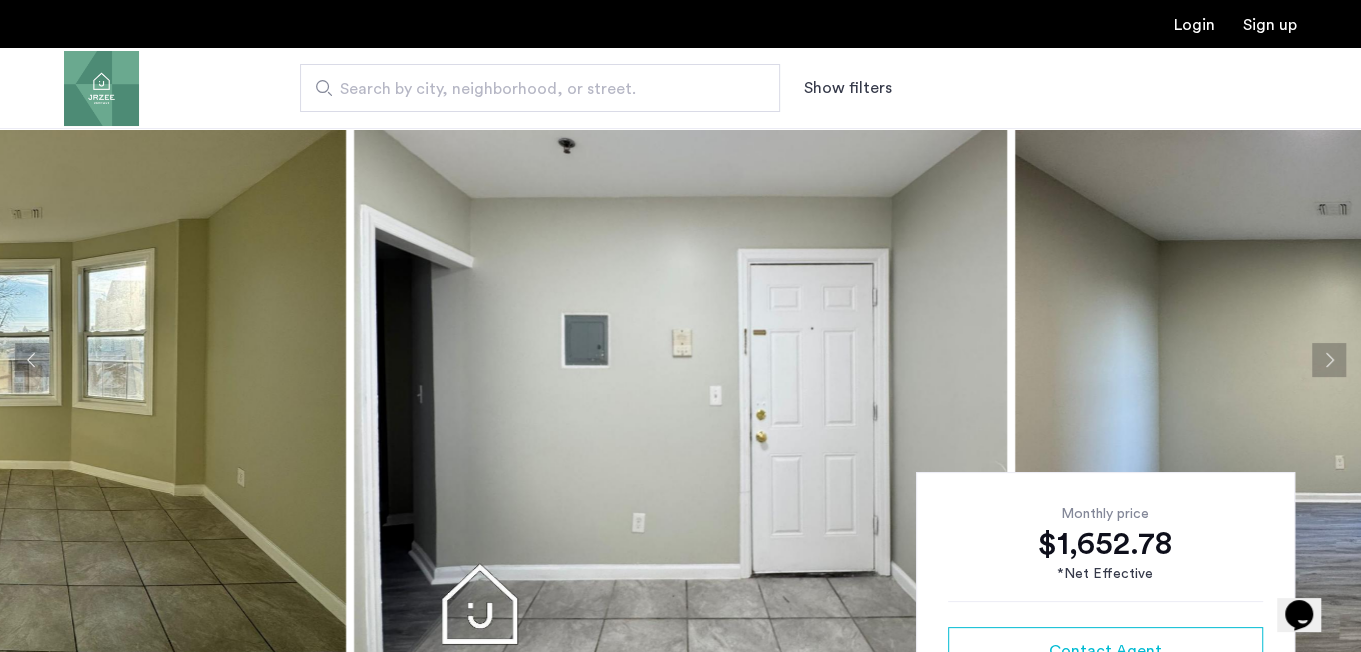 click 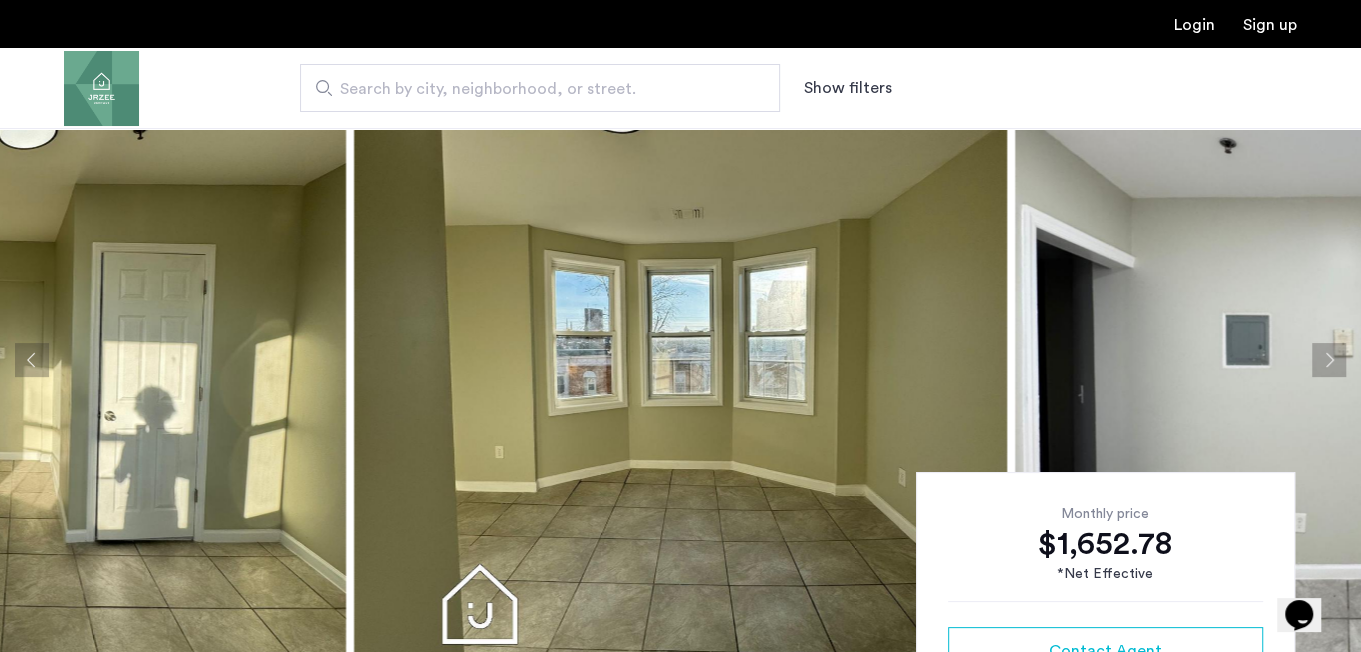 click 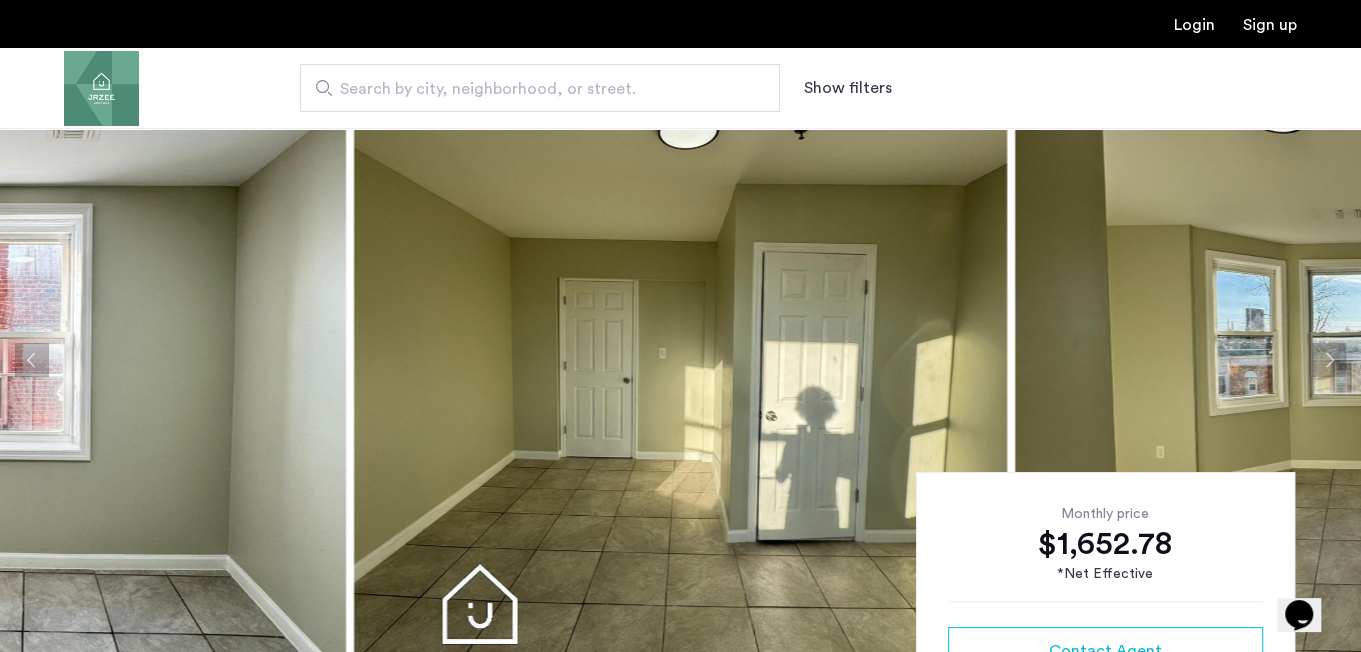 click 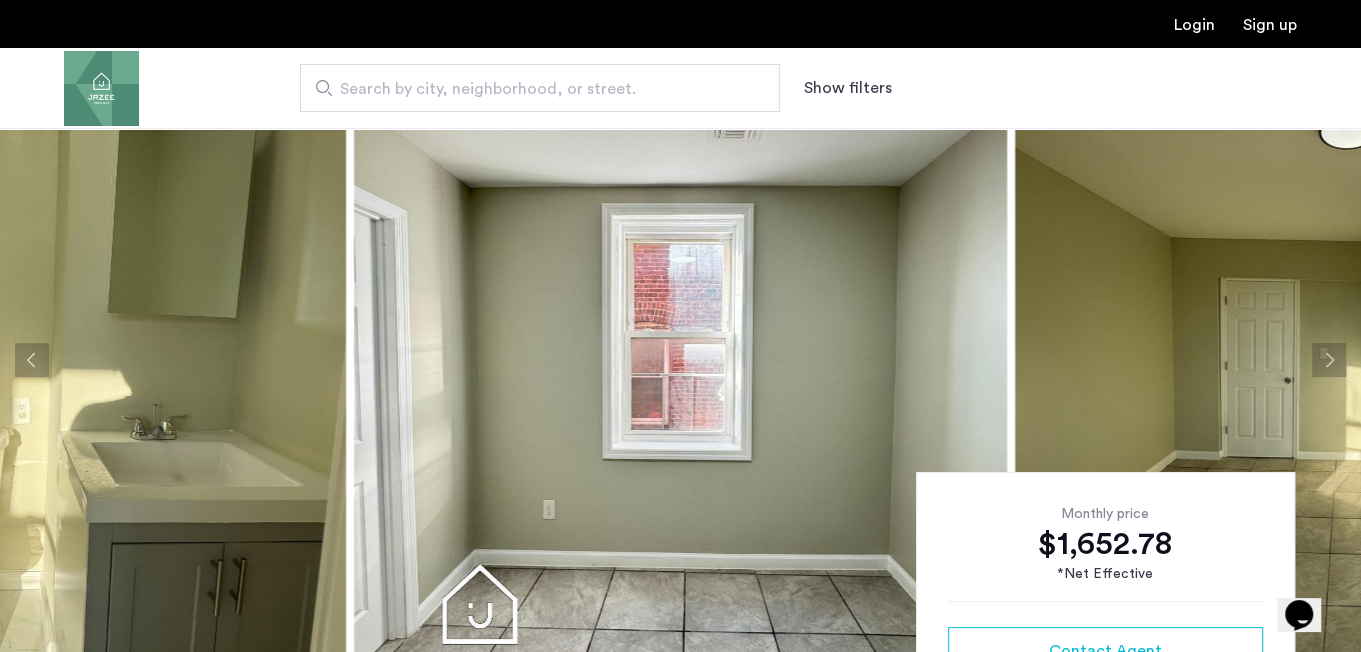 click 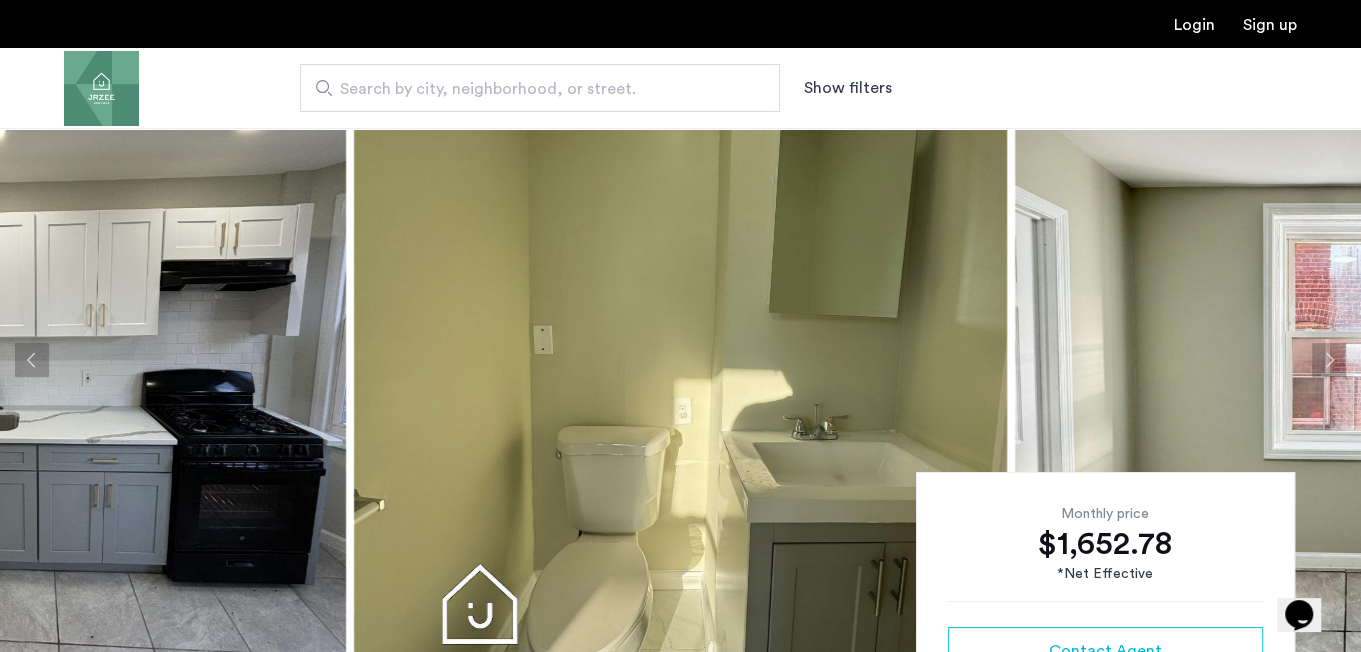 click 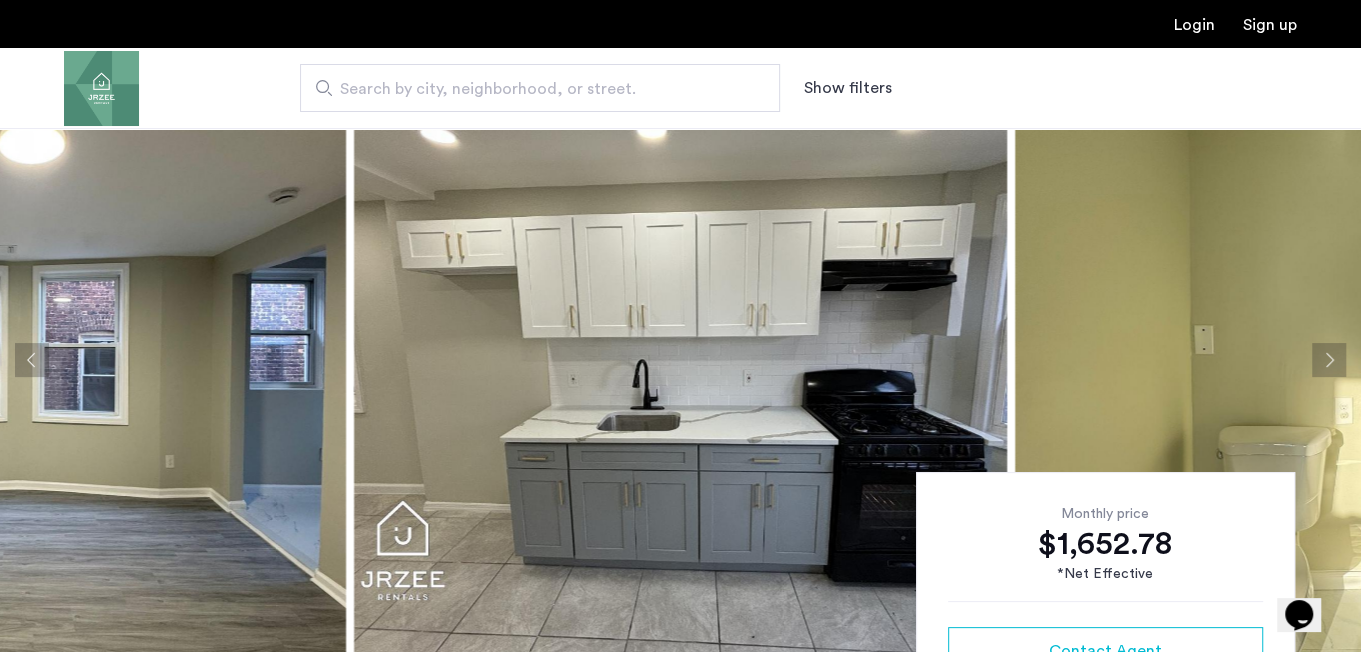 click 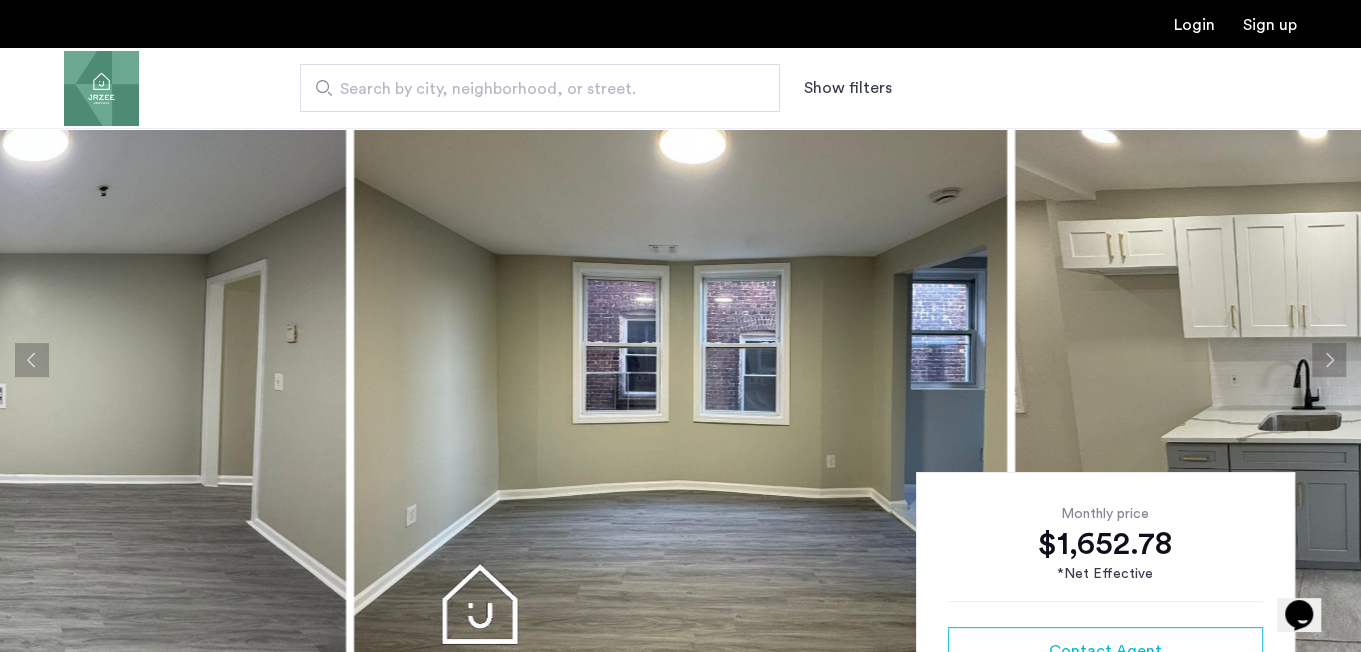 click 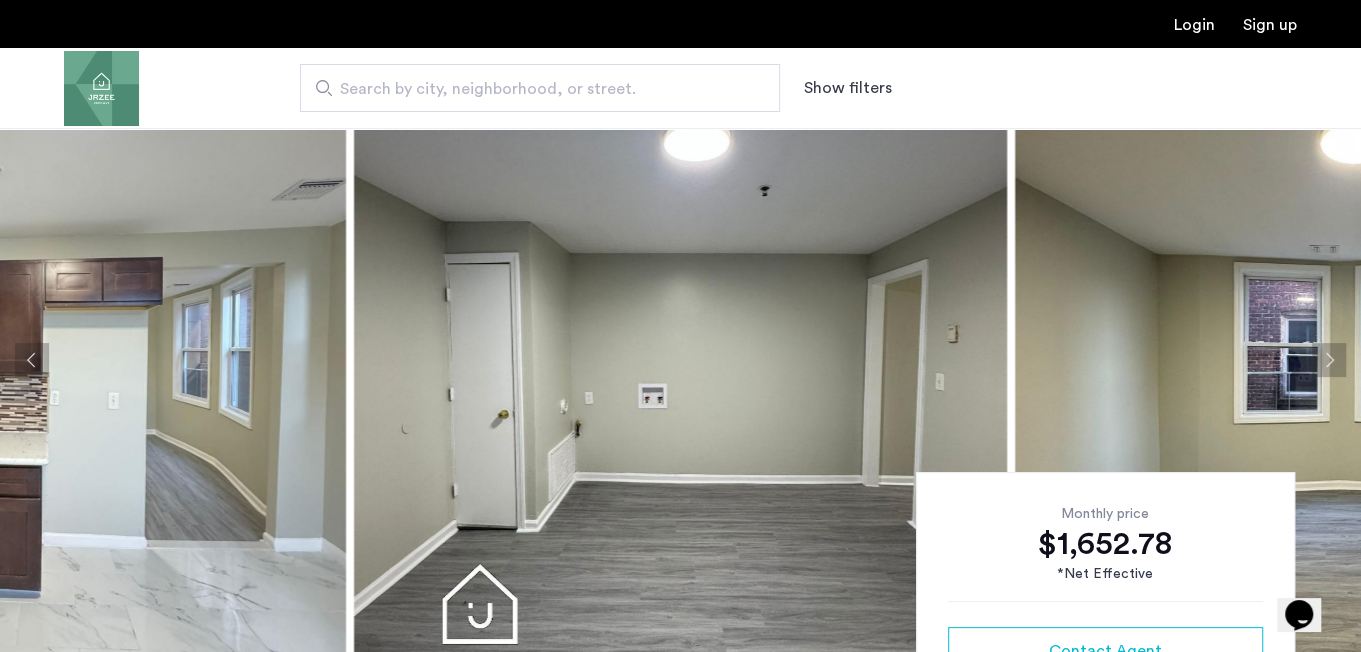 click 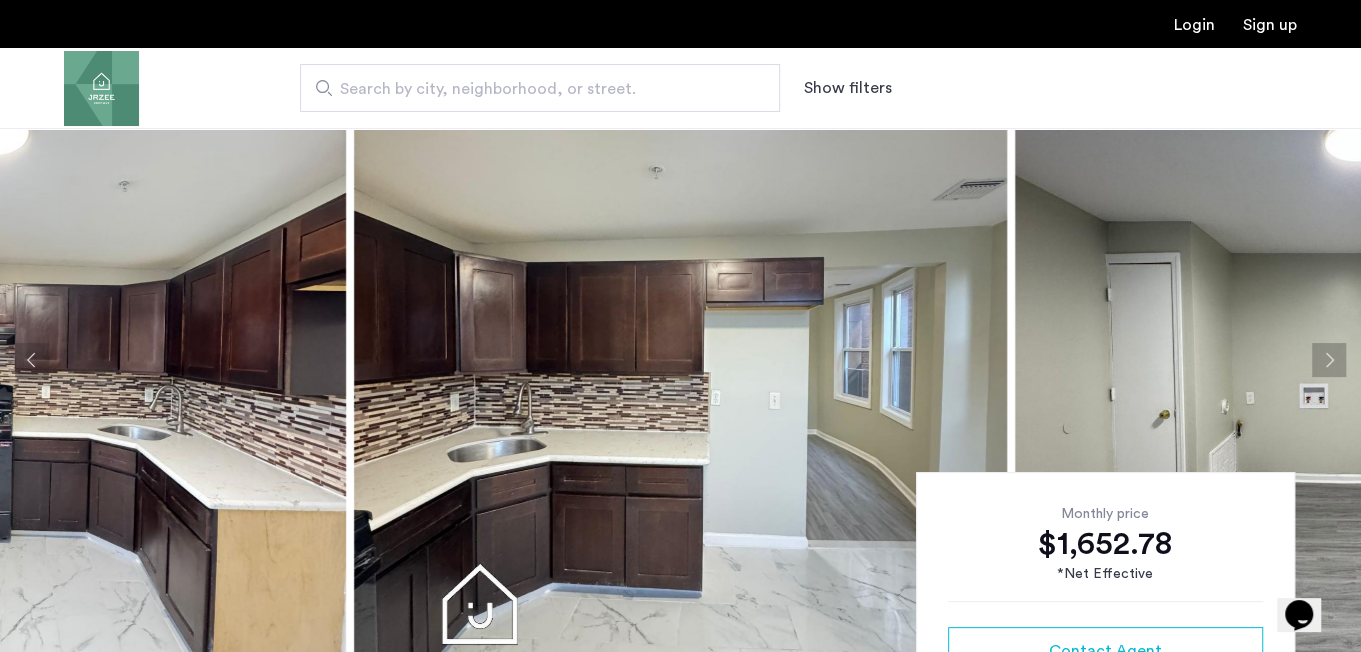 click 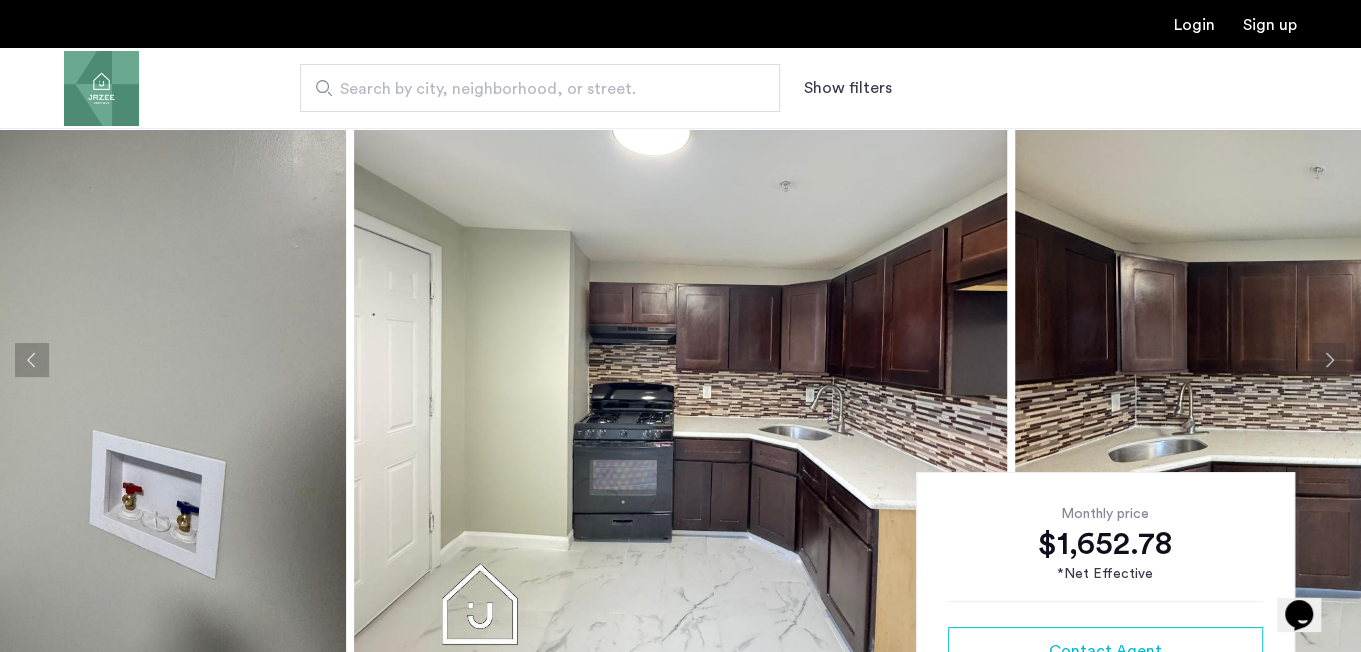 click 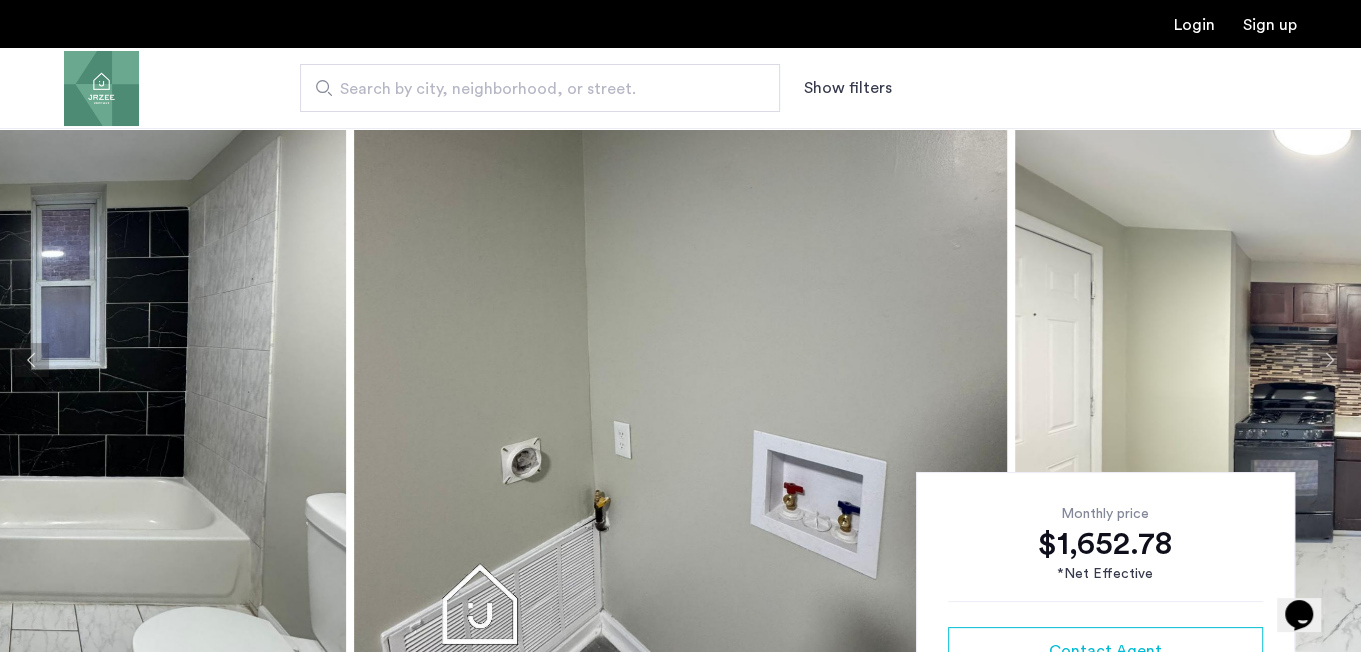 click 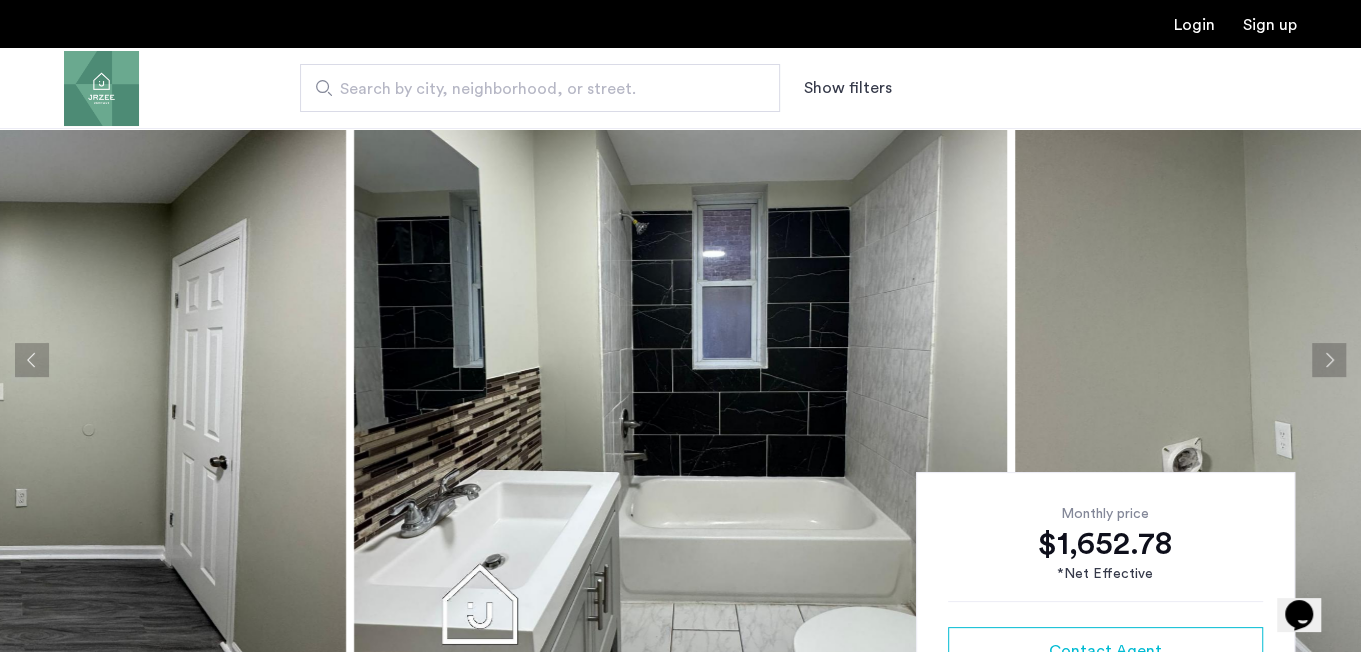 click 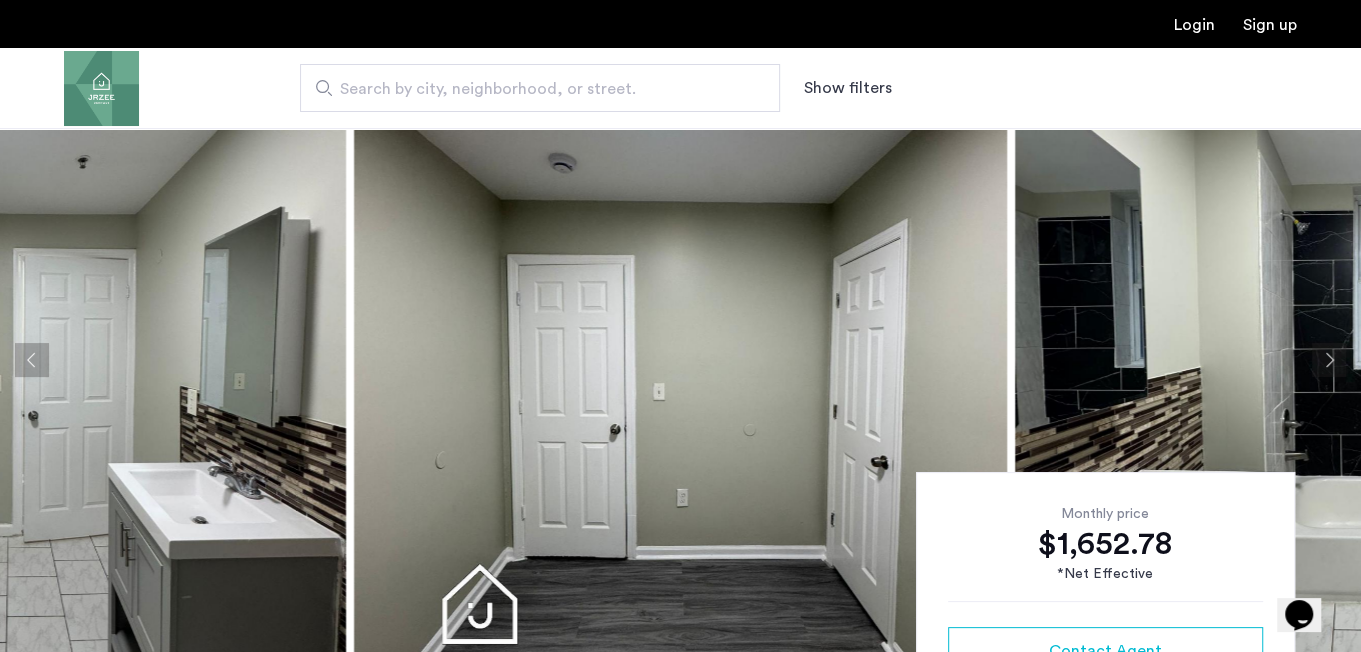 click 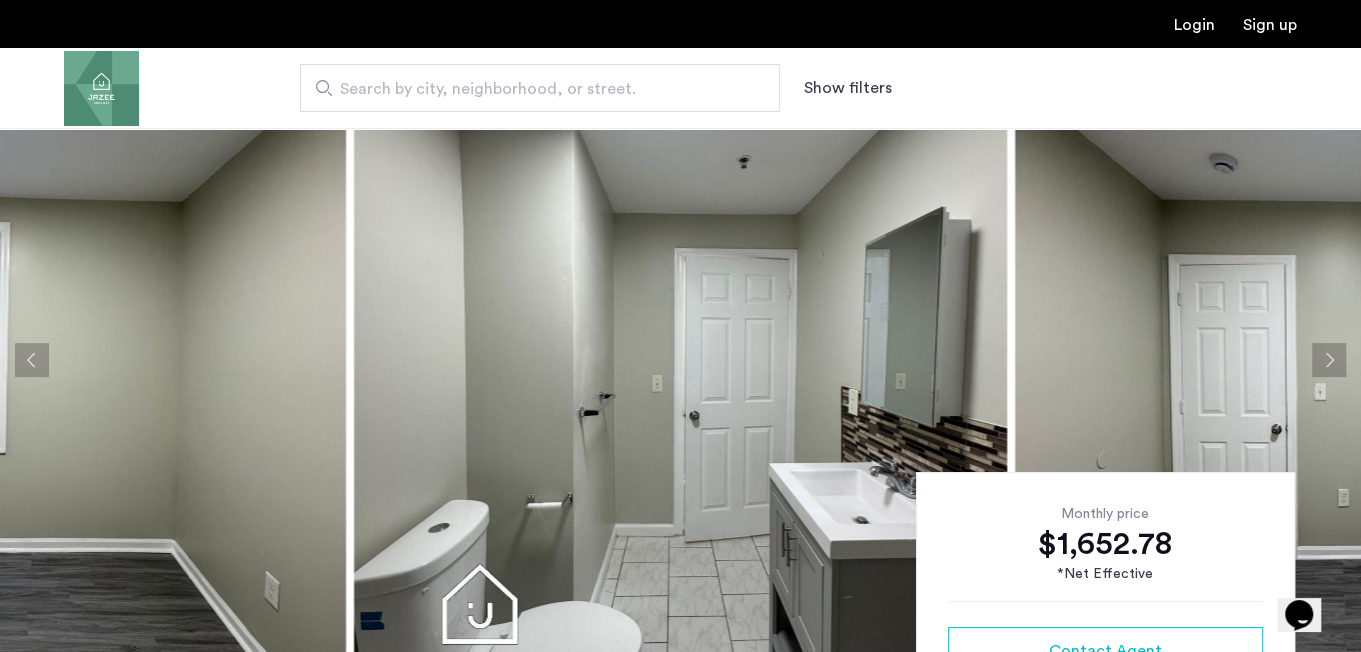 click 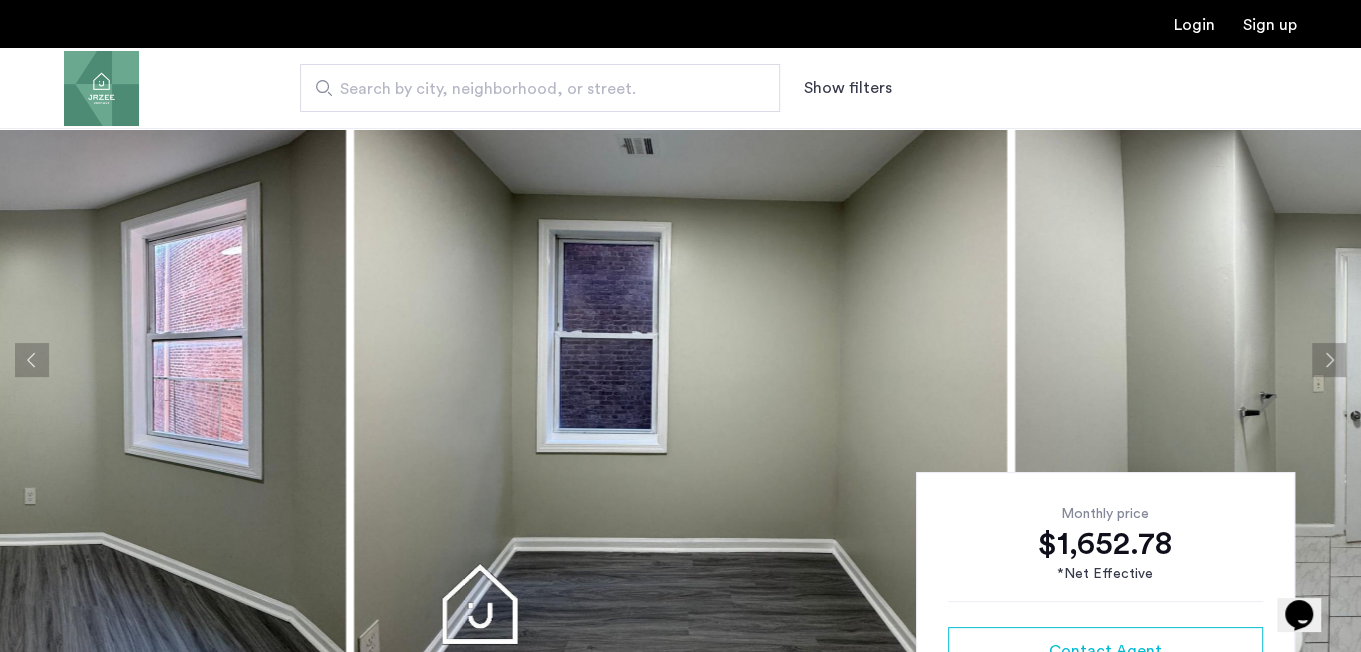 click 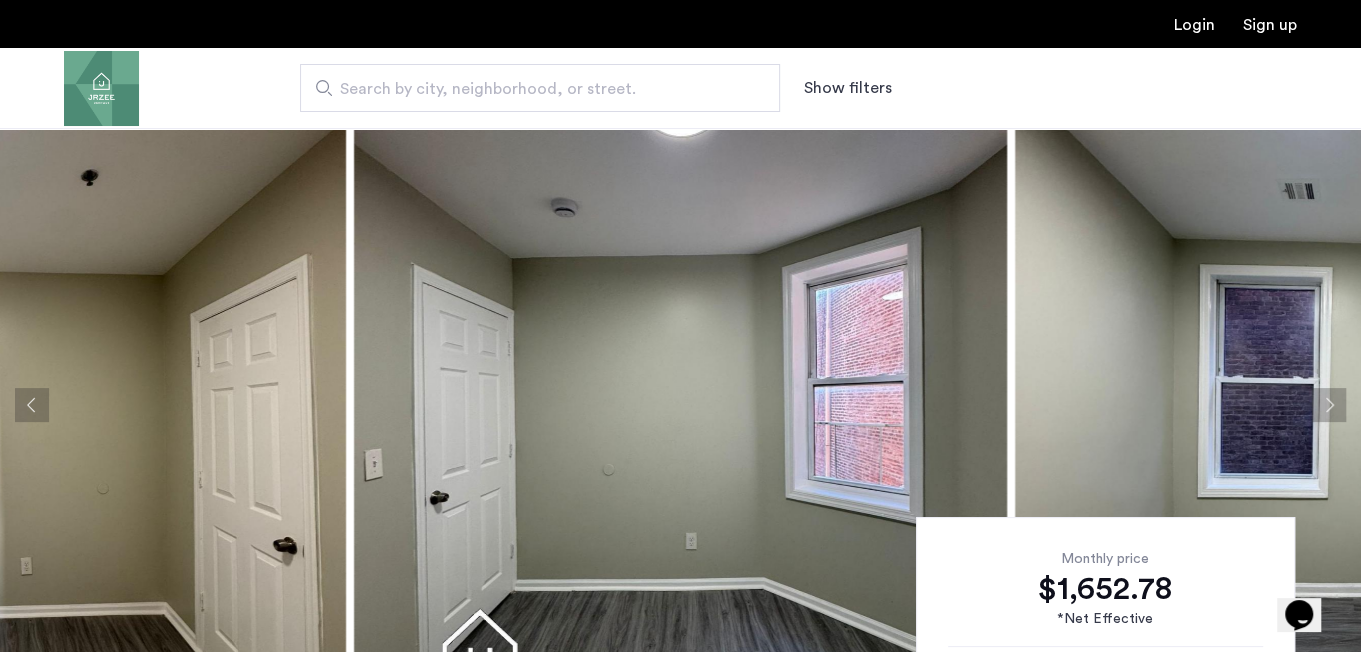 scroll, scrollTop: 264, scrollLeft: 0, axis: vertical 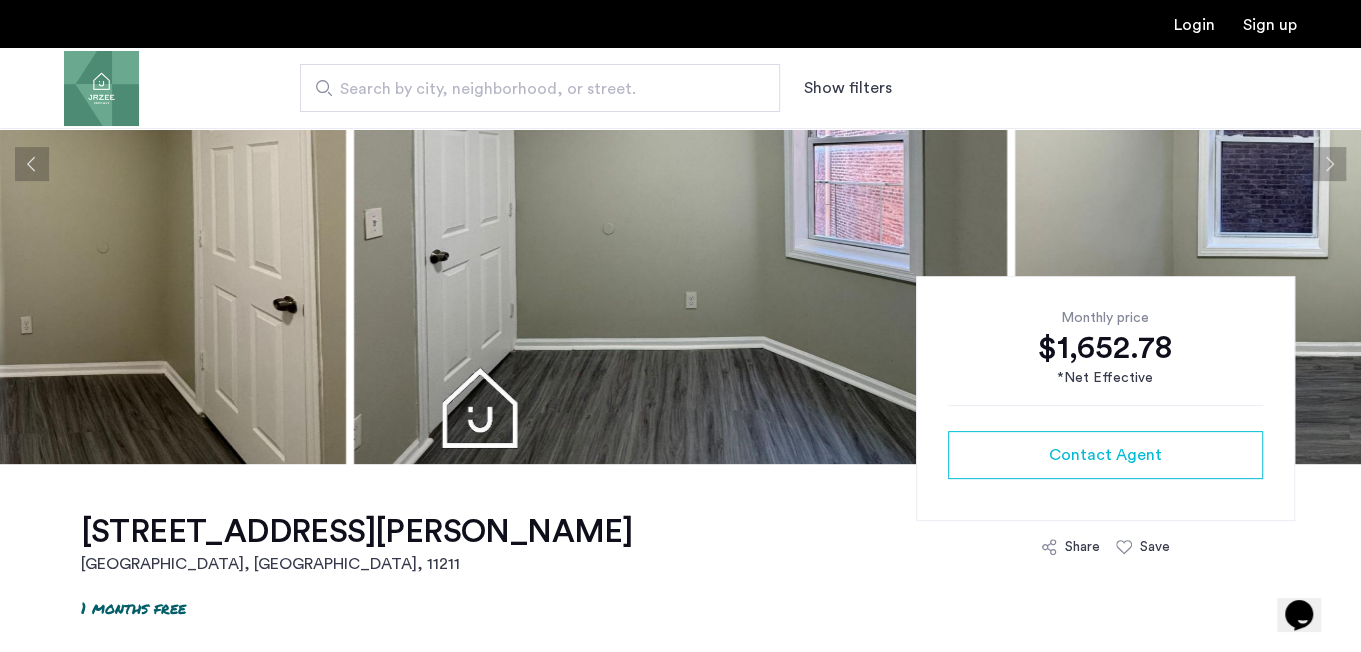 click 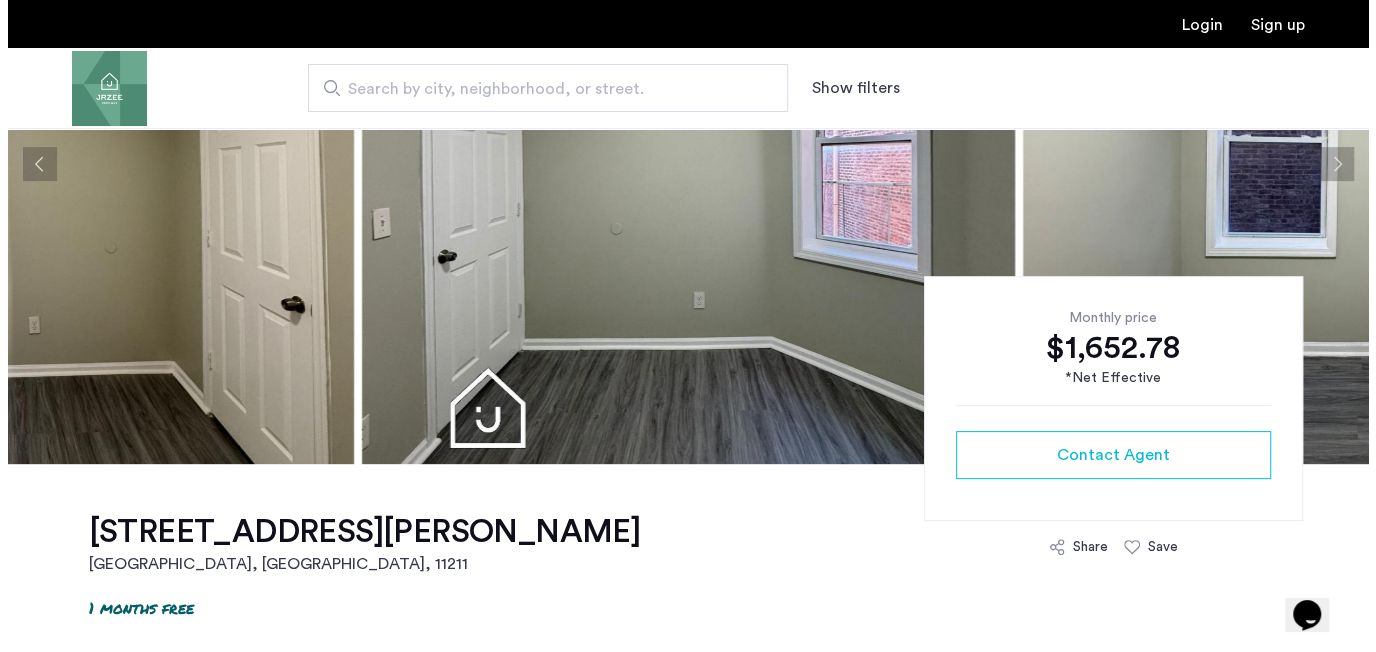 scroll, scrollTop: 0, scrollLeft: 0, axis: both 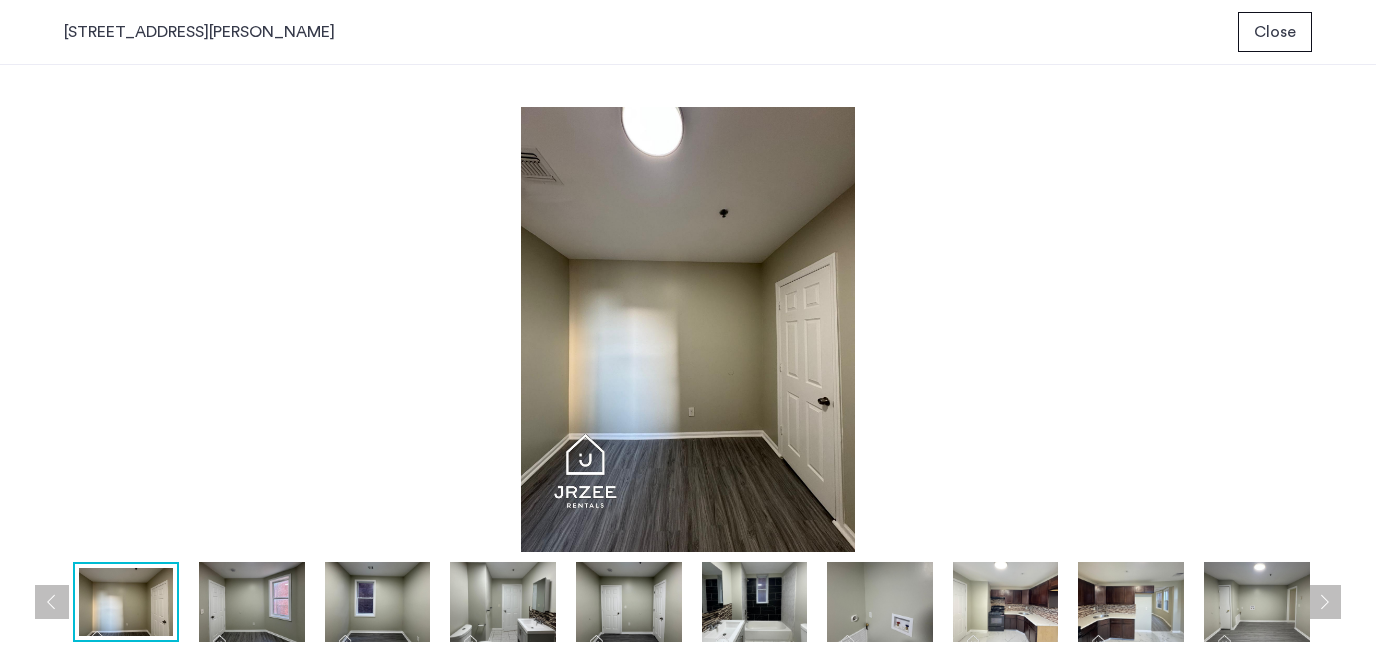 click at bounding box center [688, 329] 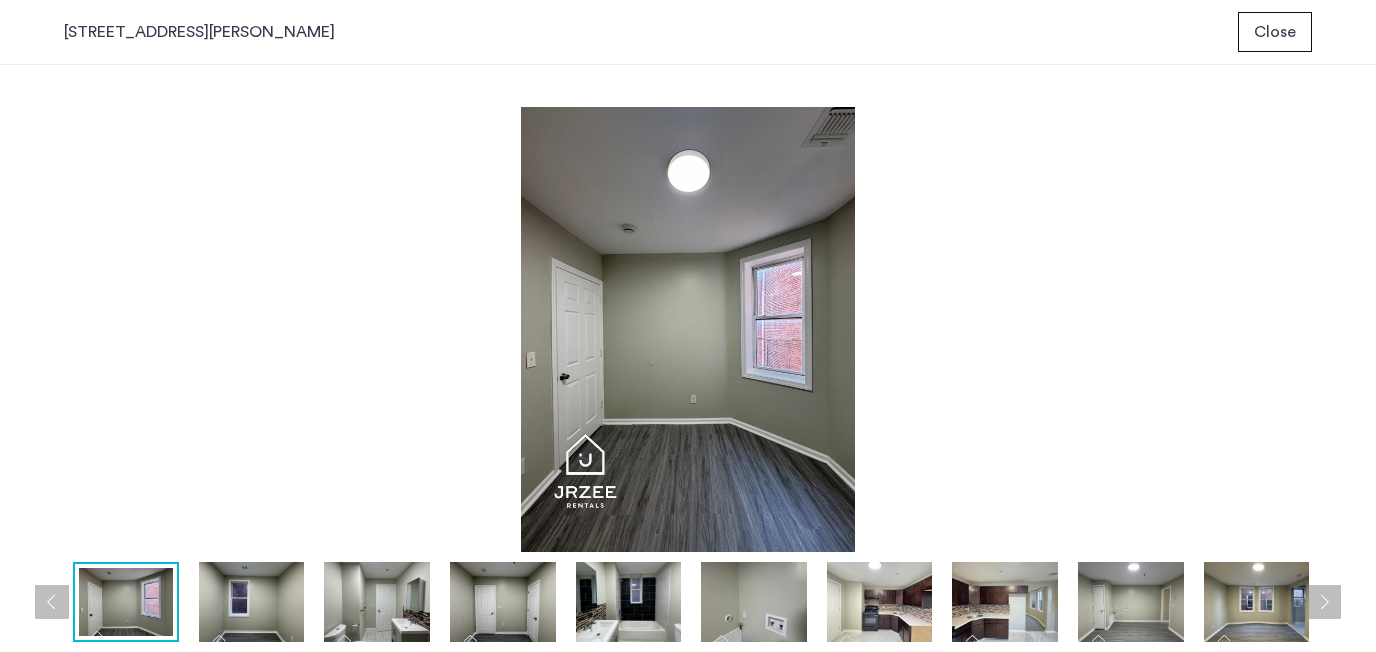 click at bounding box center [377, 602] 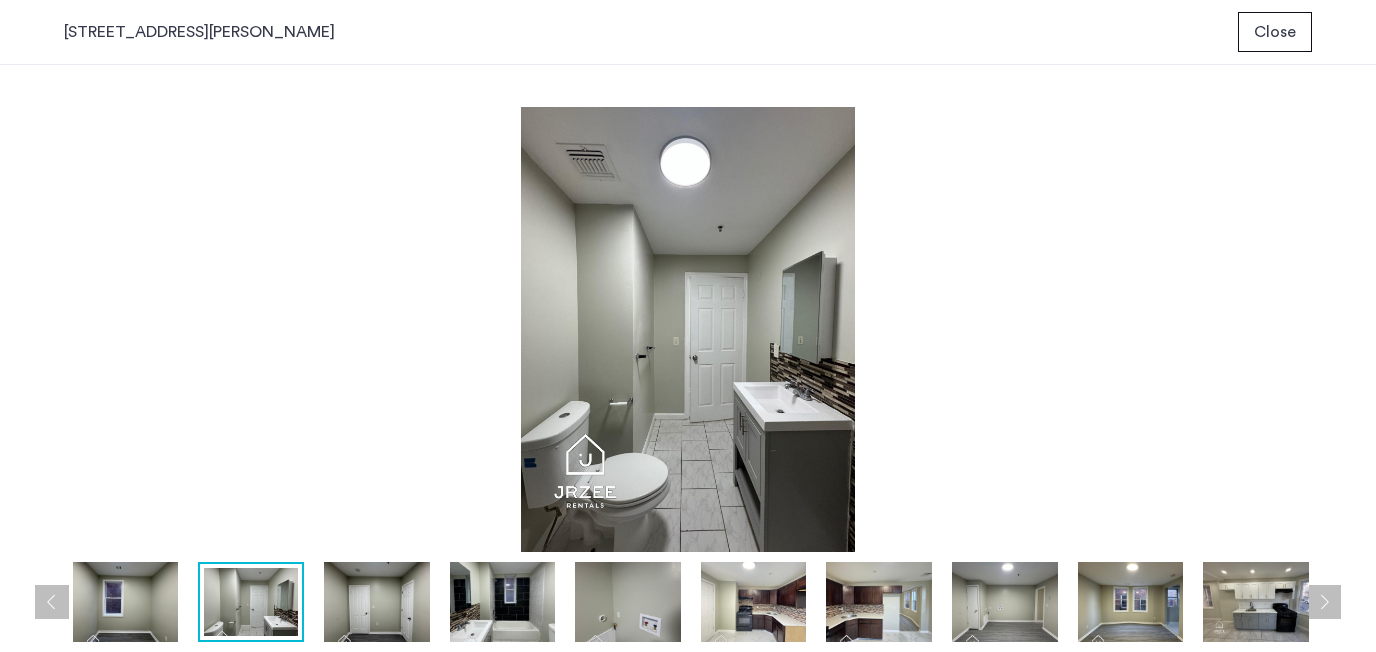 click at bounding box center (503, 602) 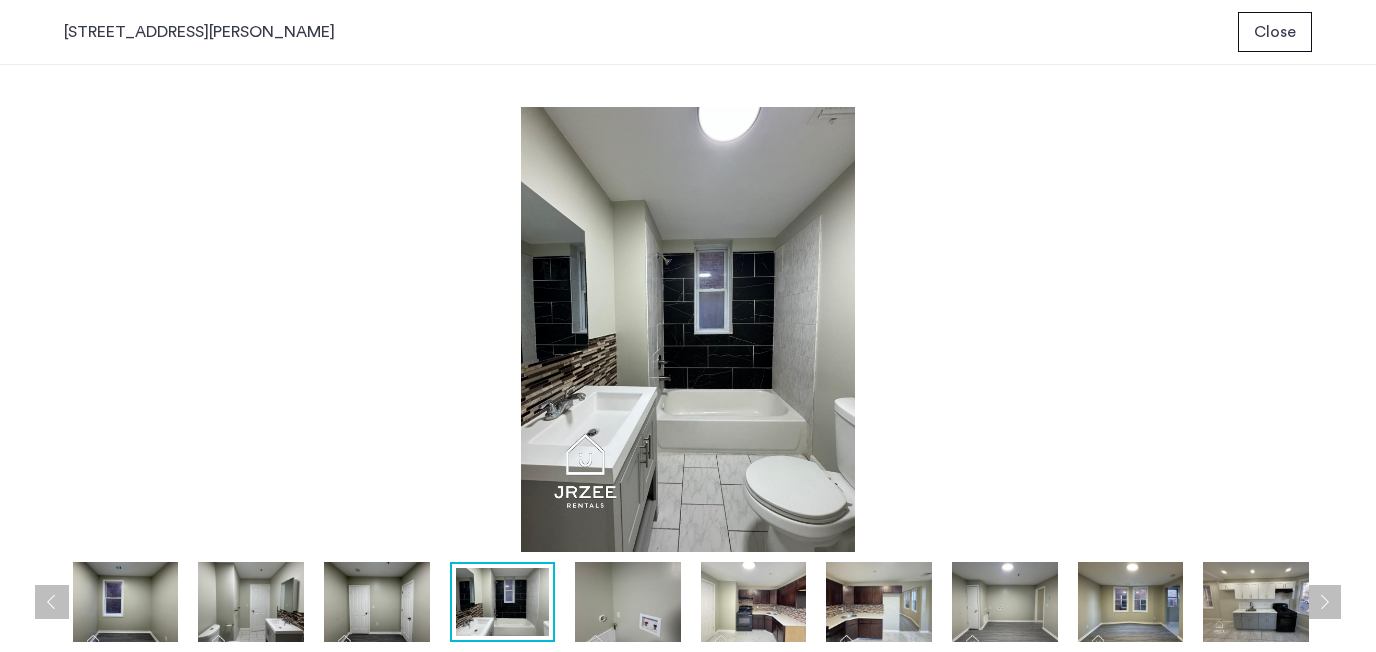 click at bounding box center [628, 602] 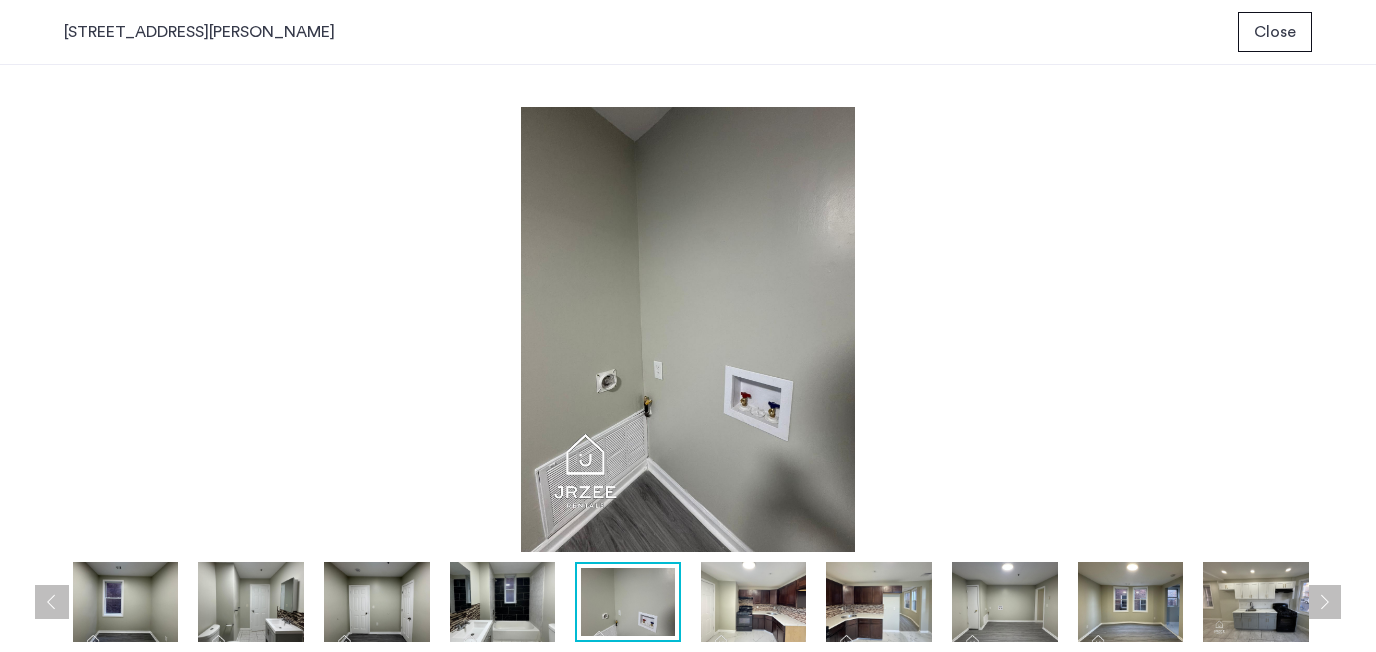 click at bounding box center (754, 602) 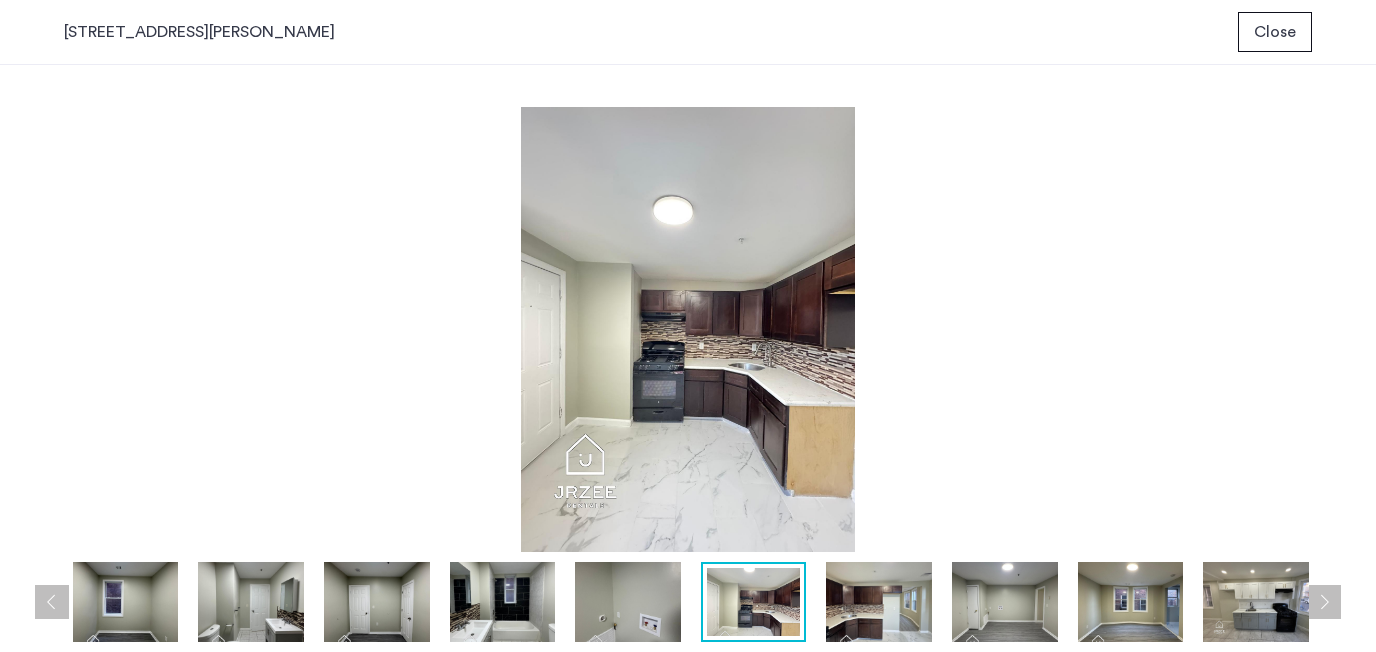 click at bounding box center (879, 602) 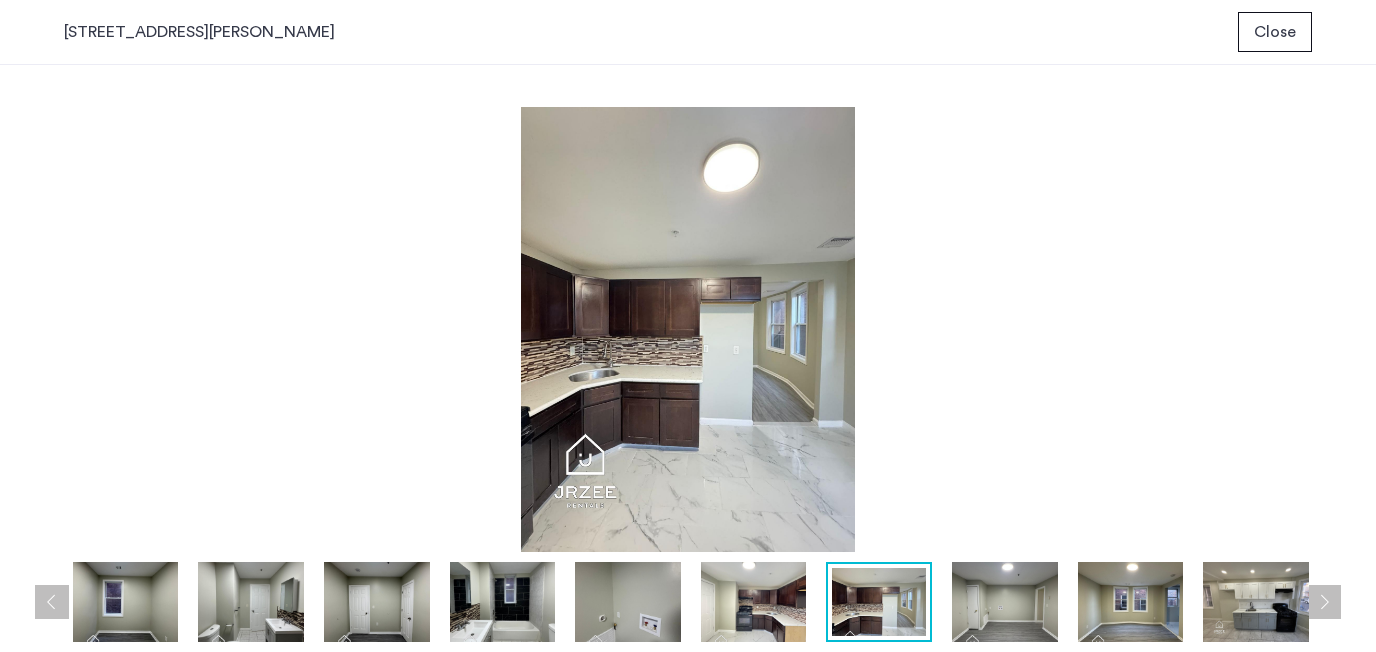 click at bounding box center (1005, 602) 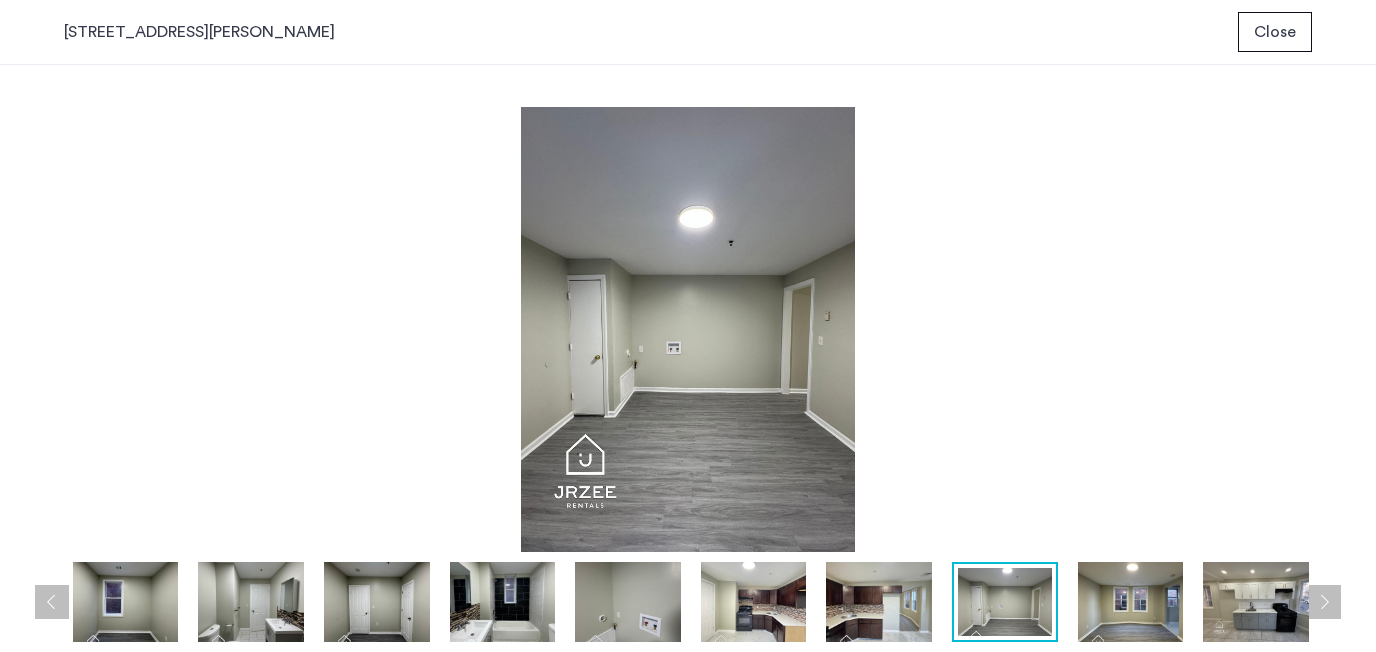 click at bounding box center [1131, 602] 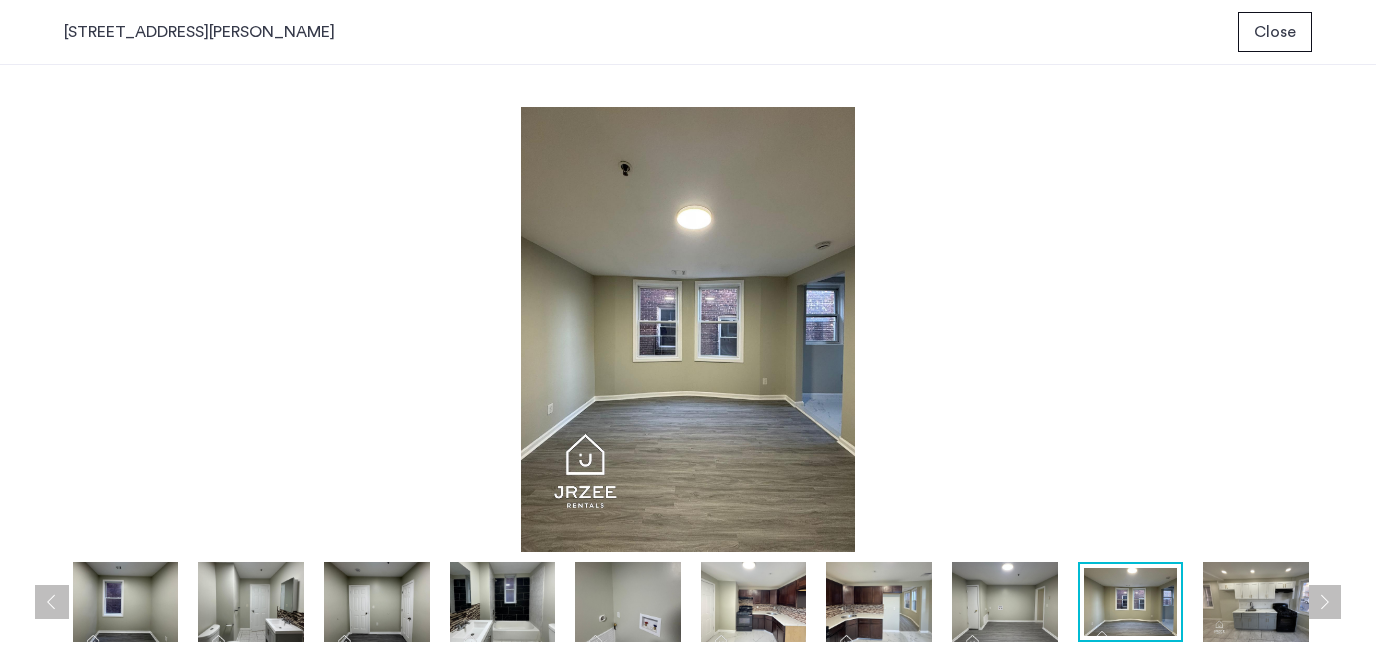 click at bounding box center [1256, 602] 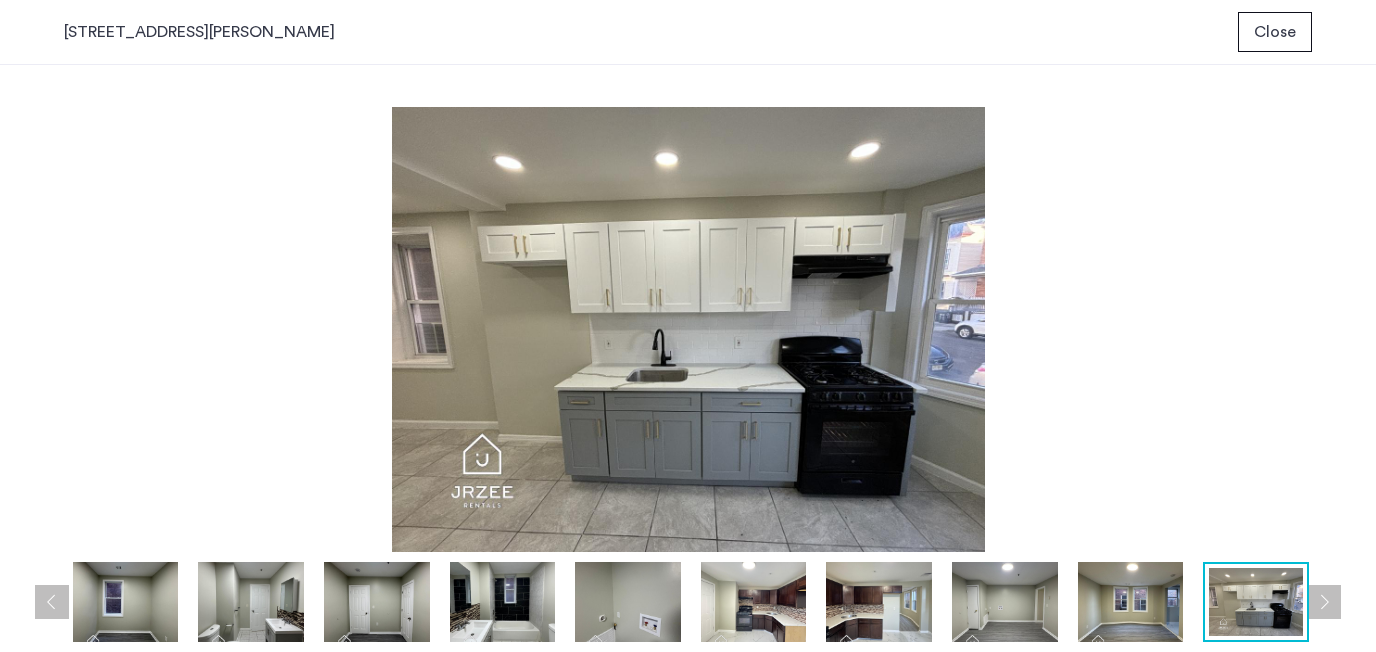 click at bounding box center (1256, 602) 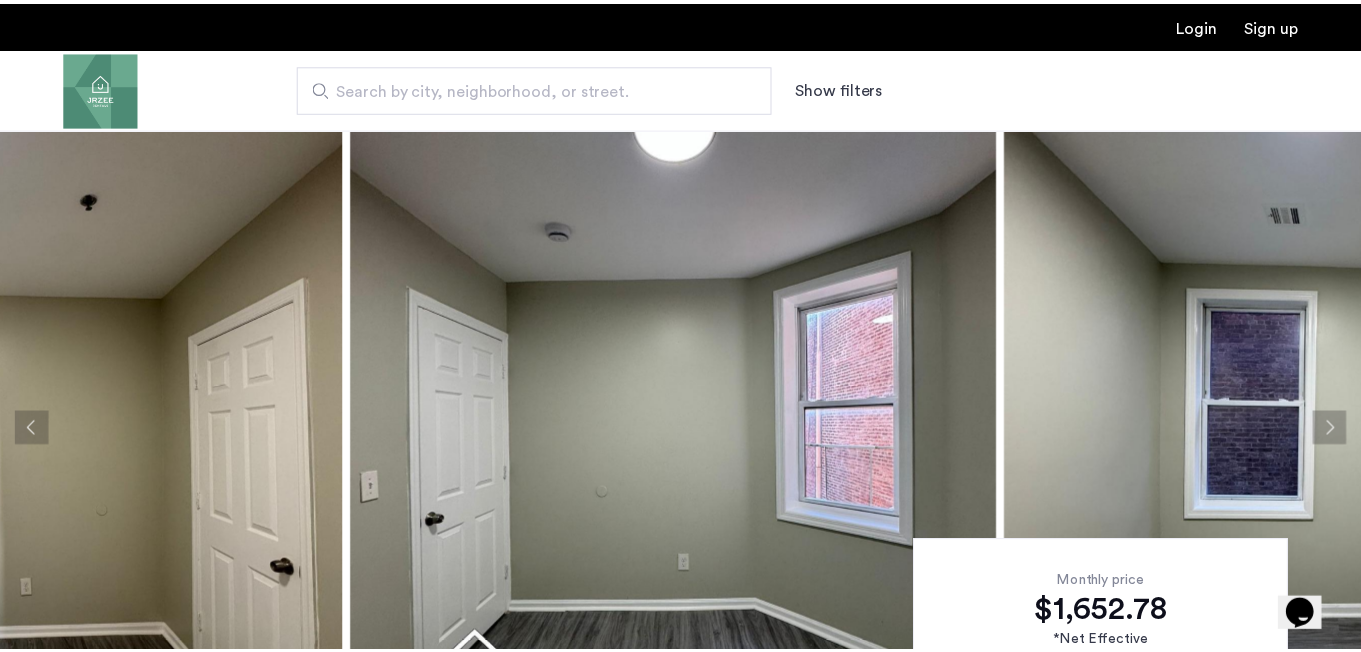 scroll, scrollTop: 128, scrollLeft: 0, axis: vertical 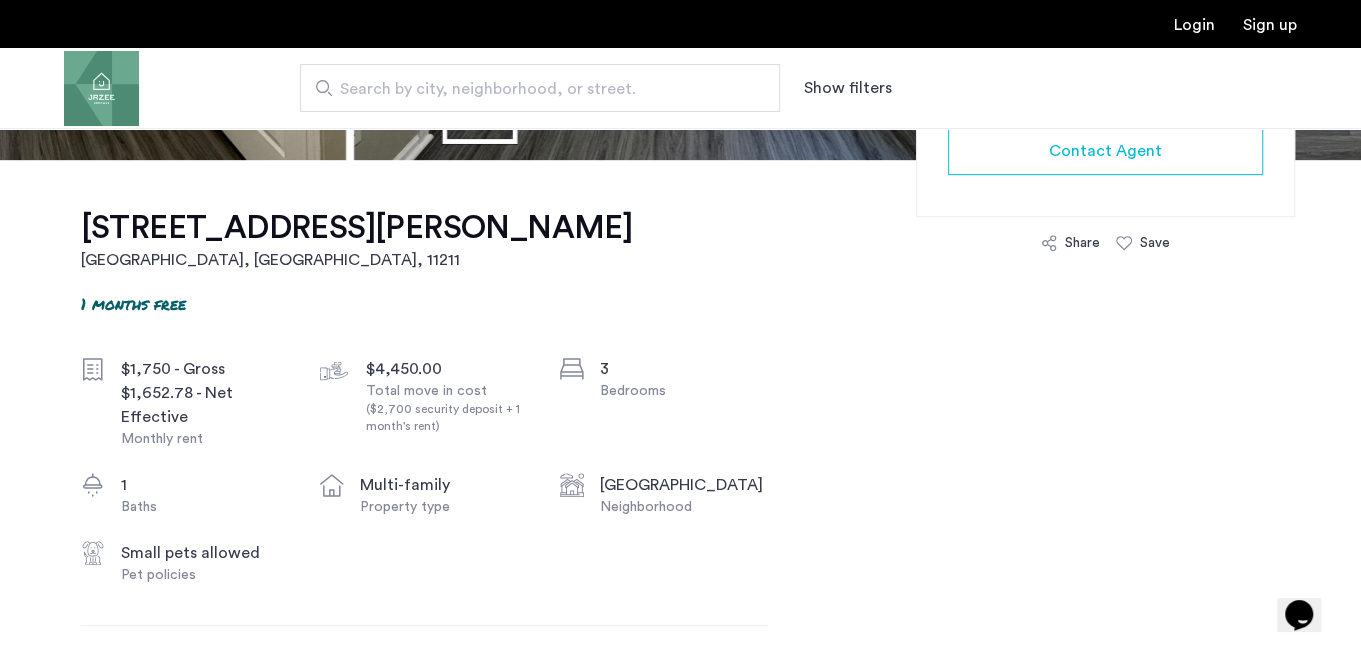 drag, startPoint x: 1365, startPoint y: 171, endPoint x: 1282, endPoint y: 68, distance: 132.28 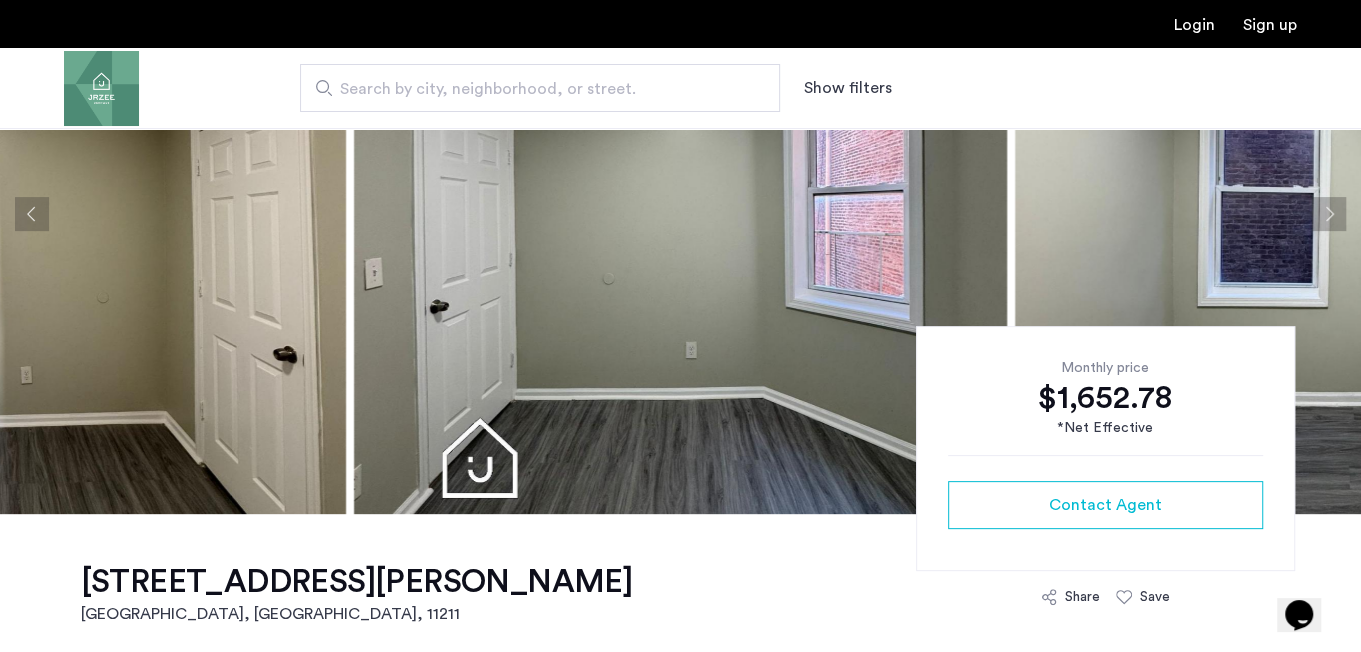 scroll, scrollTop: 226, scrollLeft: 0, axis: vertical 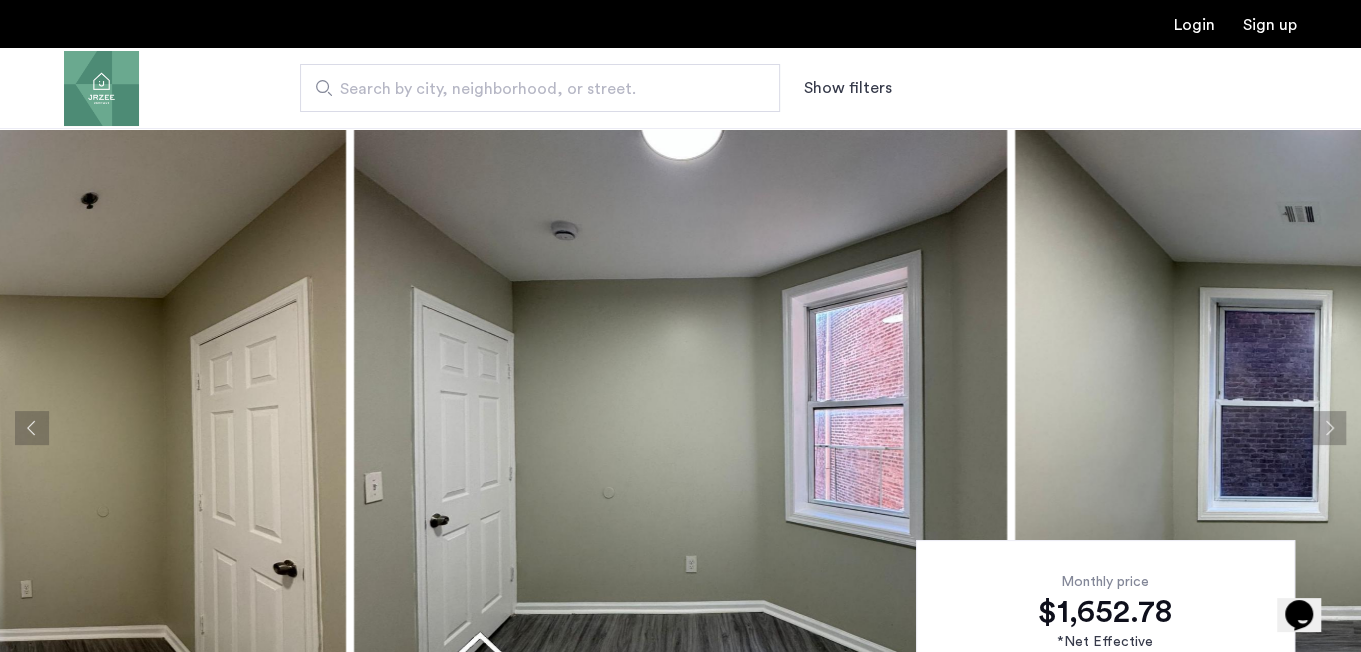click 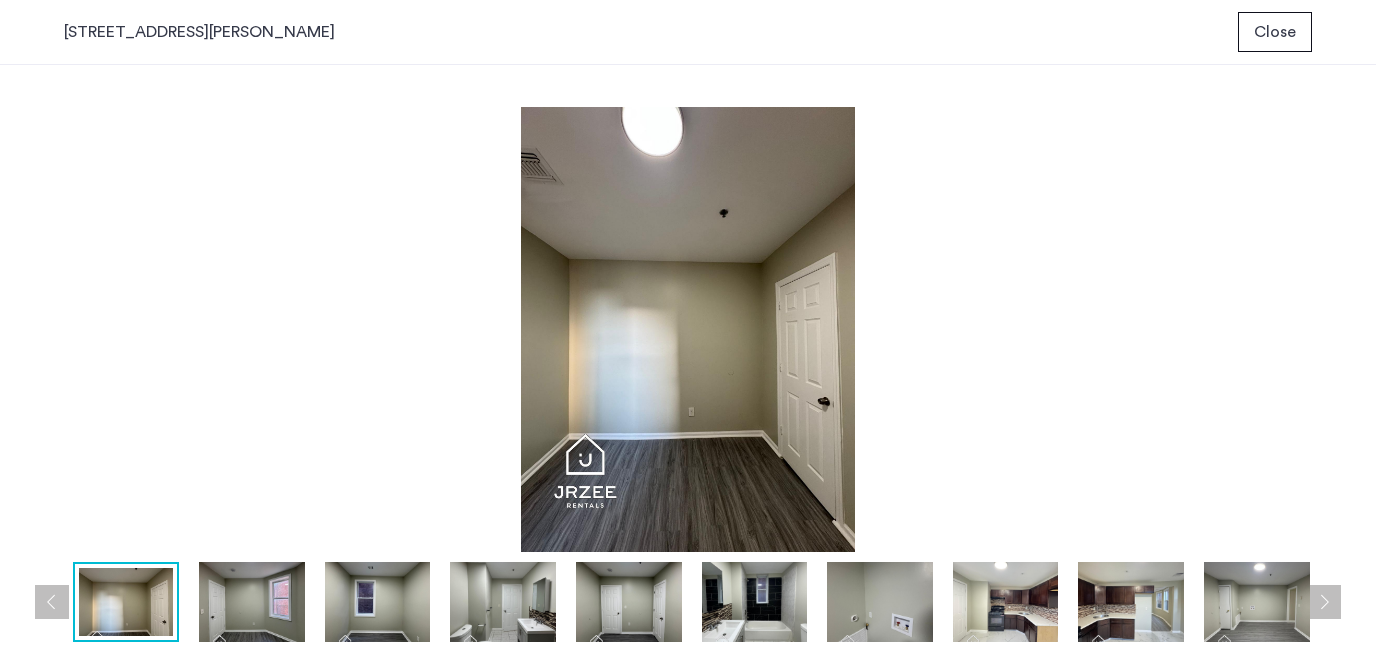 click at bounding box center [688, 329] 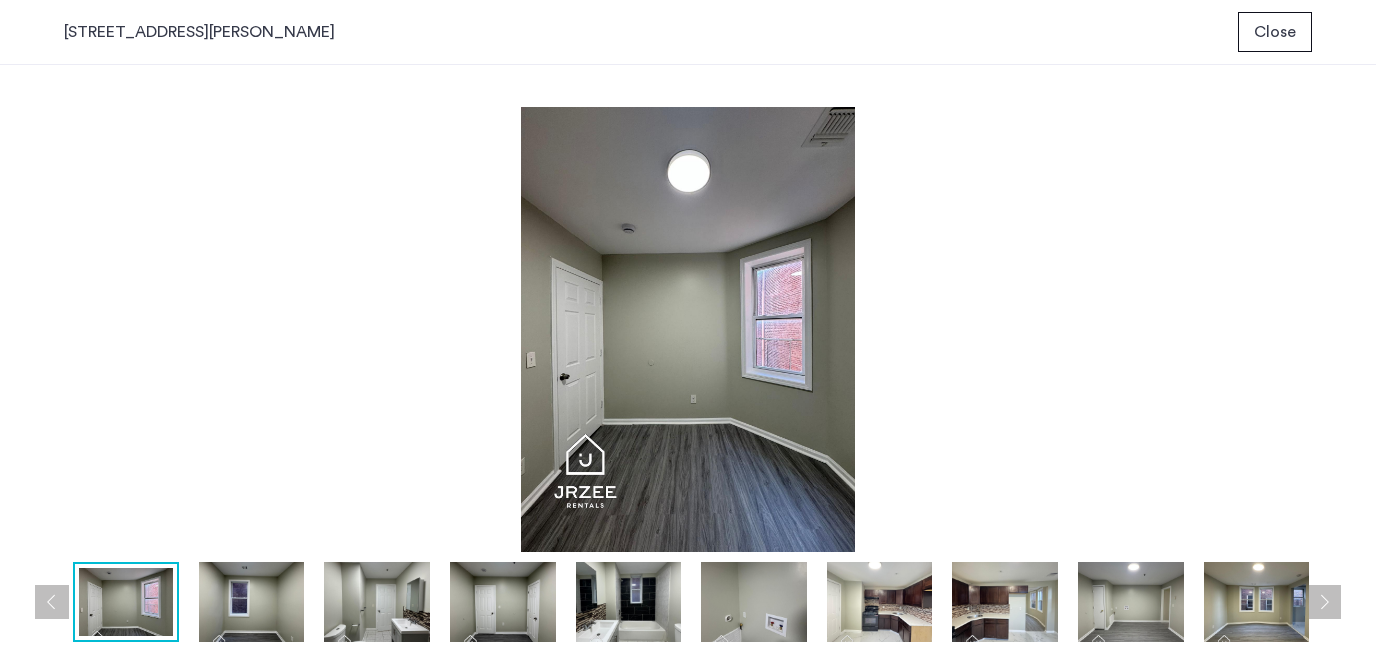 click at bounding box center [252, 602] 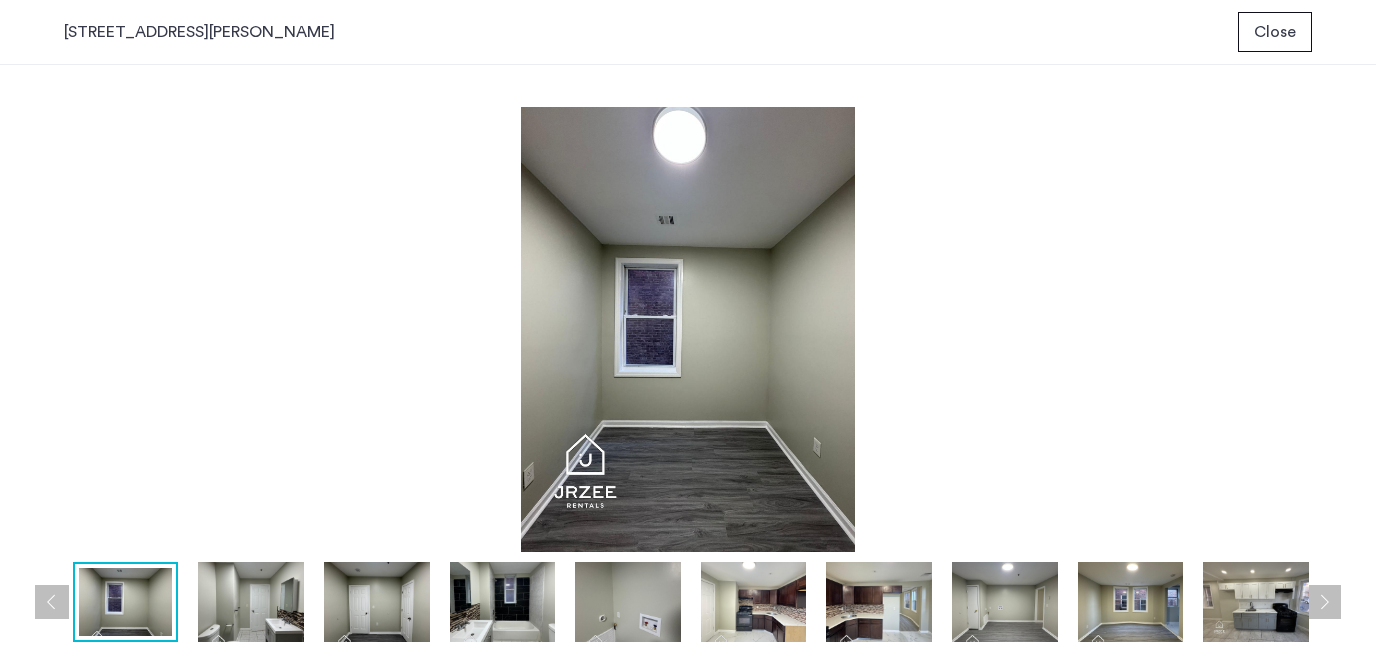 click at bounding box center (251, 602) 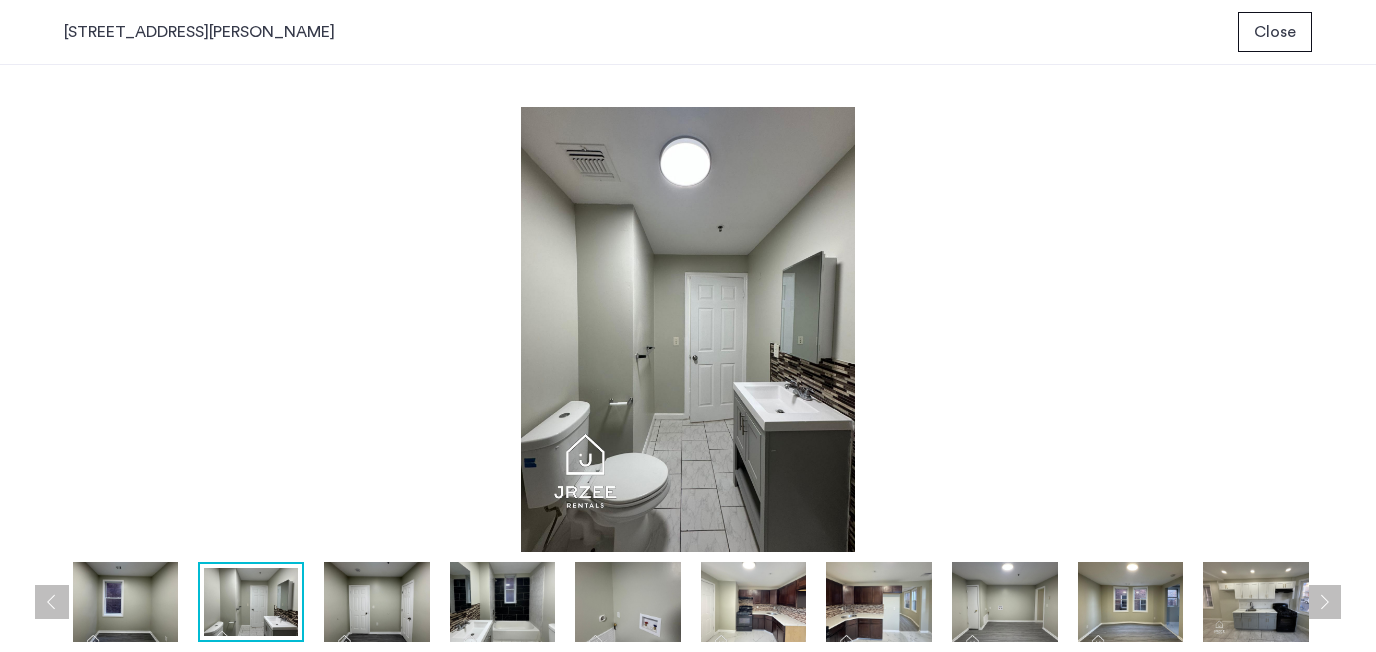 click at bounding box center (251, 602) 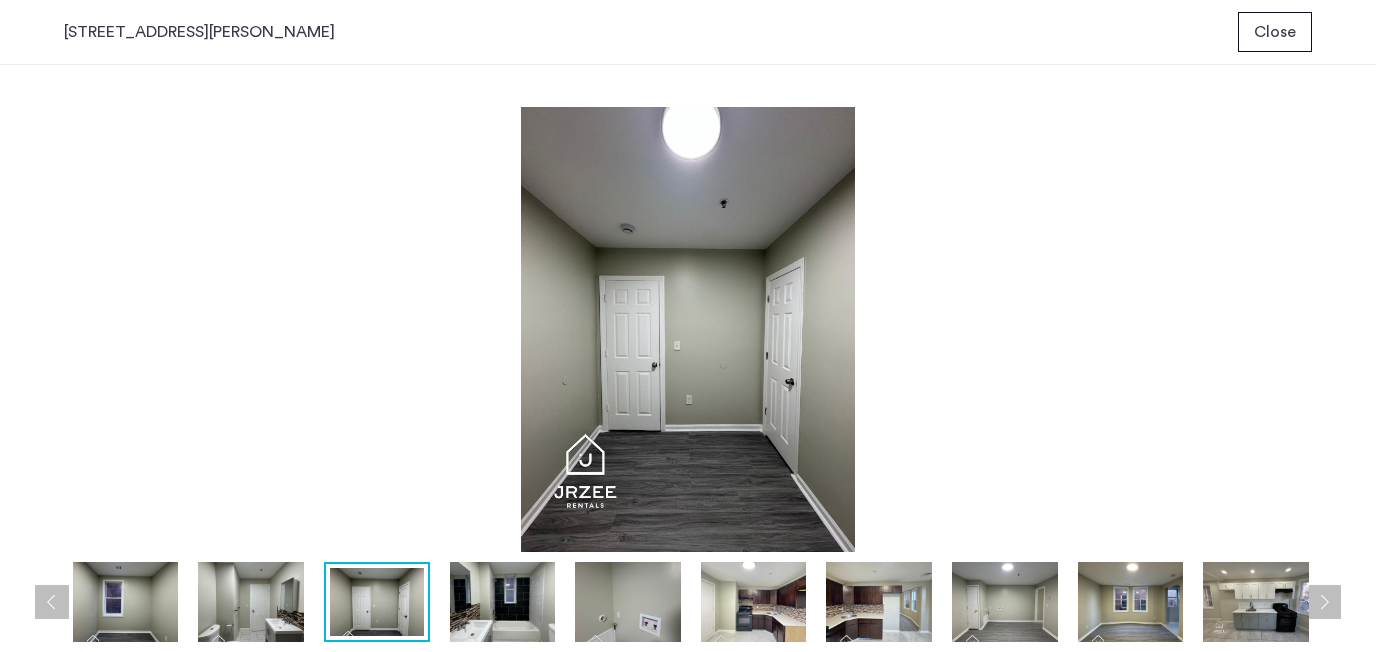 click at bounding box center (503, 602) 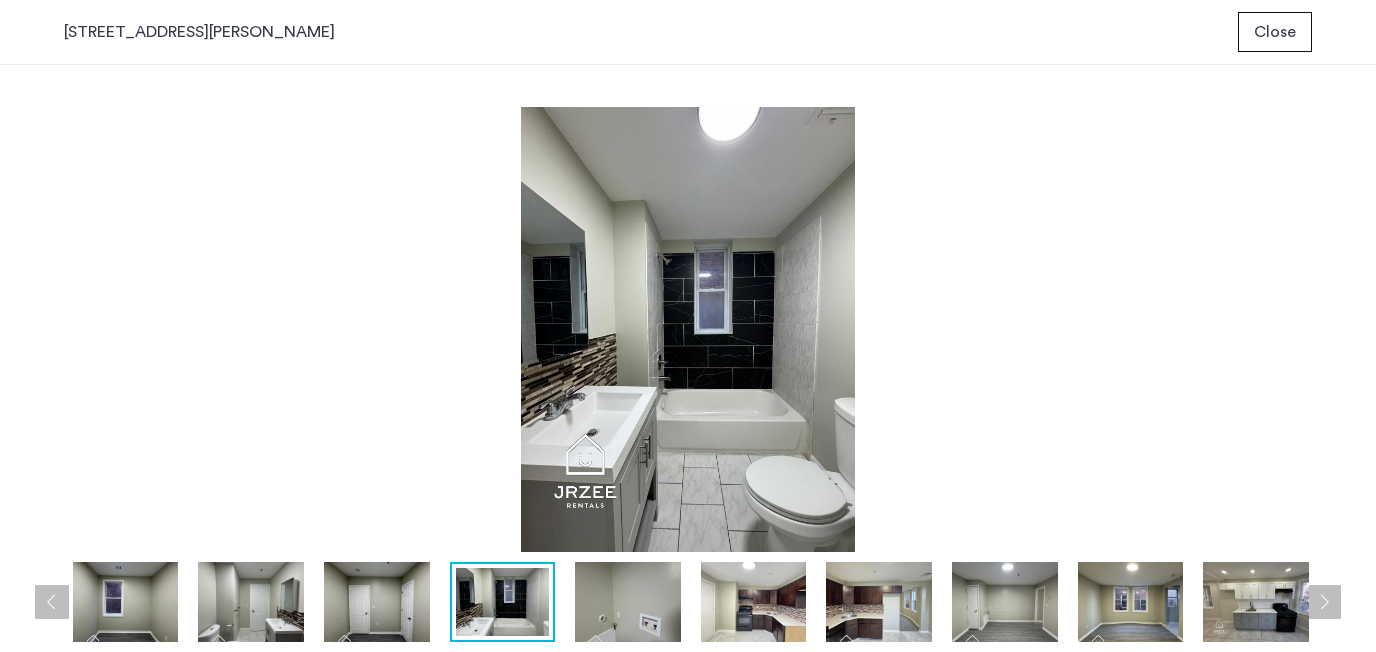 click at bounding box center [628, 602] 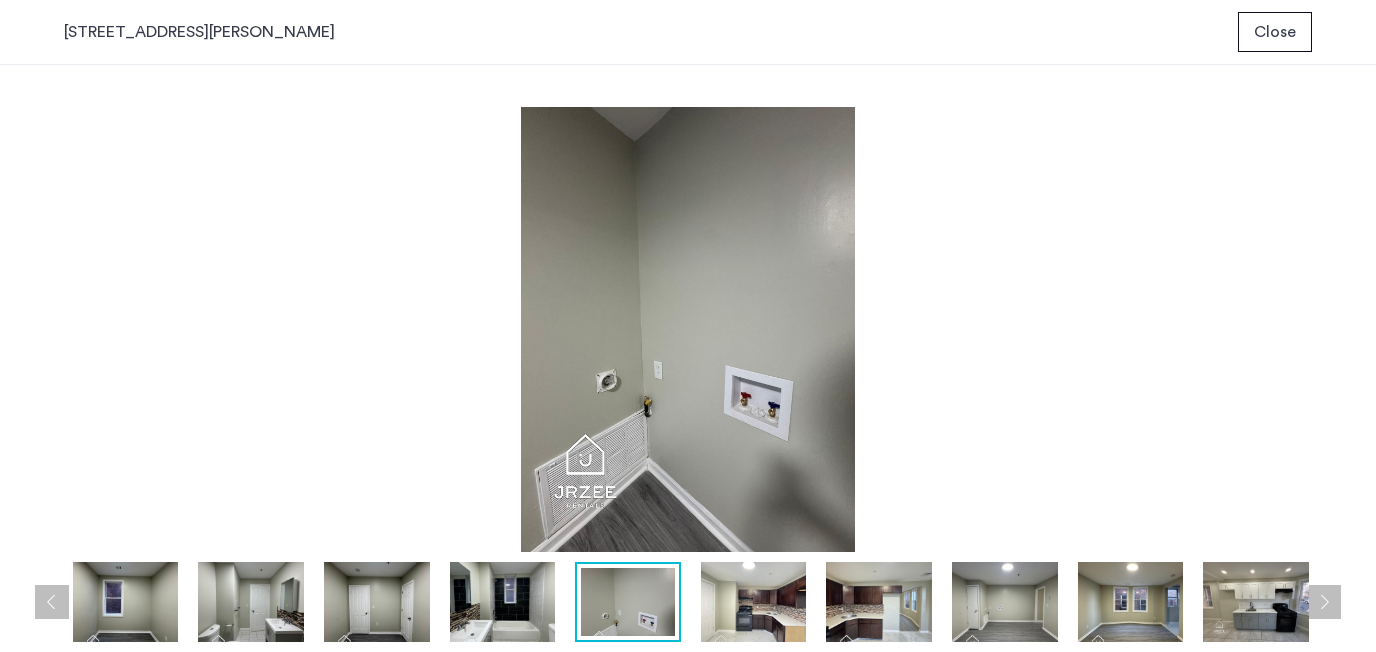 click at bounding box center [754, 602] 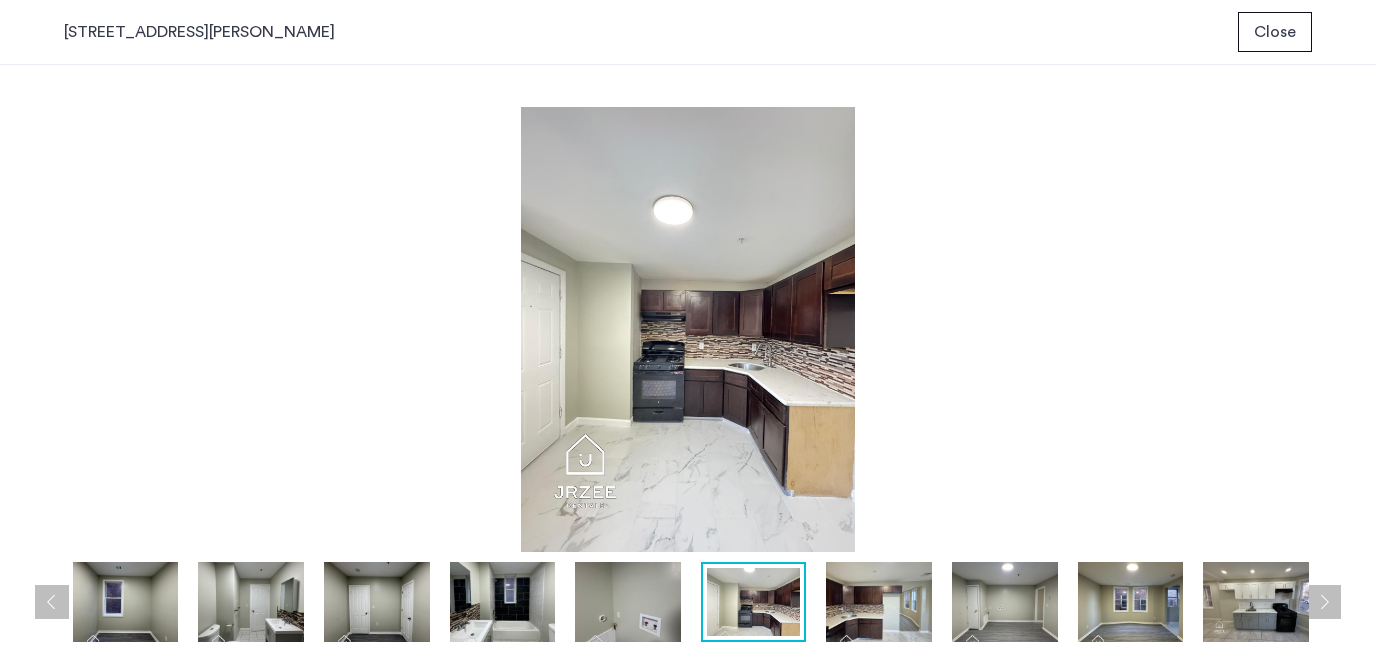click at bounding box center (1005, 602) 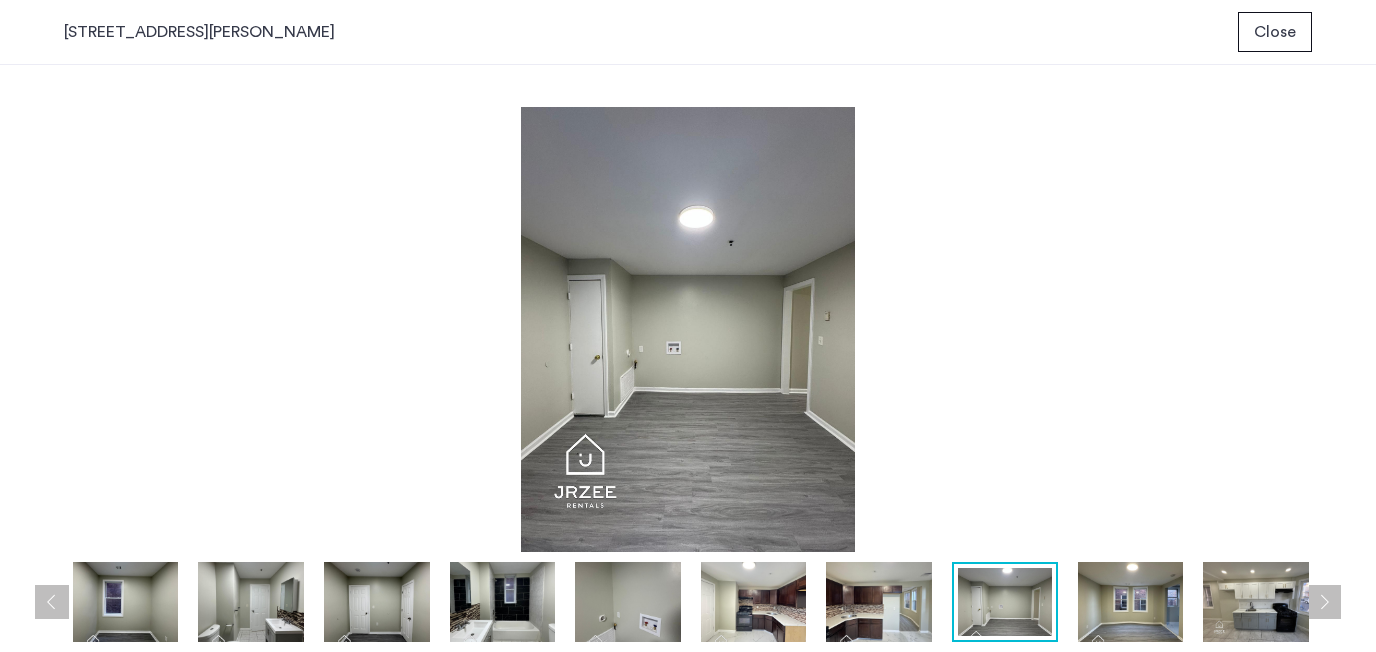 click at bounding box center [1131, 602] 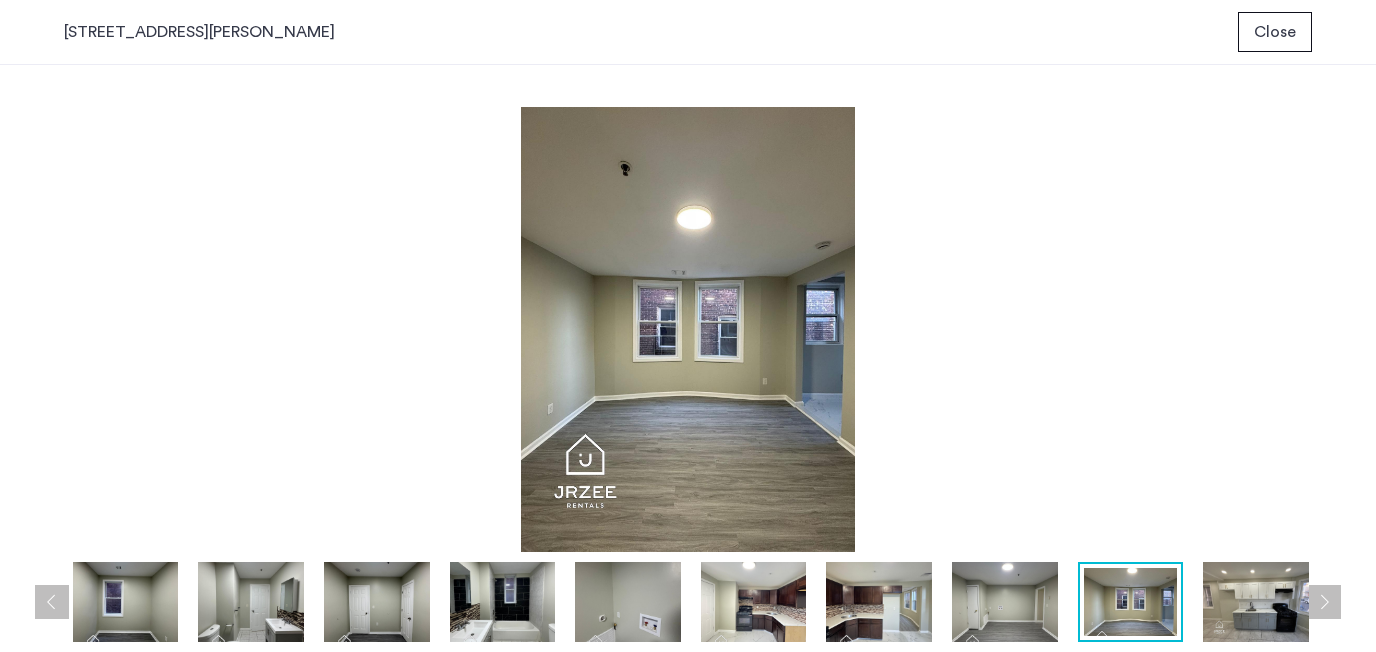 click at bounding box center [1256, 602] 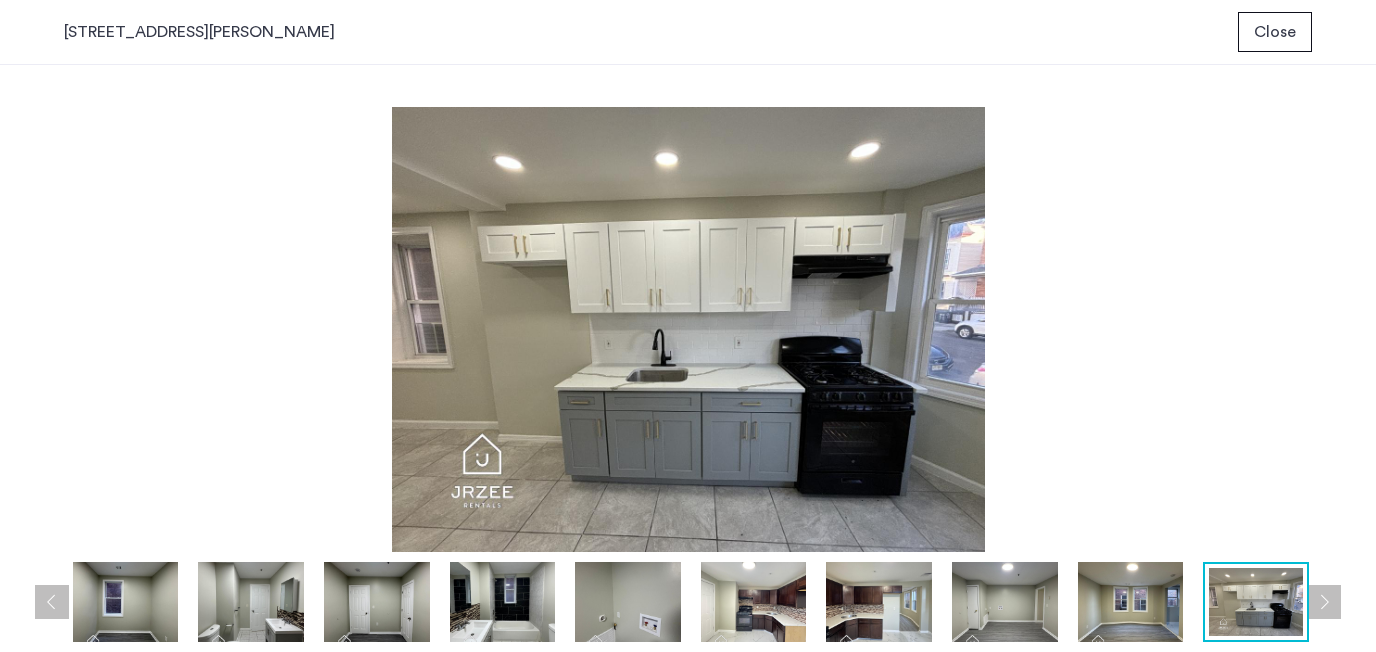 click at bounding box center (1324, 602) 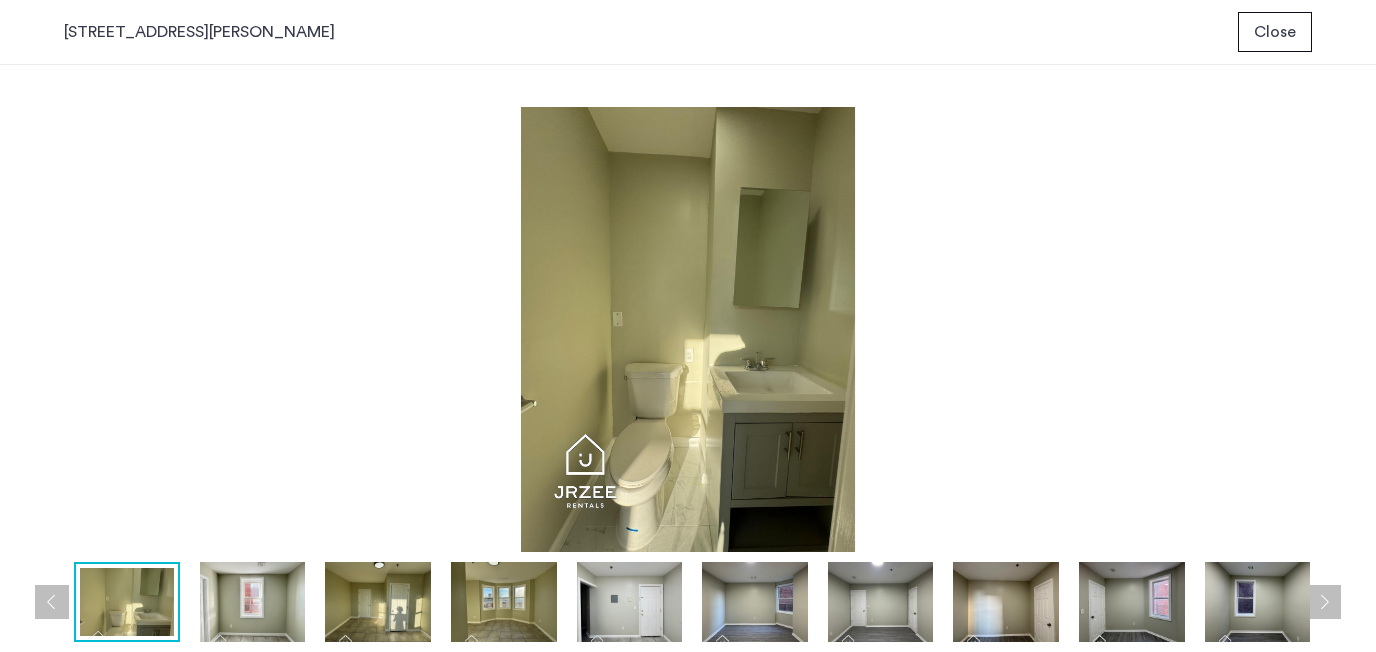 click at bounding box center (1324, 602) 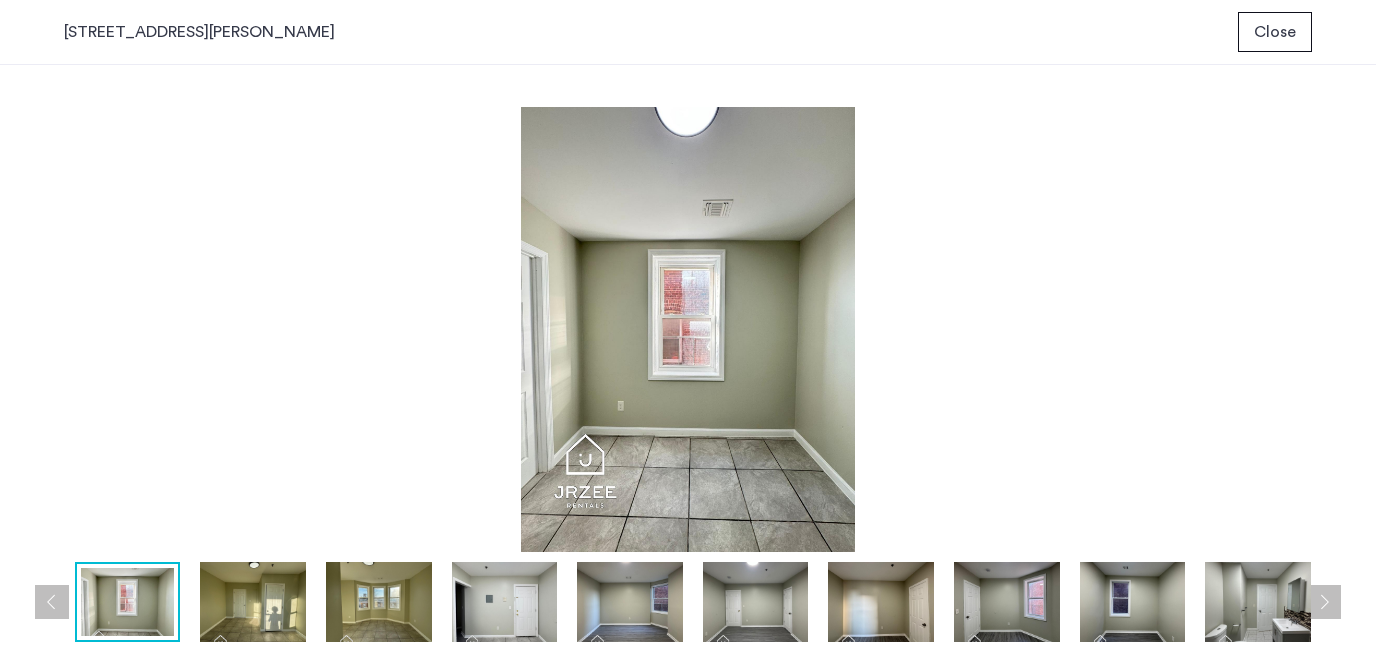 click at bounding box center (1324, 602) 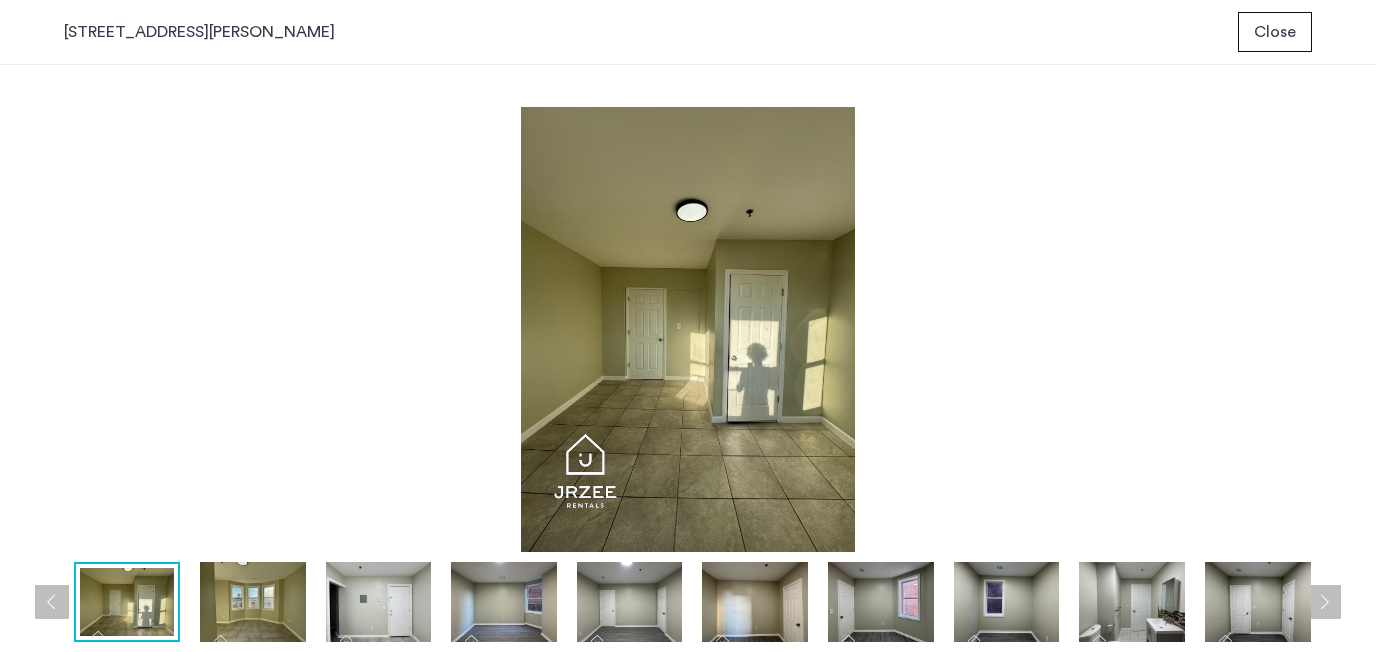 click on "Close" at bounding box center [1275, 32] 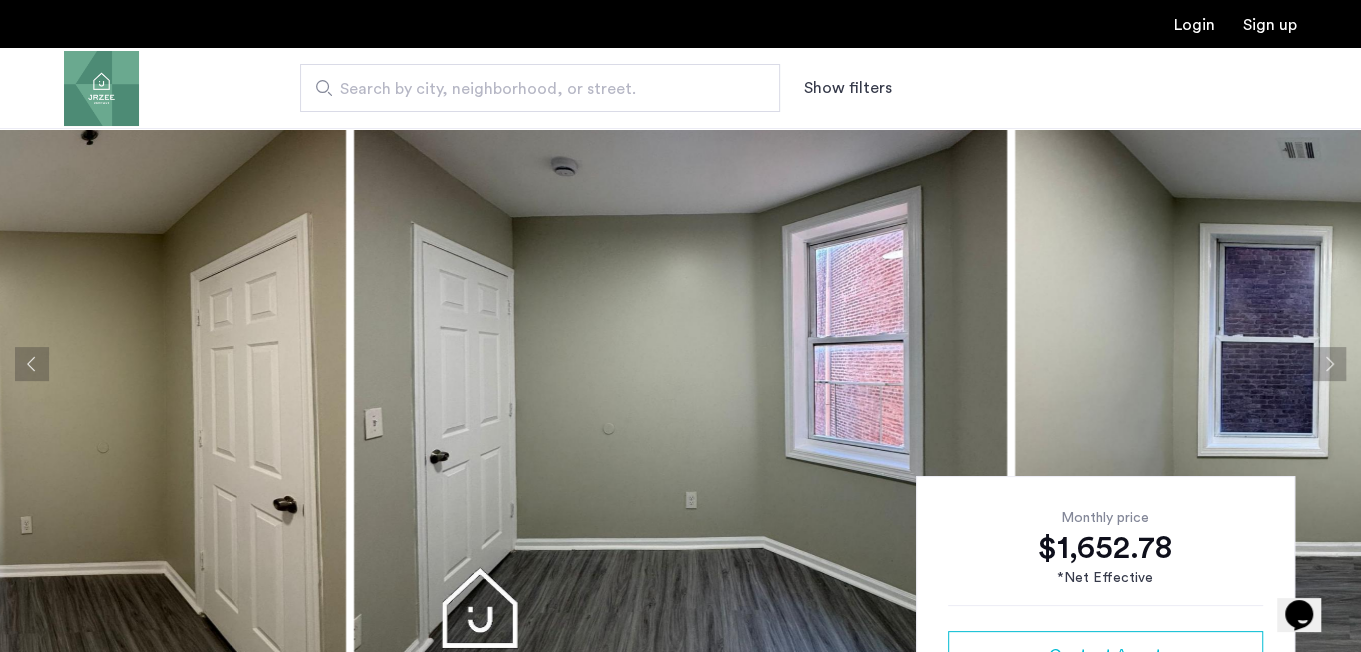 scroll, scrollTop: 0, scrollLeft: 0, axis: both 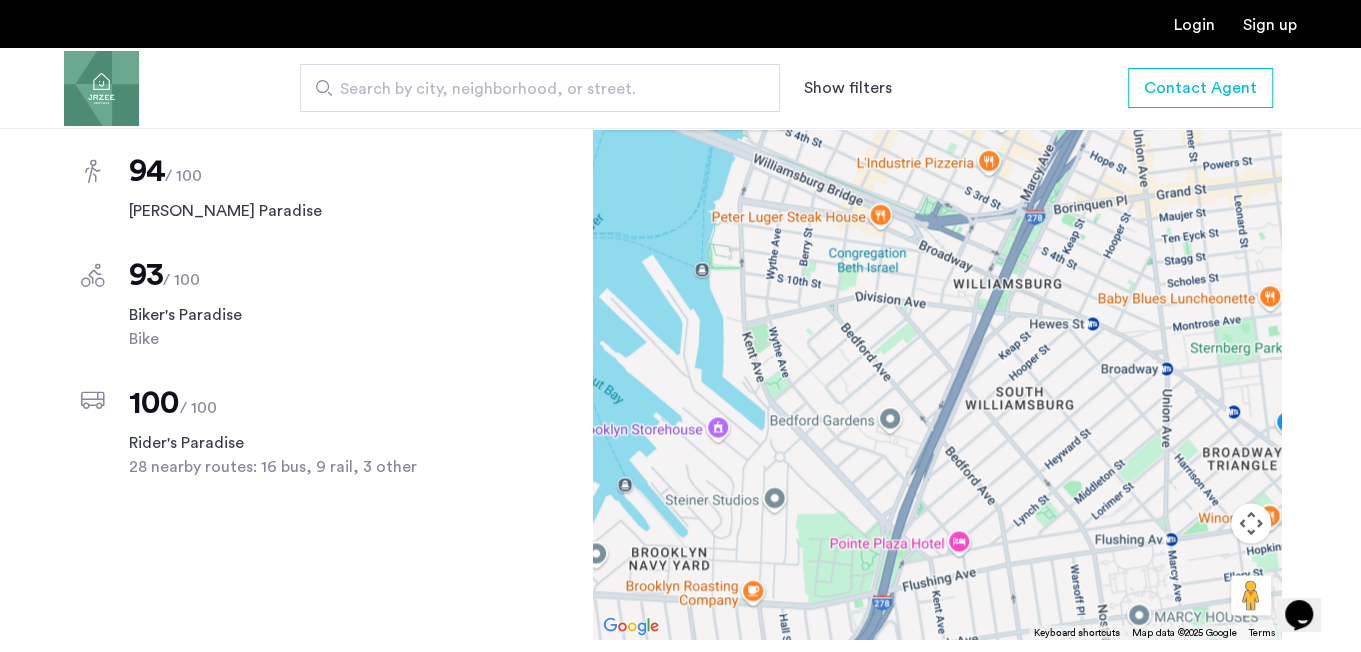 click at bounding box center (937, 359) 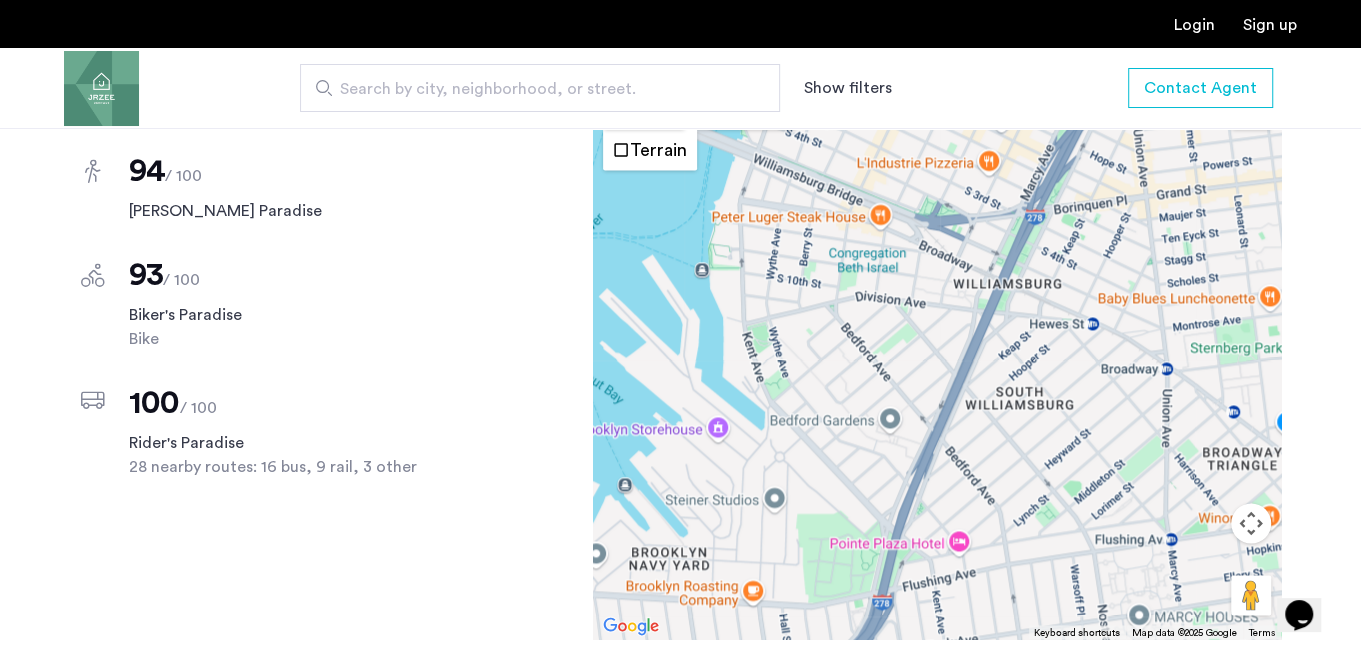 click on "Map" at bounding box center (644, 109) 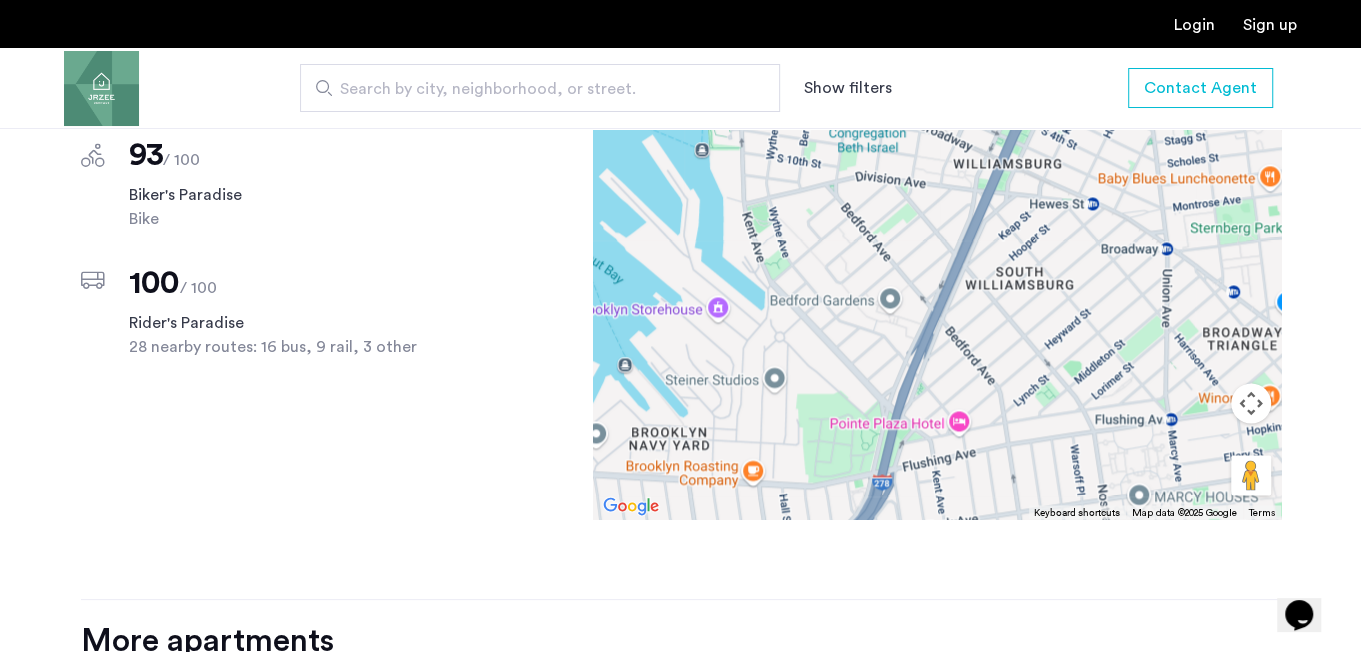 scroll, scrollTop: 2162, scrollLeft: 0, axis: vertical 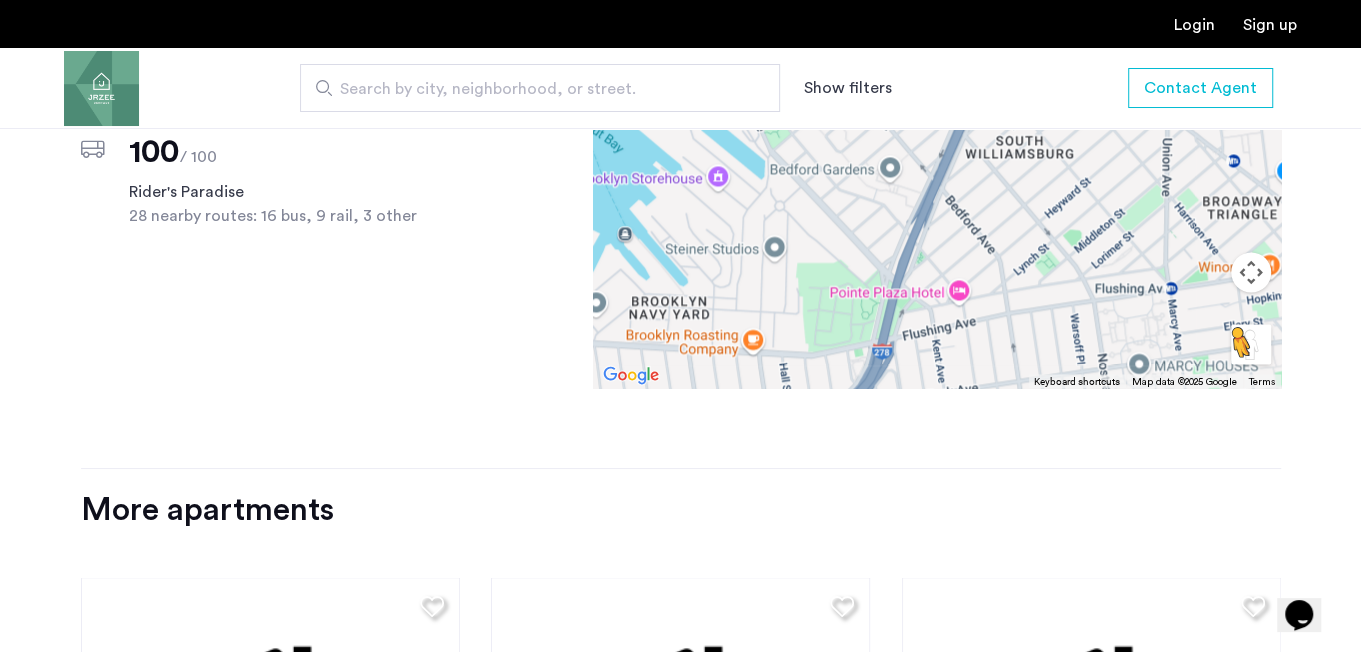 click at bounding box center [1251, 344] 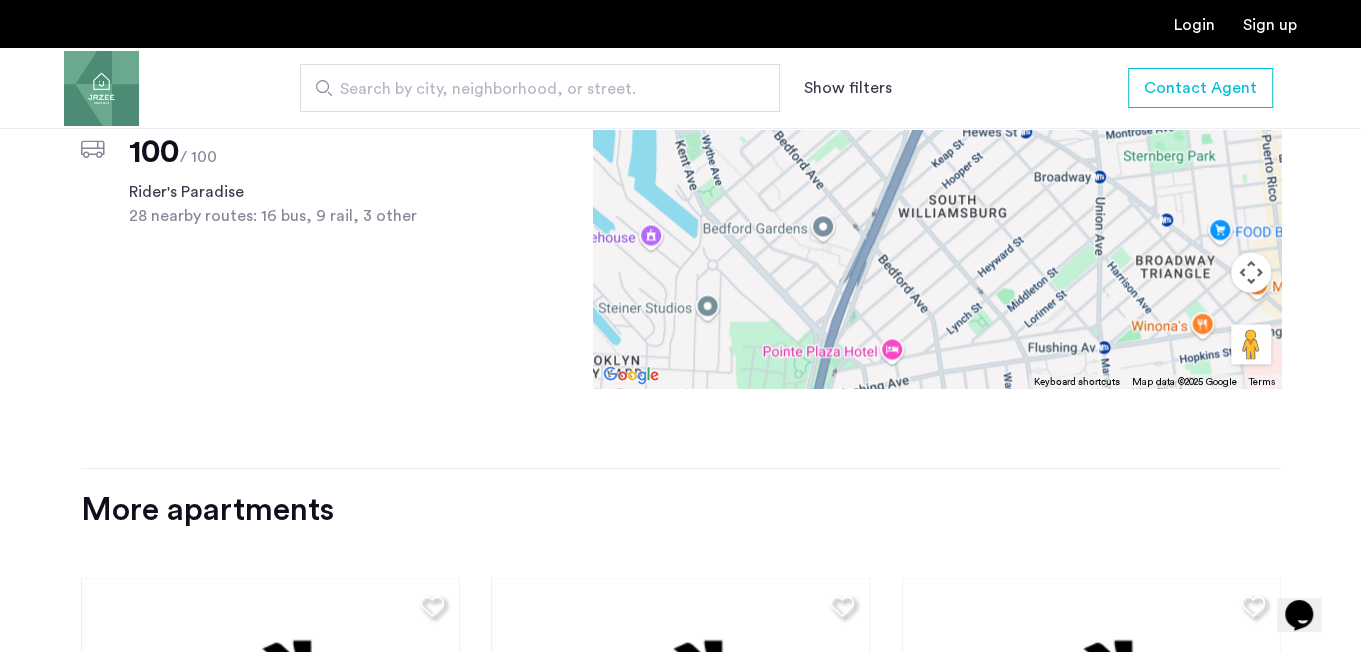 drag, startPoint x: 1105, startPoint y: 249, endPoint x: 1041, endPoint y: 298, distance: 80.60397 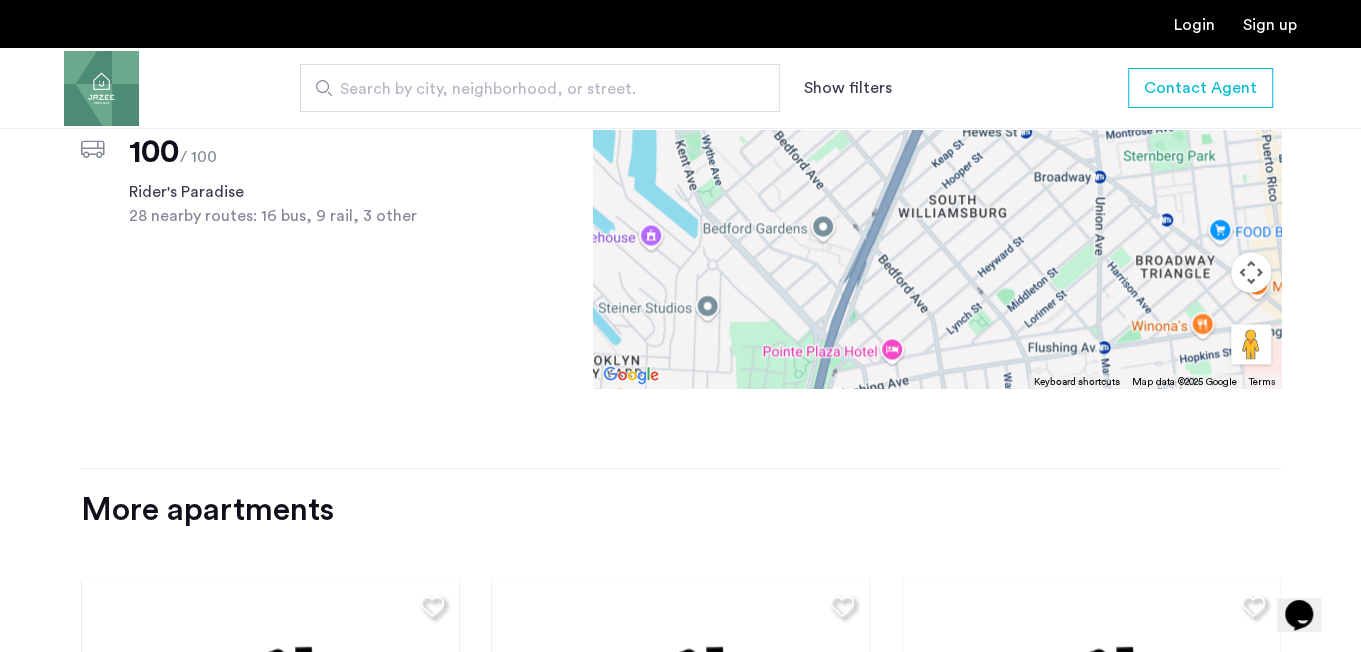 click at bounding box center [937, 108] 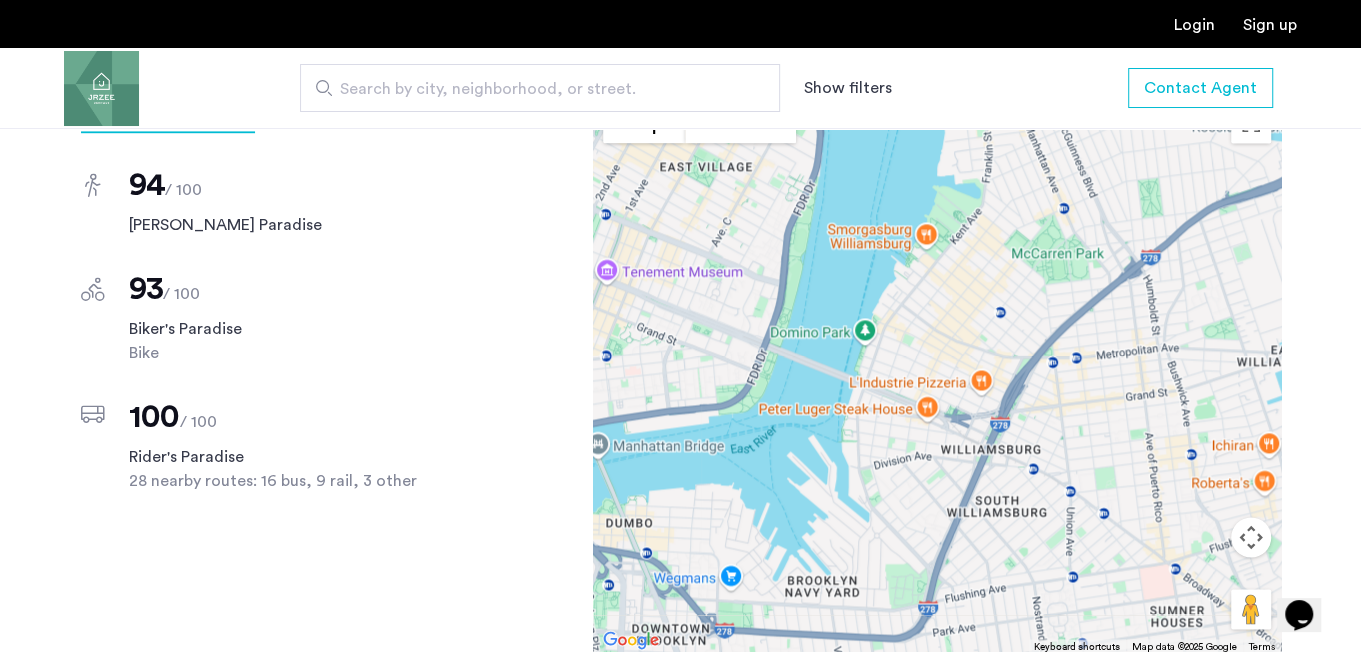 scroll, scrollTop: 1893, scrollLeft: 0, axis: vertical 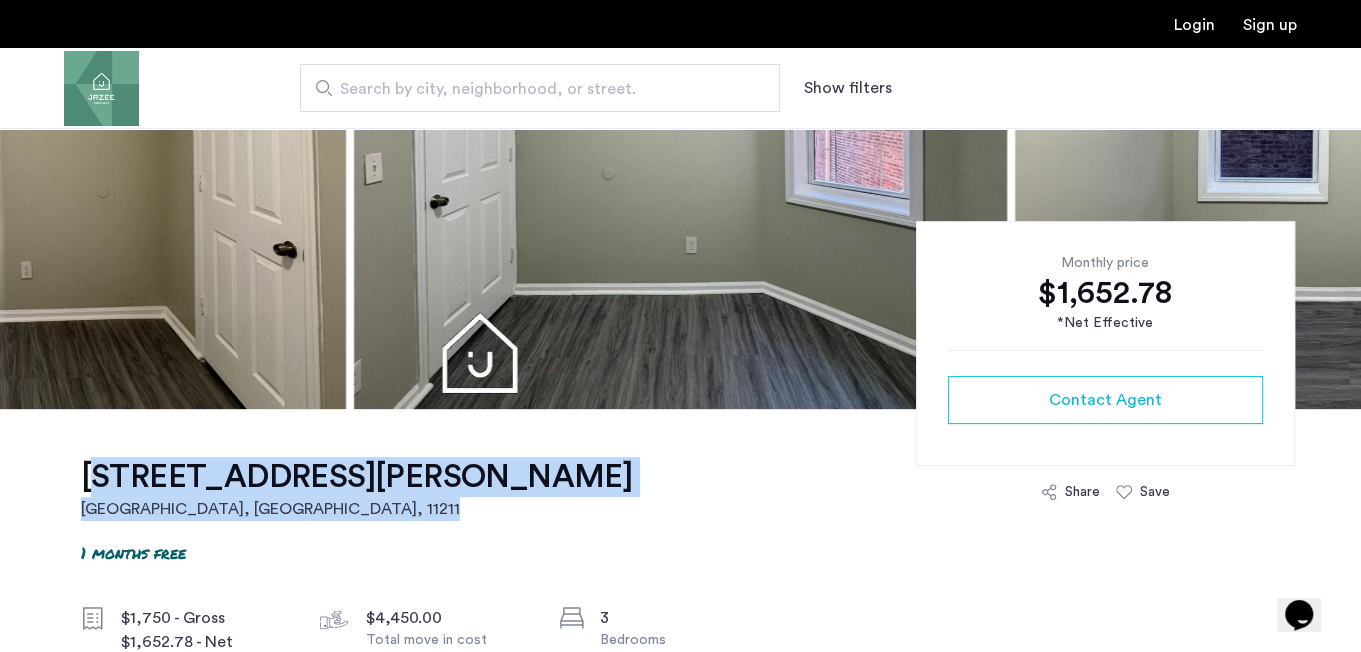 drag, startPoint x: 78, startPoint y: 468, endPoint x: 385, endPoint y: 479, distance: 307.197 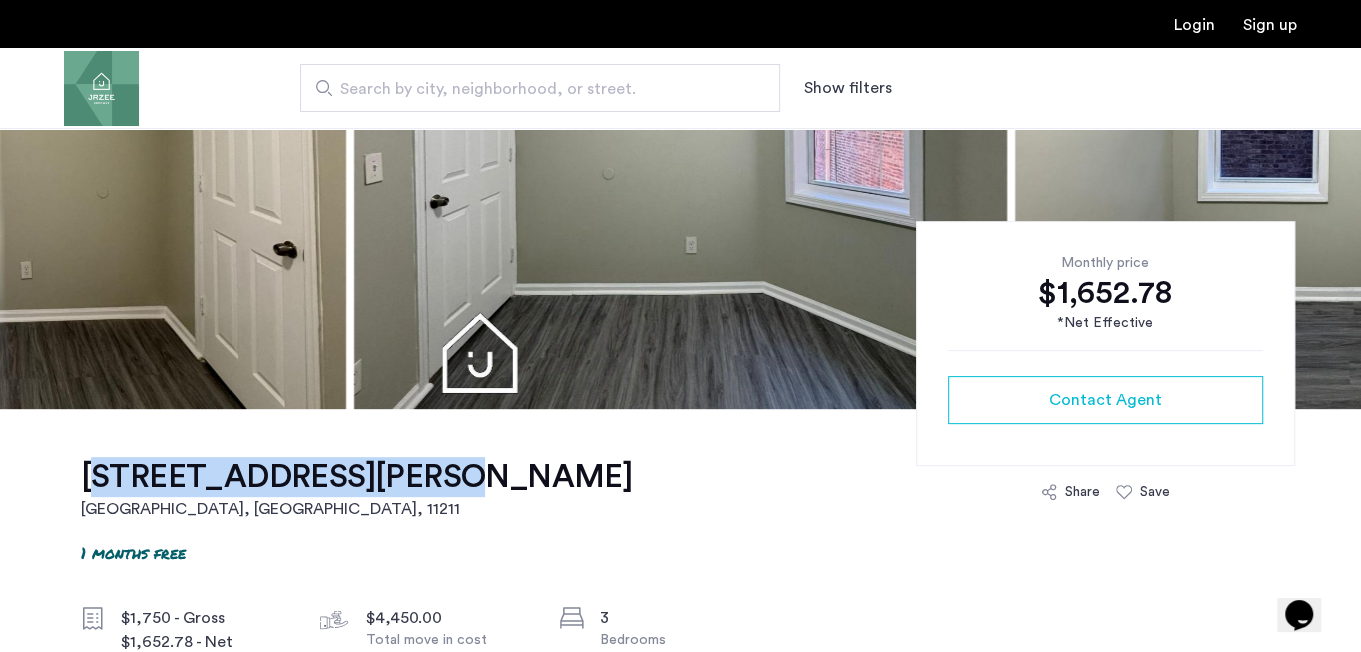 copy on "[STREET_ADDRESS][PERSON_NAME]" 